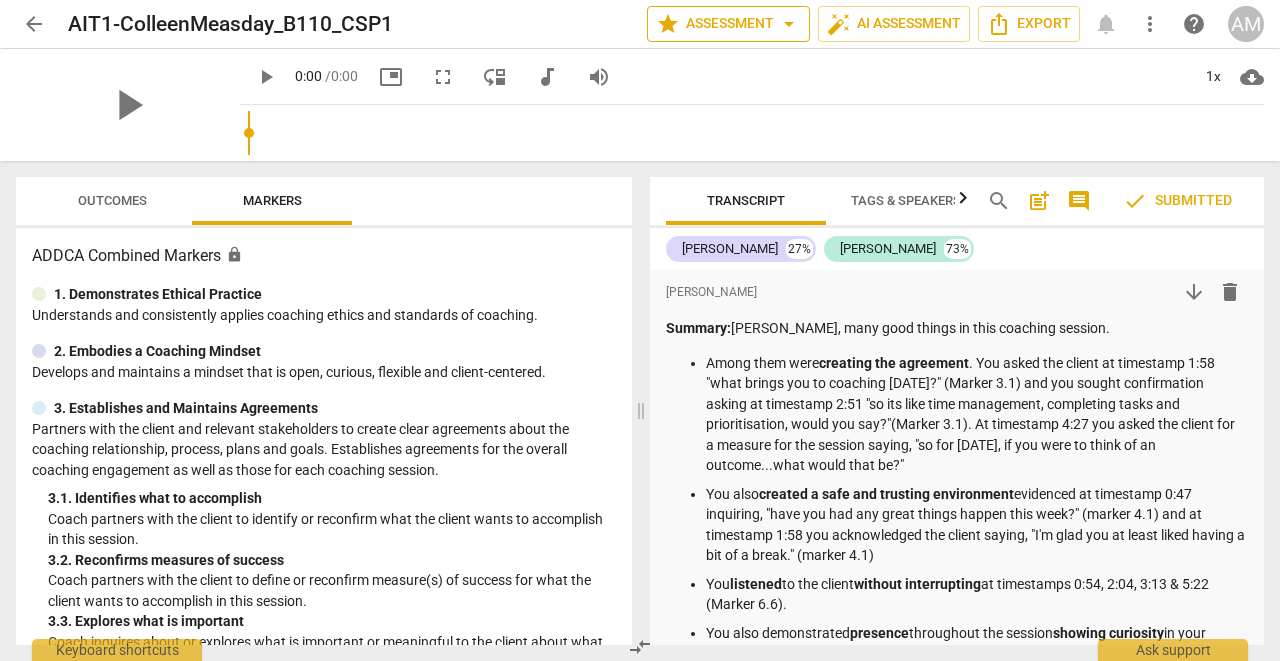 scroll, scrollTop: 0, scrollLeft: 0, axis: both 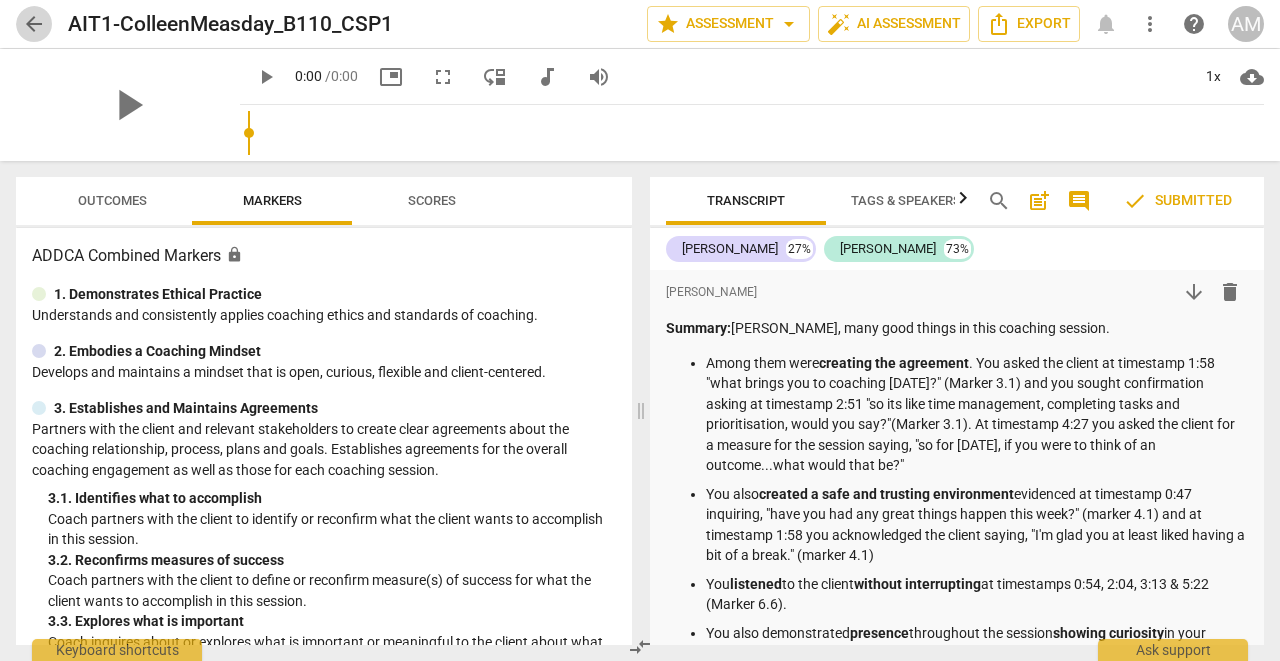 click on "arrow_back" at bounding box center [34, 24] 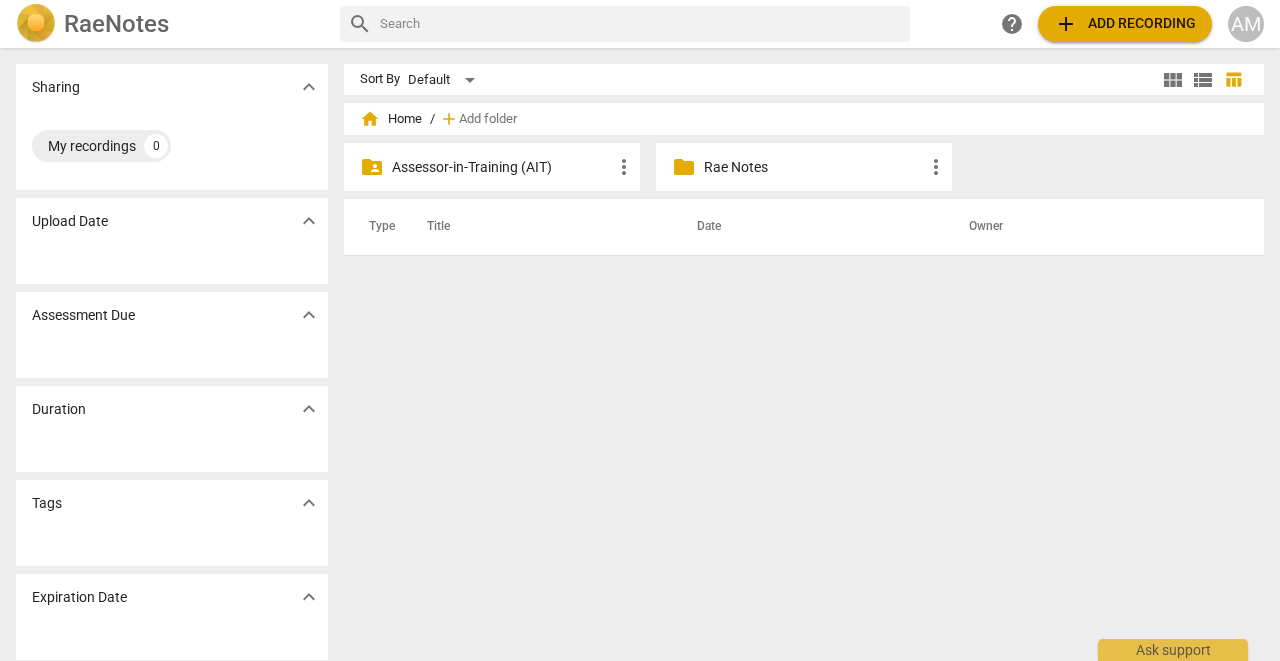 click on "Assessor-in-Training (AIT)" at bounding box center (502, 167) 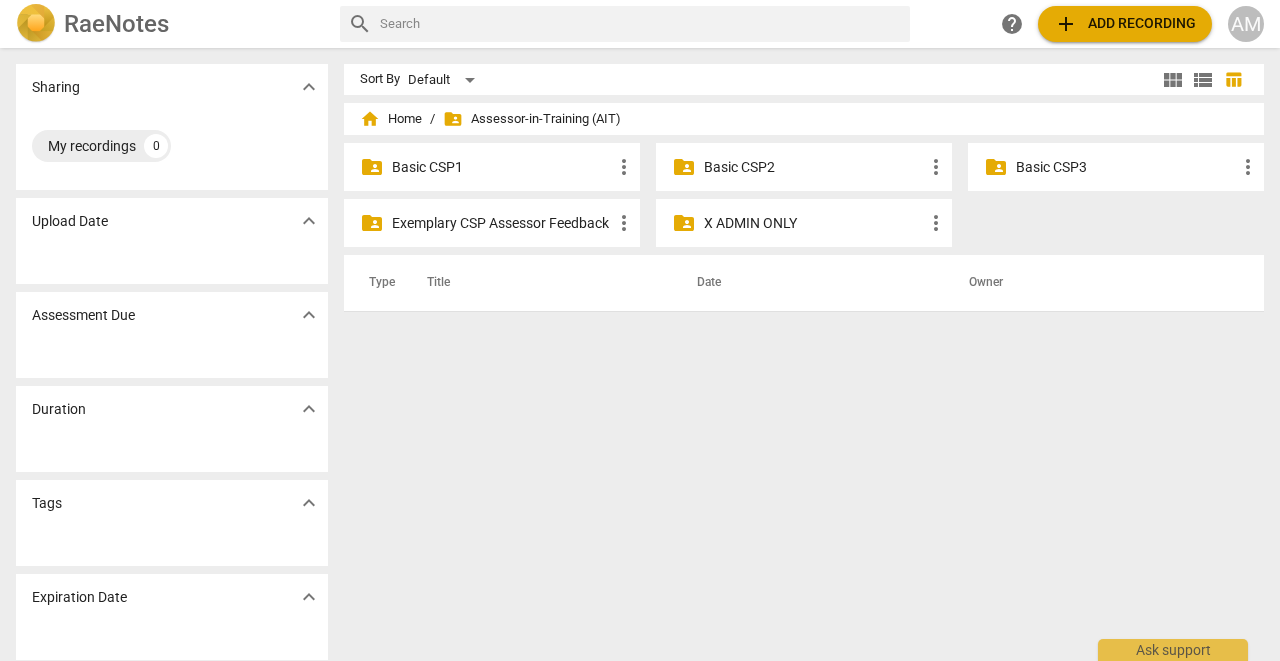 click on "Basic CSP2" at bounding box center (814, 167) 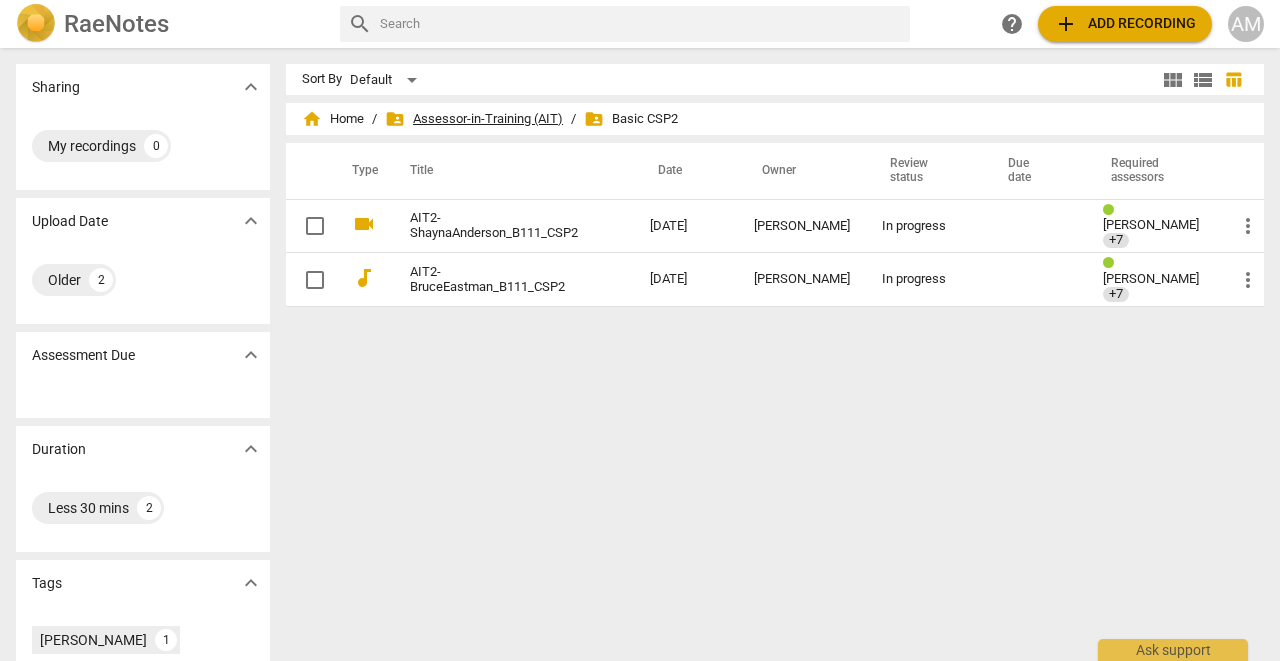 click on "folder_shared Assessor-in-Training (AIT)" at bounding box center [474, 119] 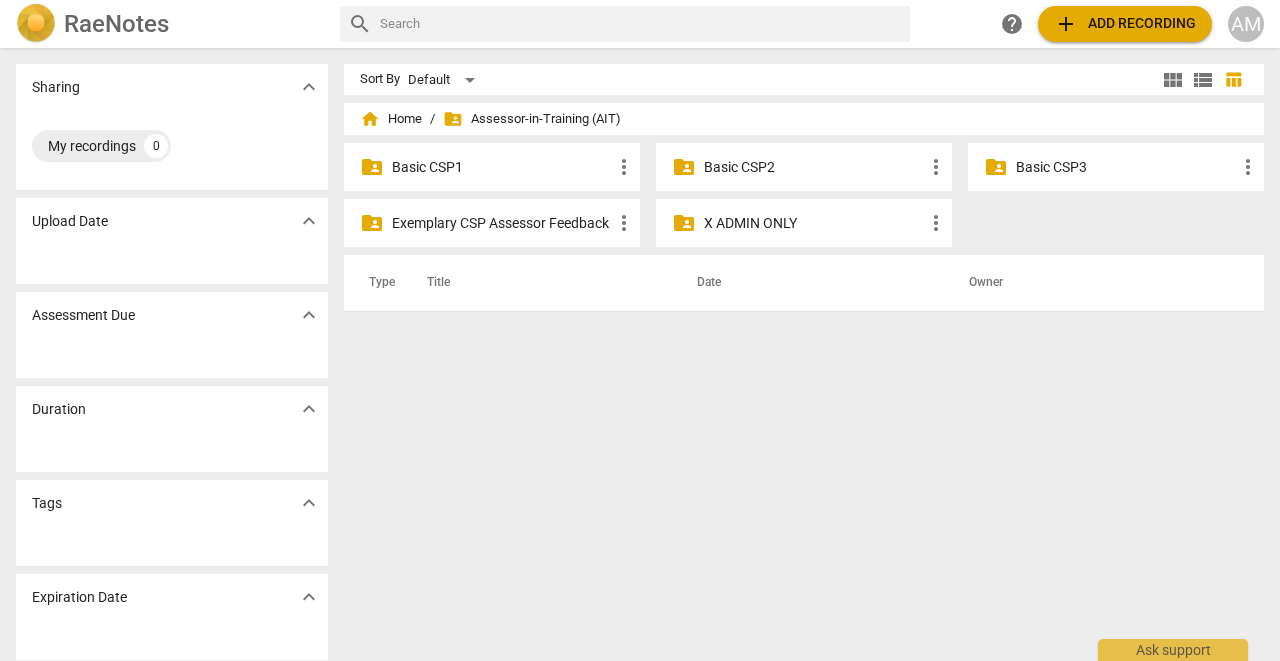 click on "Basic CSP3" at bounding box center [1126, 167] 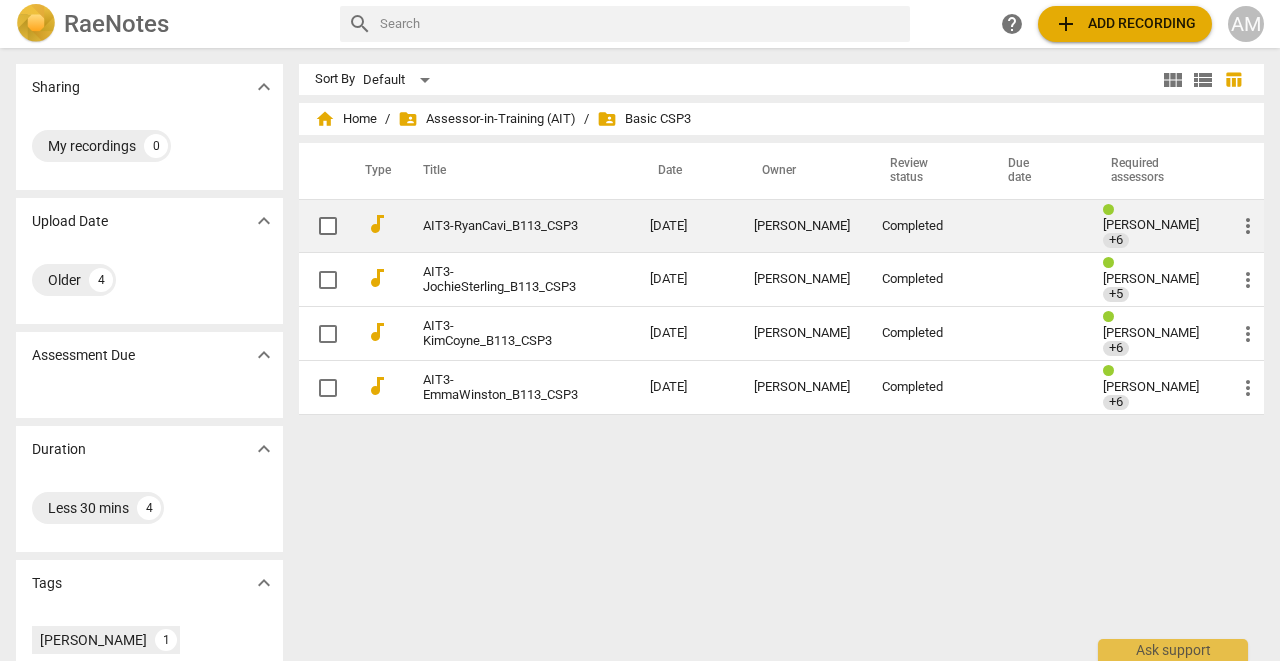 click on "AIT3-RyanCavi_B113_CSP3" at bounding box center [500, 226] 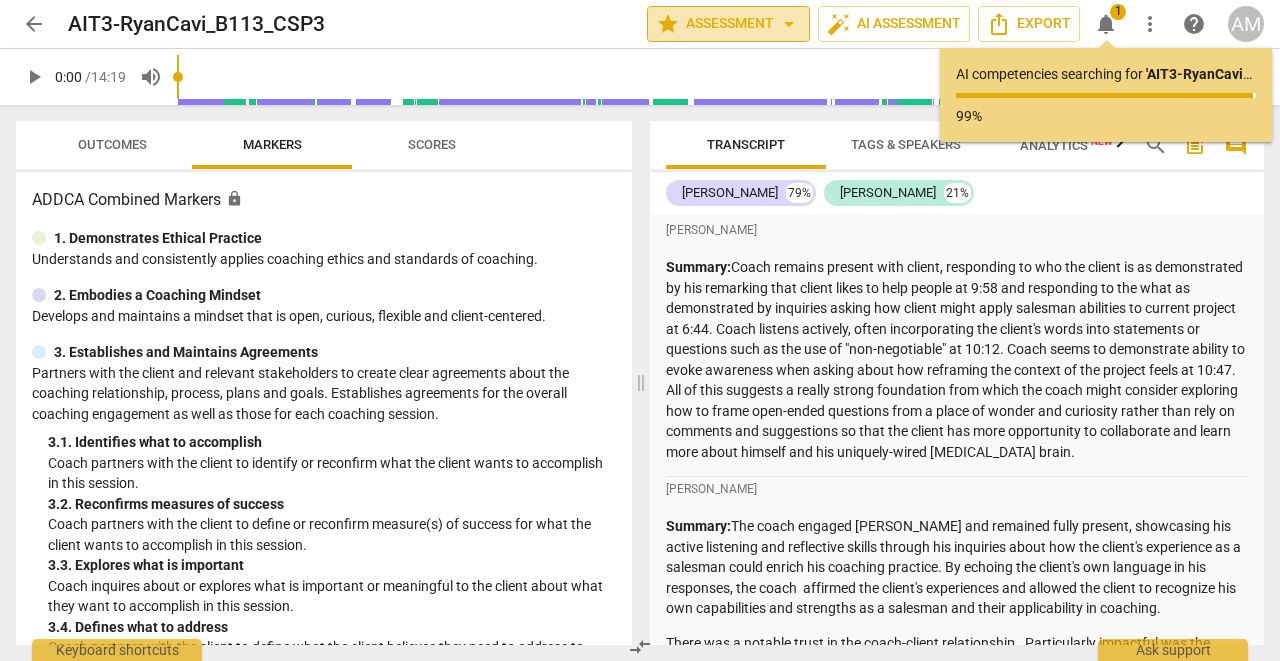 click on "star    Assessment   arrow_drop_down" at bounding box center [728, 24] 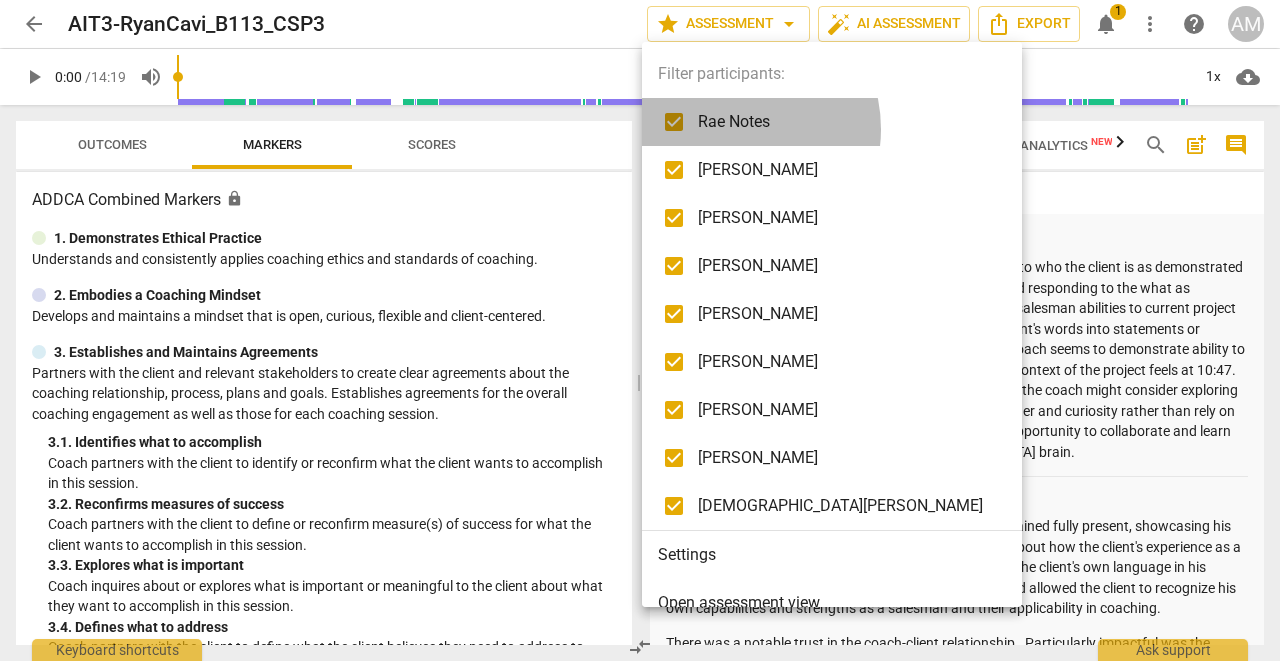 click on "Rae Notes" at bounding box center [847, 122] 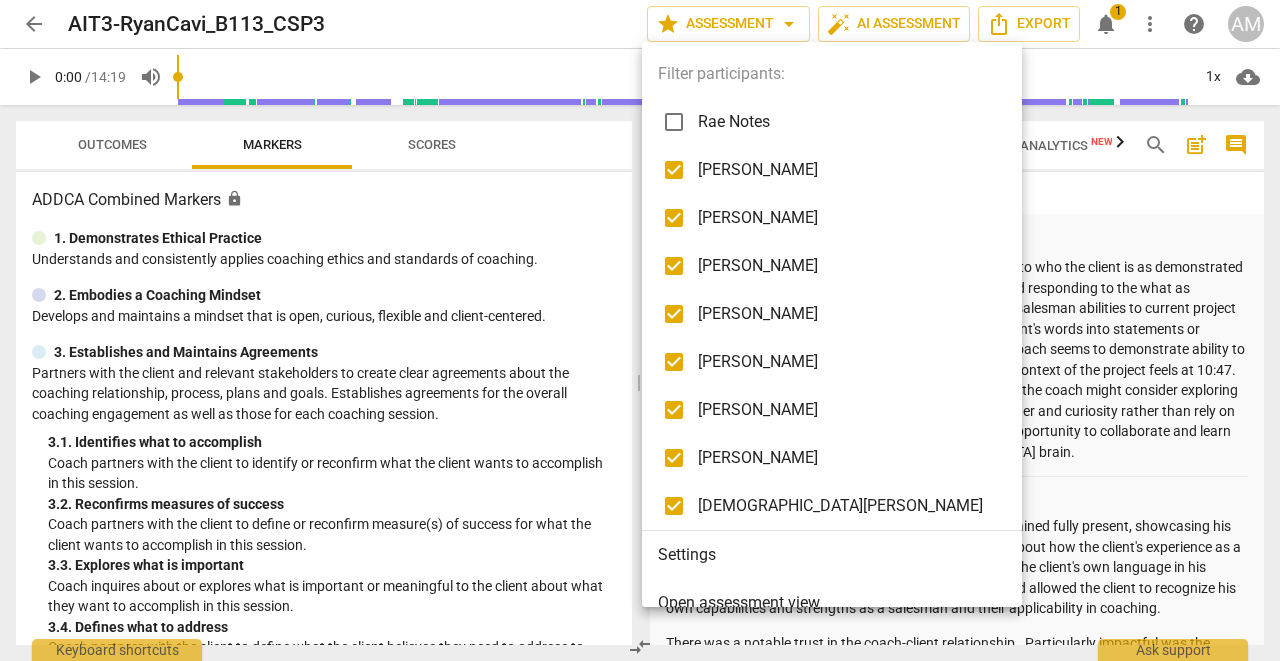 checkbox on "false" 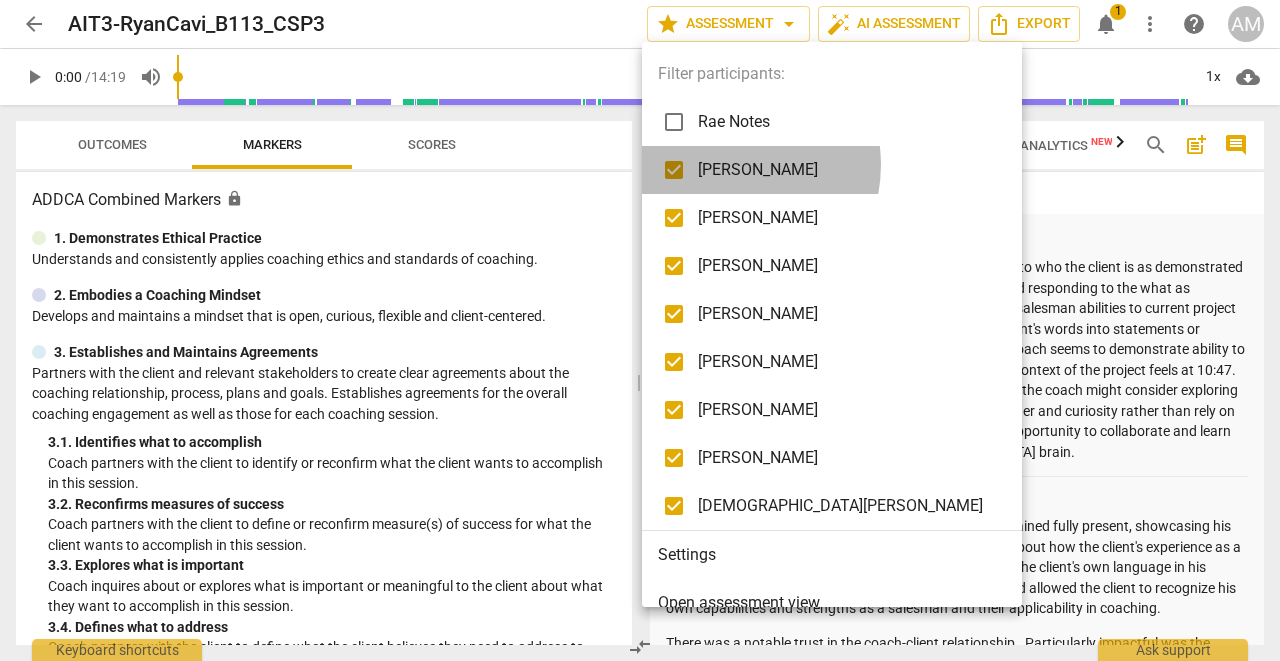 click on "[PERSON_NAME]" at bounding box center [847, 170] 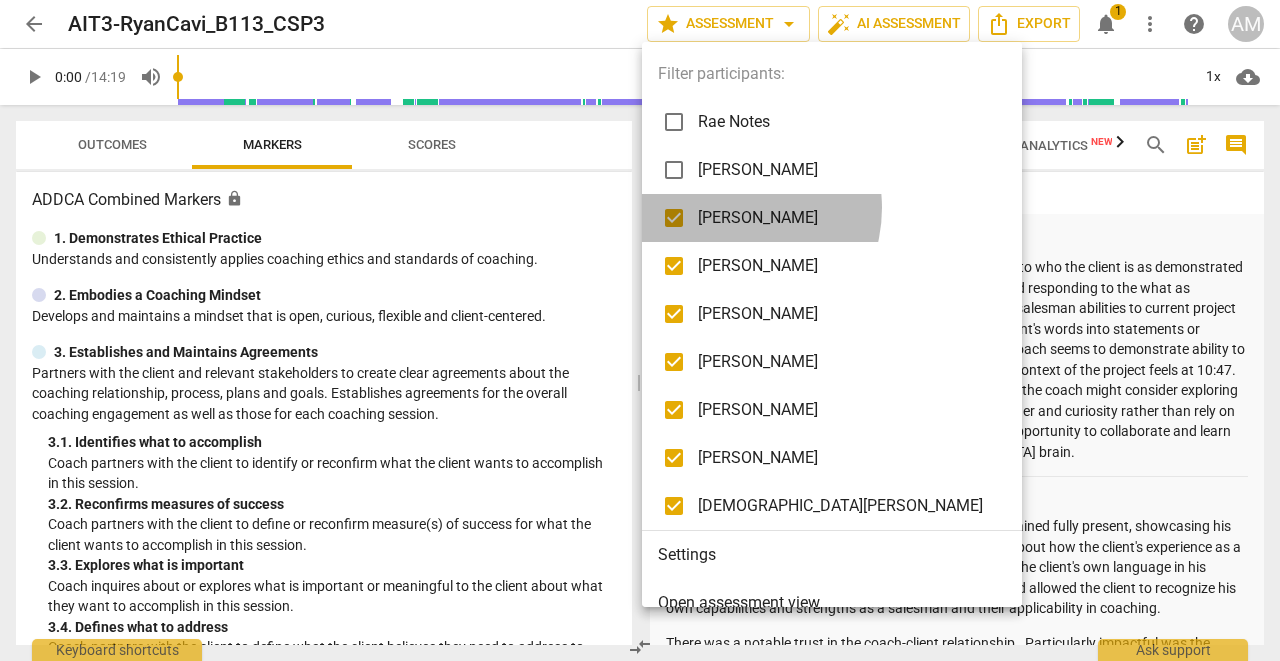 click on "[PERSON_NAME]" at bounding box center (847, 218) 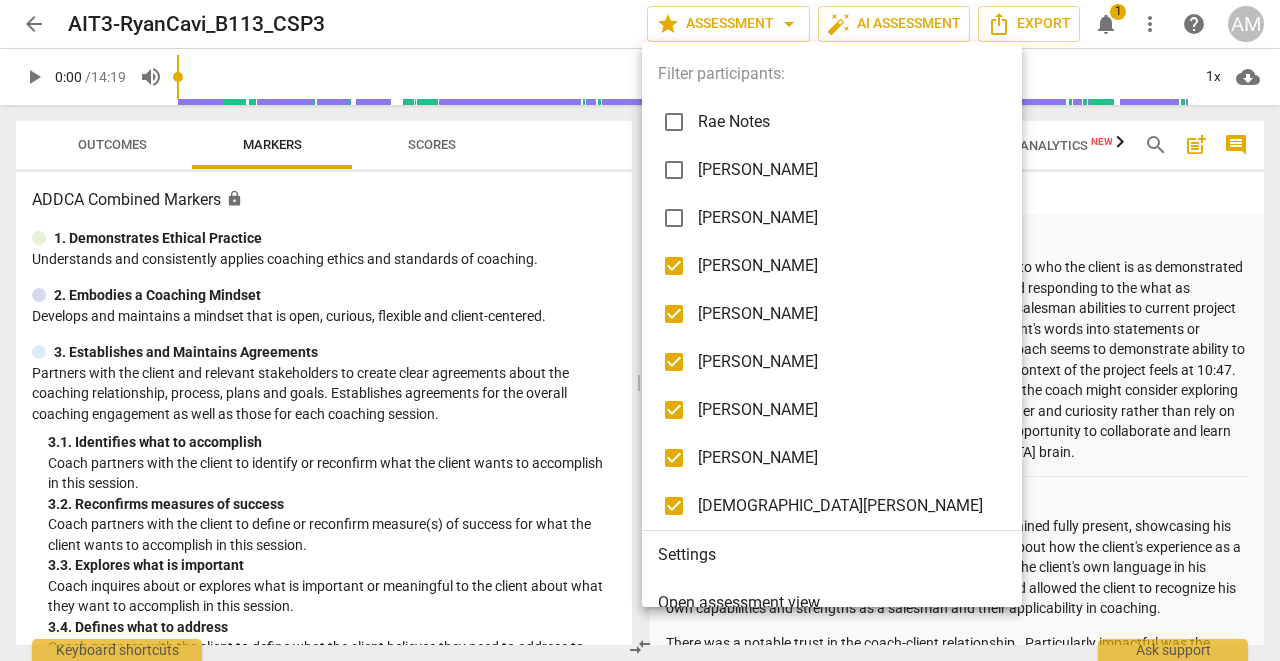 checkbox on "false" 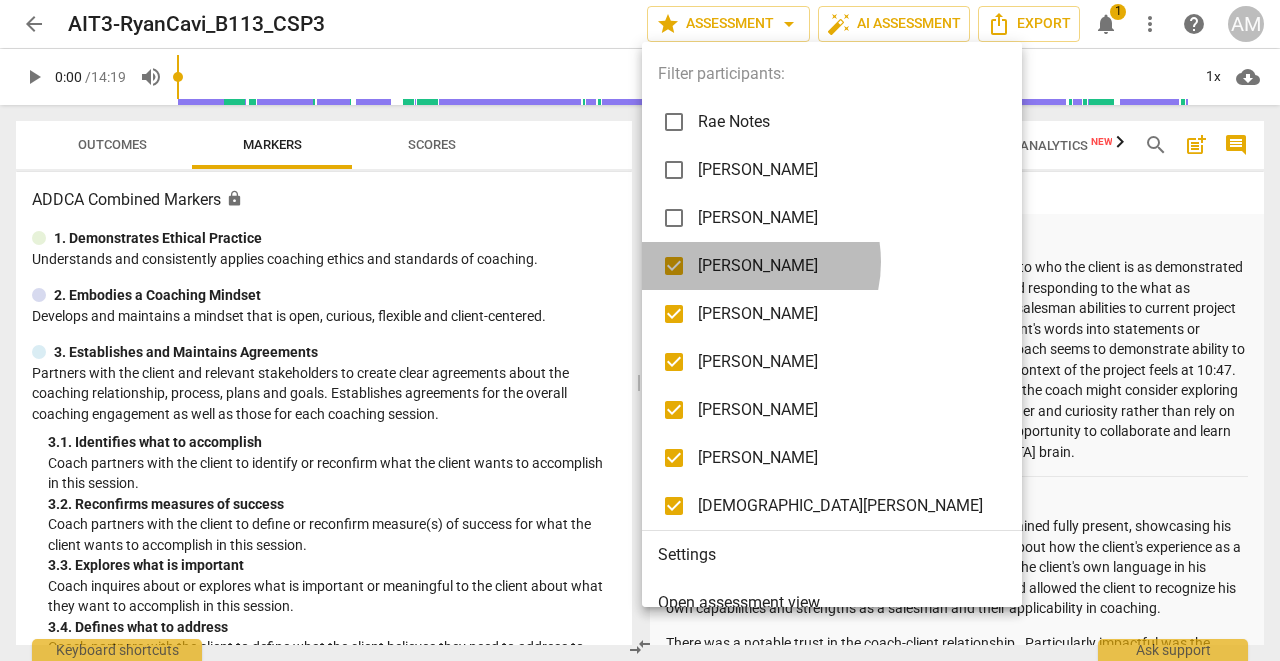 click on "[PERSON_NAME]" at bounding box center [847, 266] 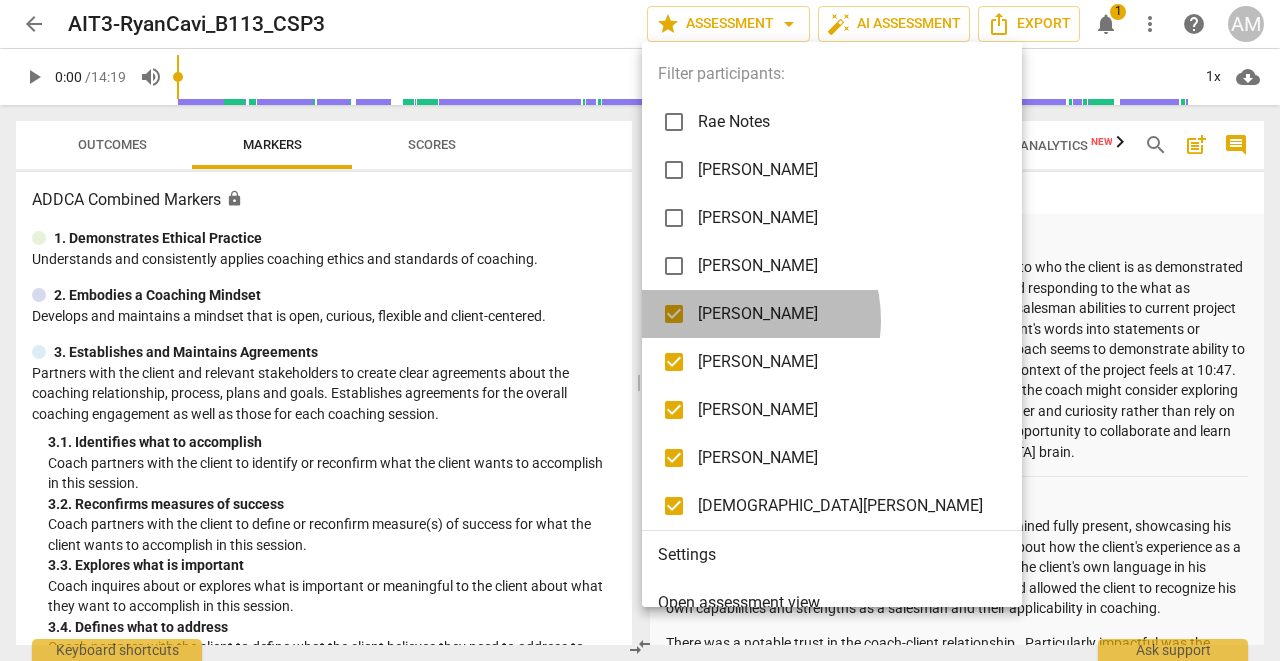 click on "[PERSON_NAME]" at bounding box center [847, 314] 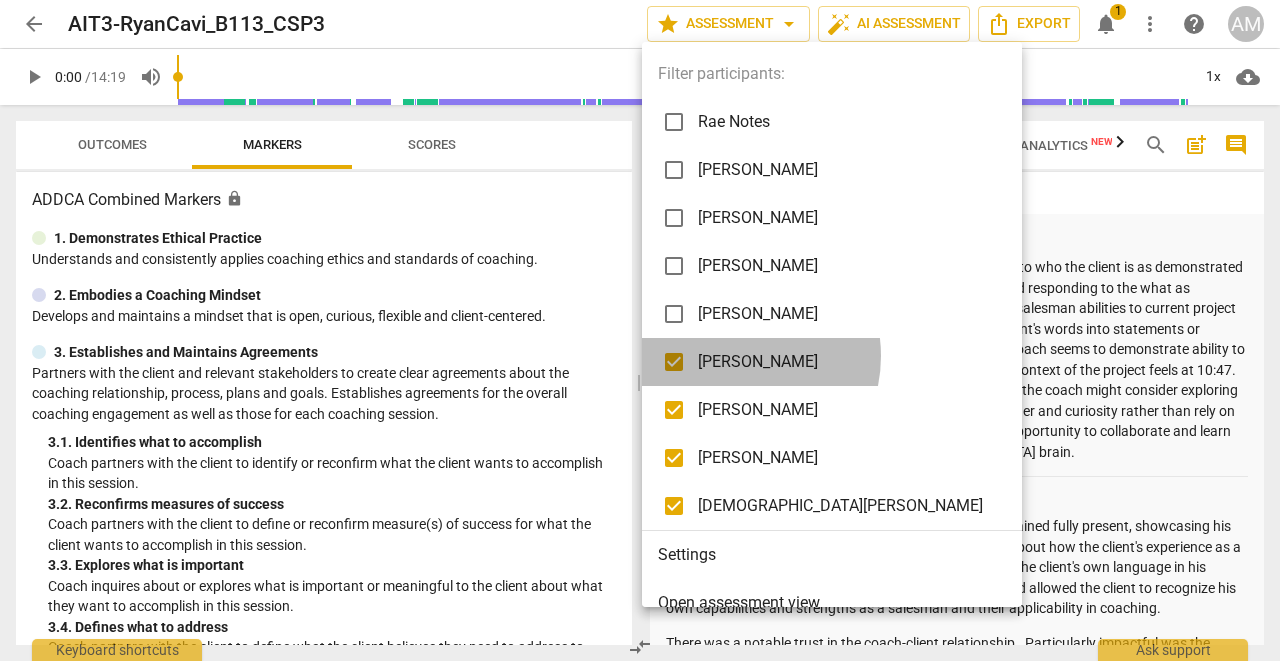 click on "[PERSON_NAME]" at bounding box center (847, 362) 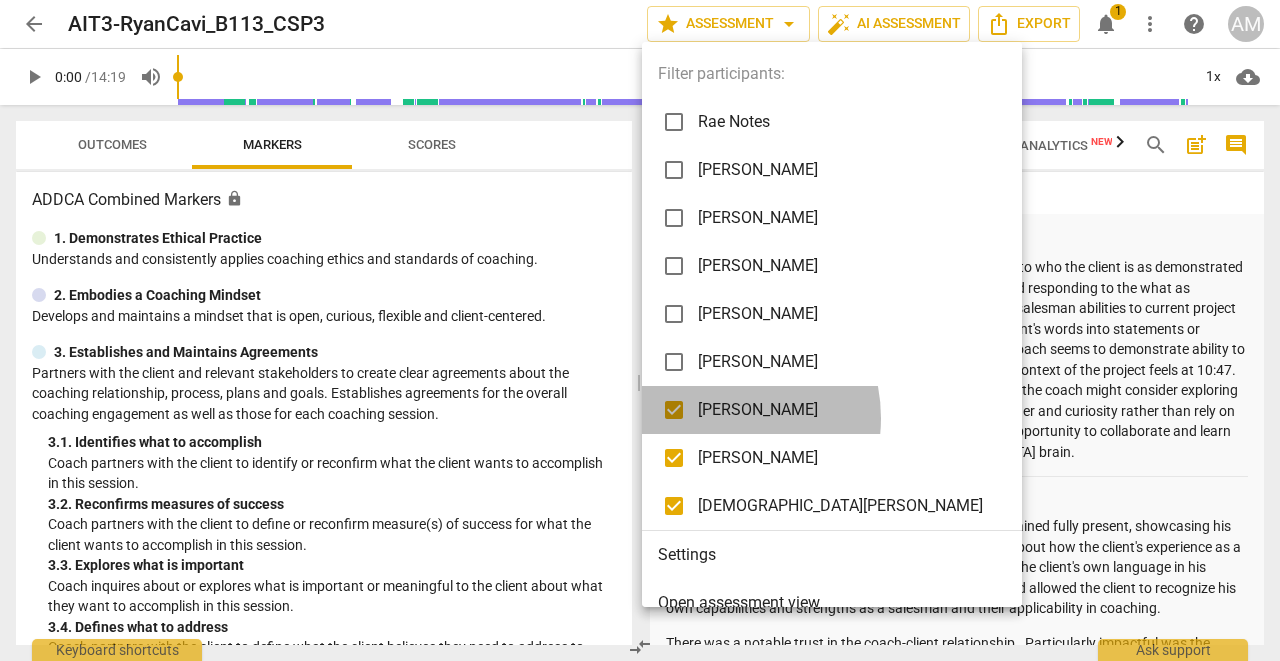 click on "[PERSON_NAME]" at bounding box center (847, 410) 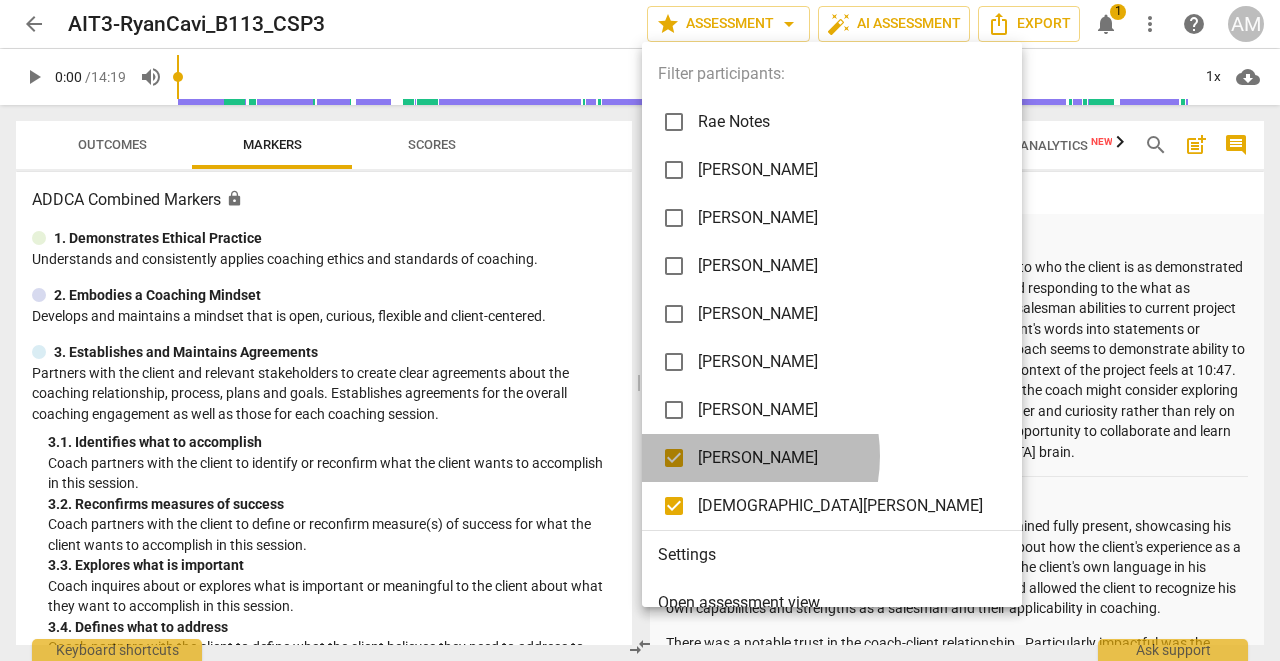 click on "[PERSON_NAME]" at bounding box center (847, 458) 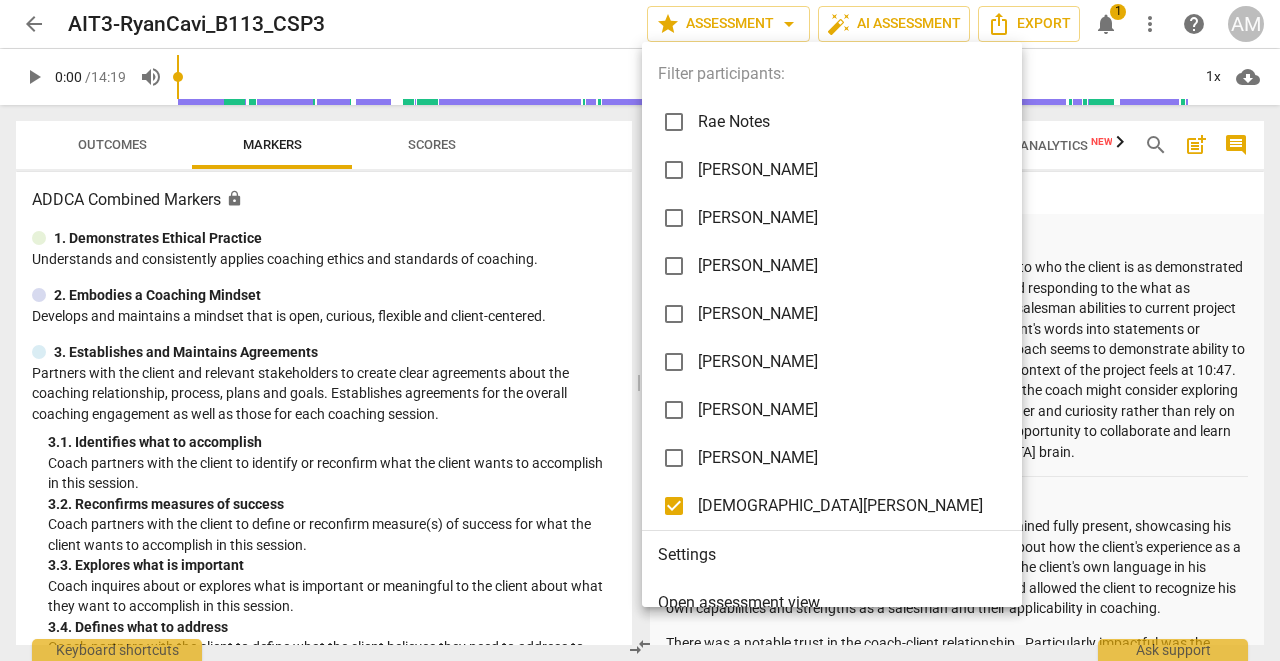 checkbox on "false" 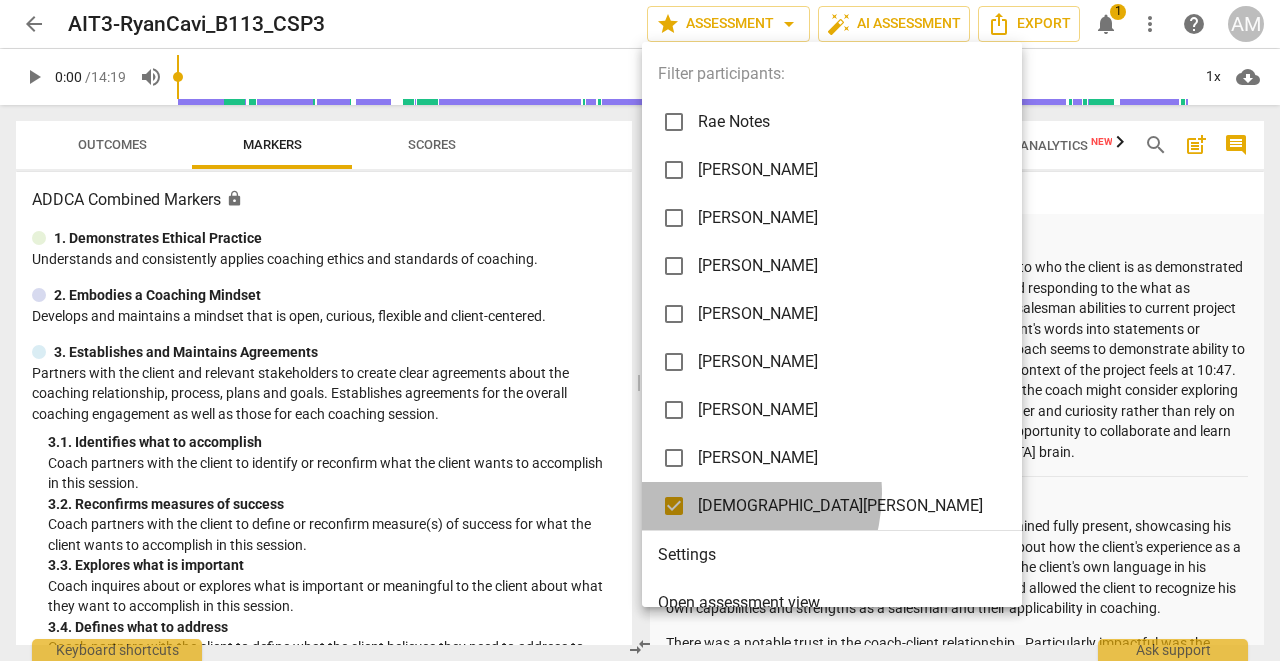 click on "[DEMOGRAPHIC_DATA][PERSON_NAME]" at bounding box center [835, 506] 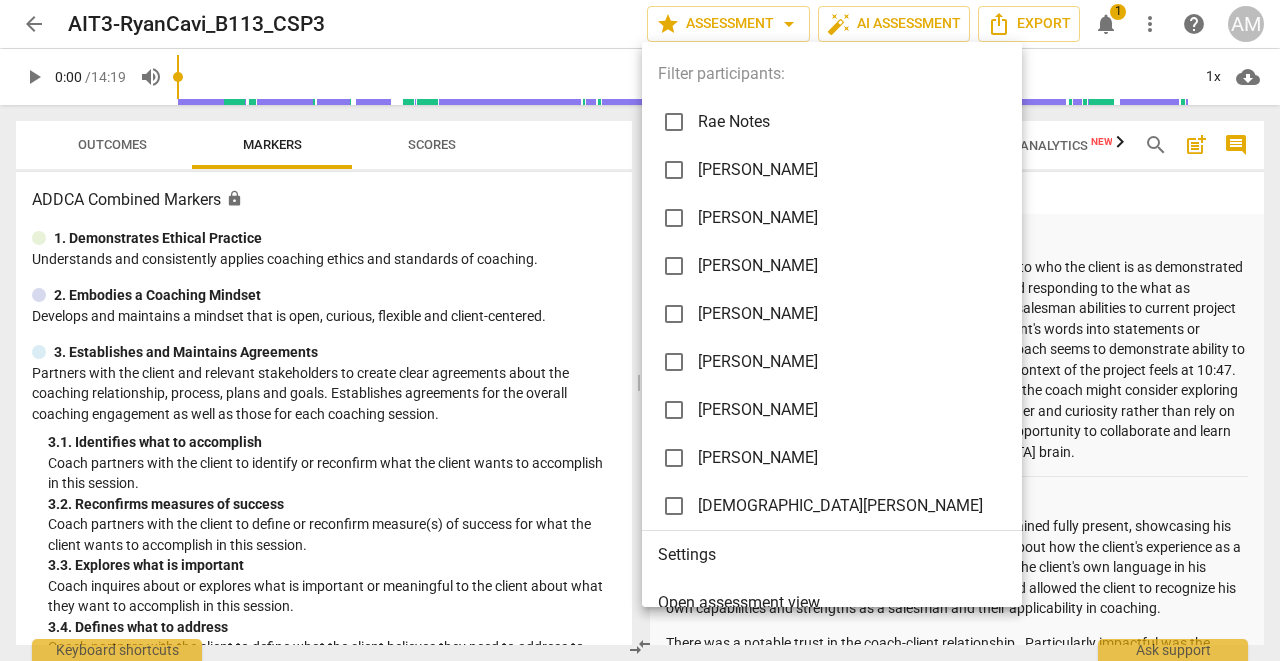 click at bounding box center [640, 330] 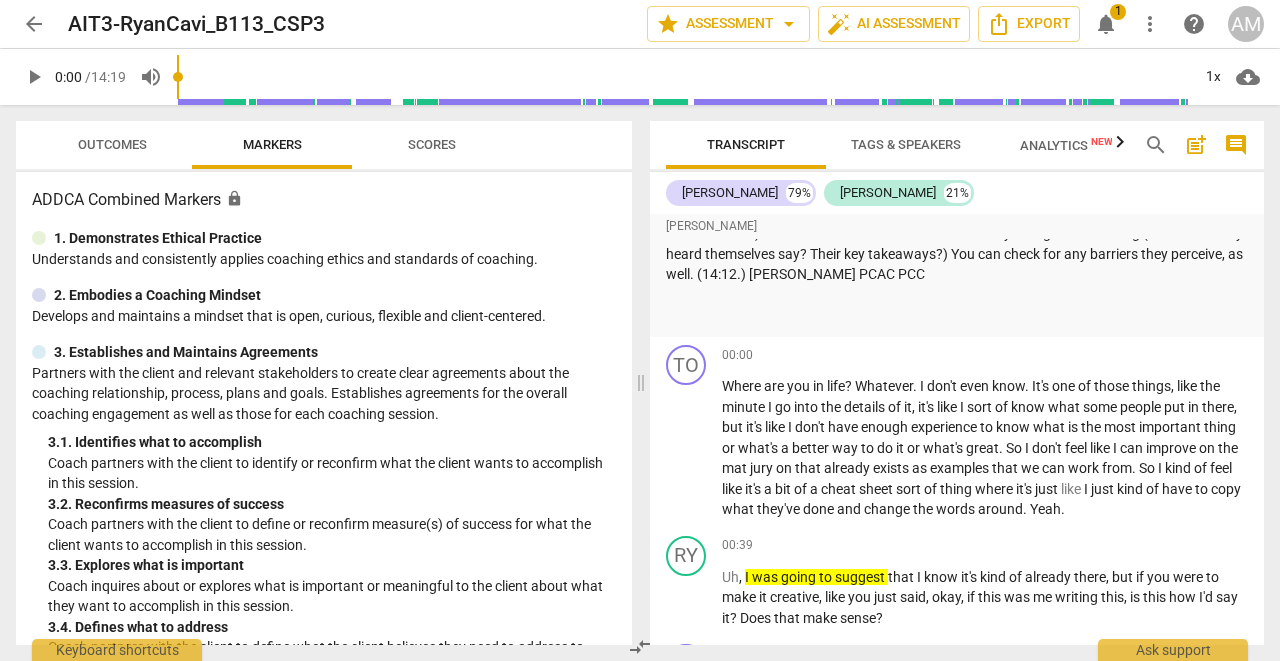 scroll, scrollTop: 1675, scrollLeft: 0, axis: vertical 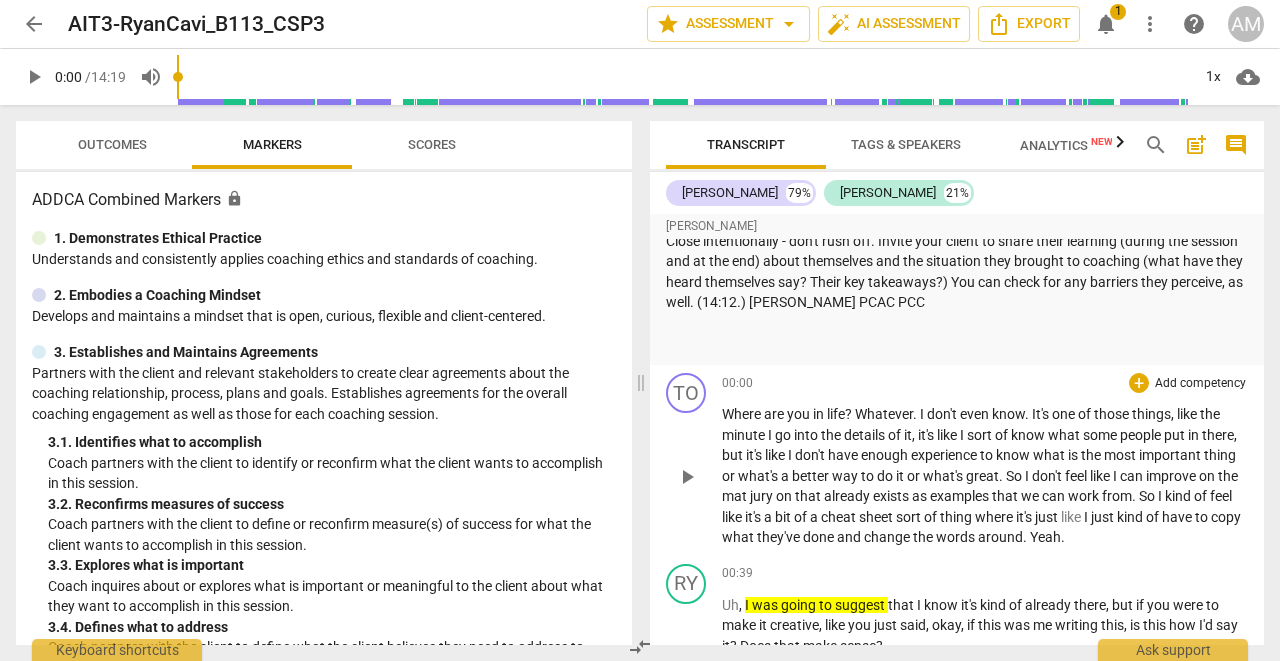 click on "play_arrow" at bounding box center (687, 477) 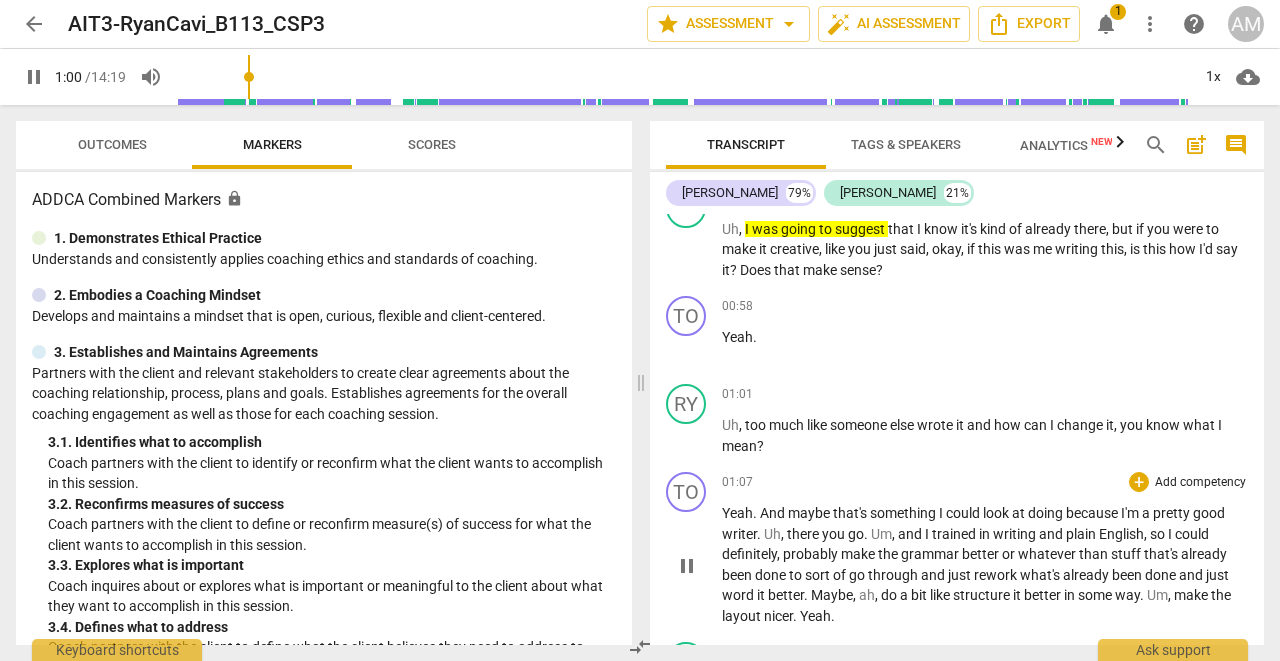 scroll, scrollTop: 1979, scrollLeft: 0, axis: vertical 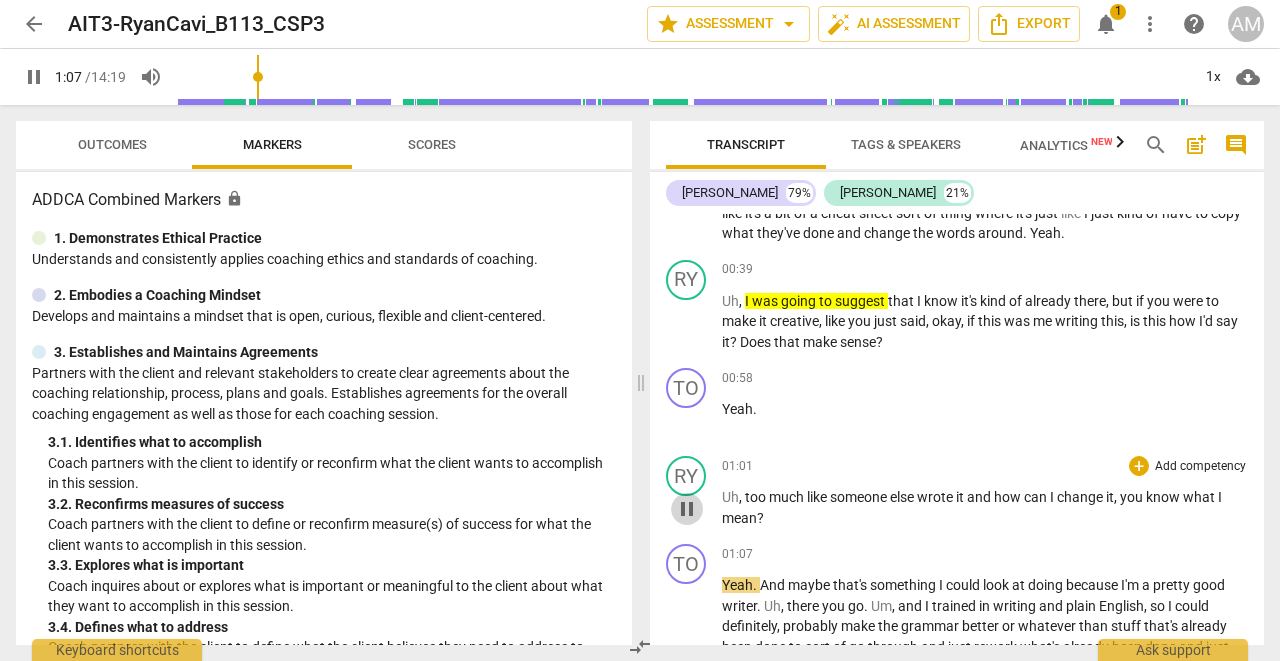 click on "pause" at bounding box center [687, 509] 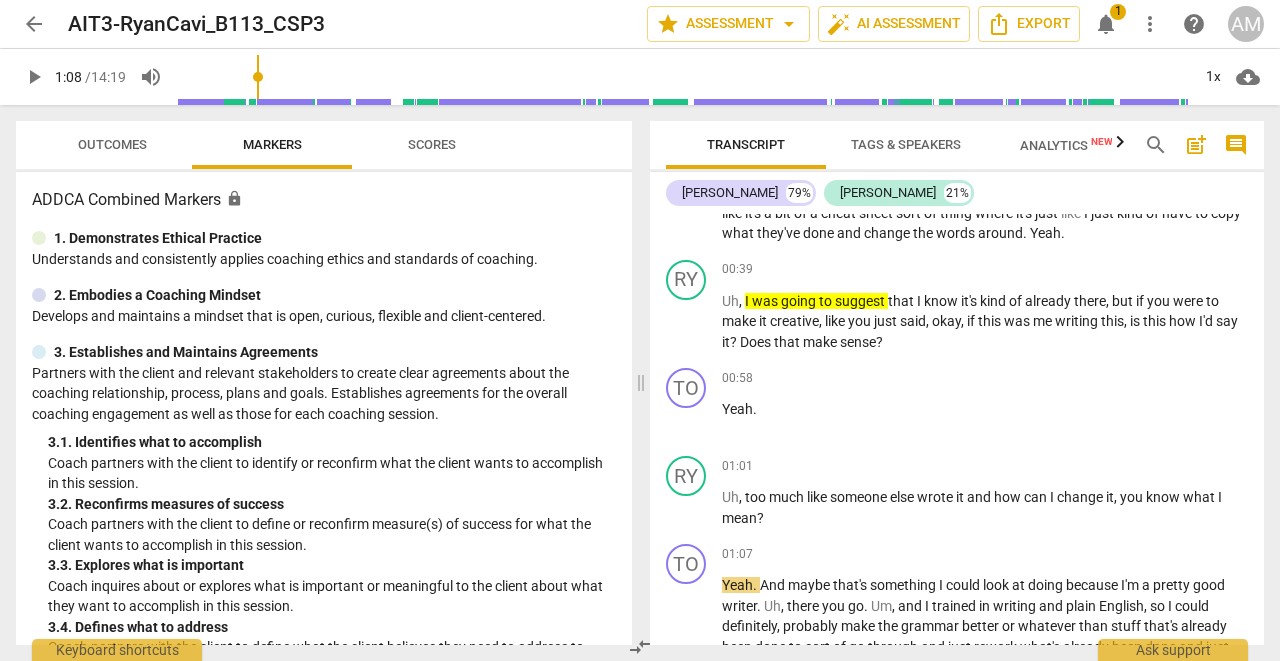 scroll, scrollTop: 0, scrollLeft: 0, axis: both 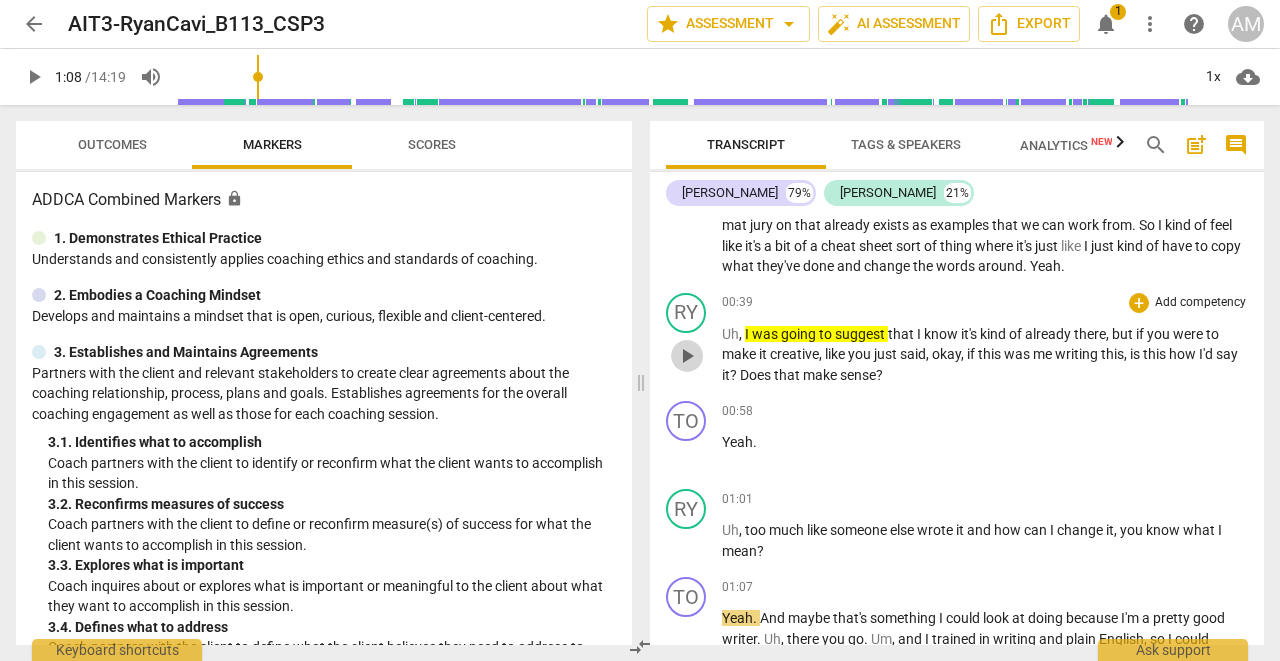 click on "play_arrow" at bounding box center [687, 356] 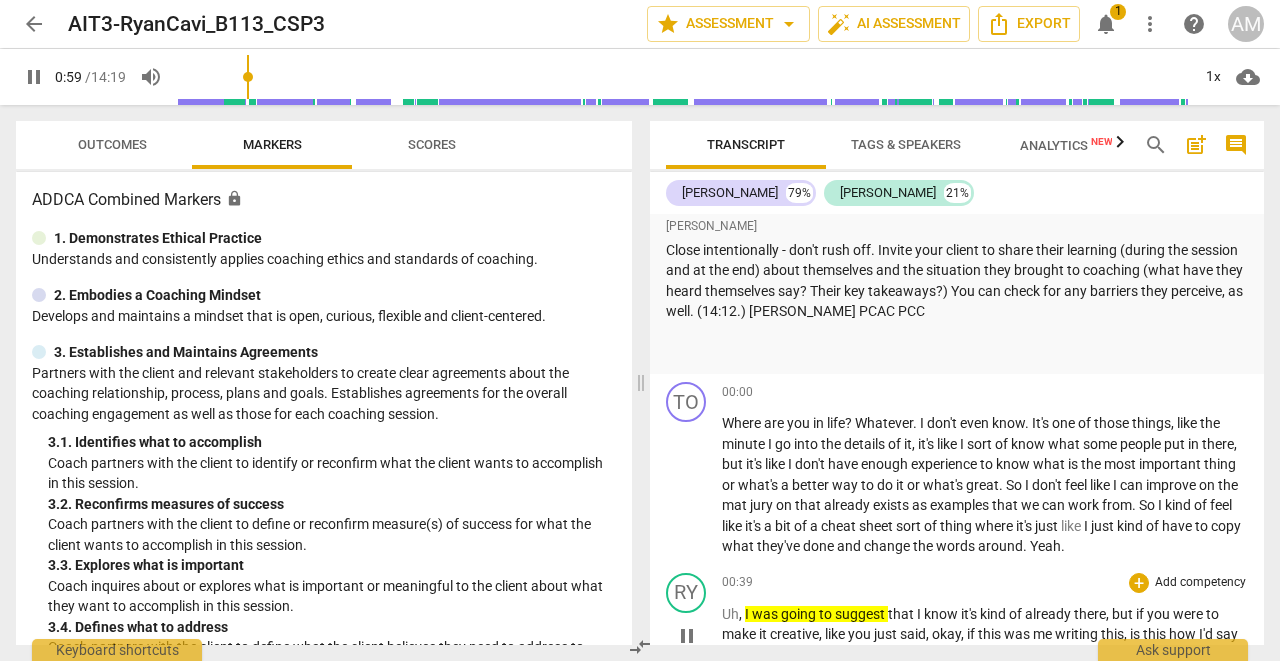 scroll, scrollTop: 1639, scrollLeft: 0, axis: vertical 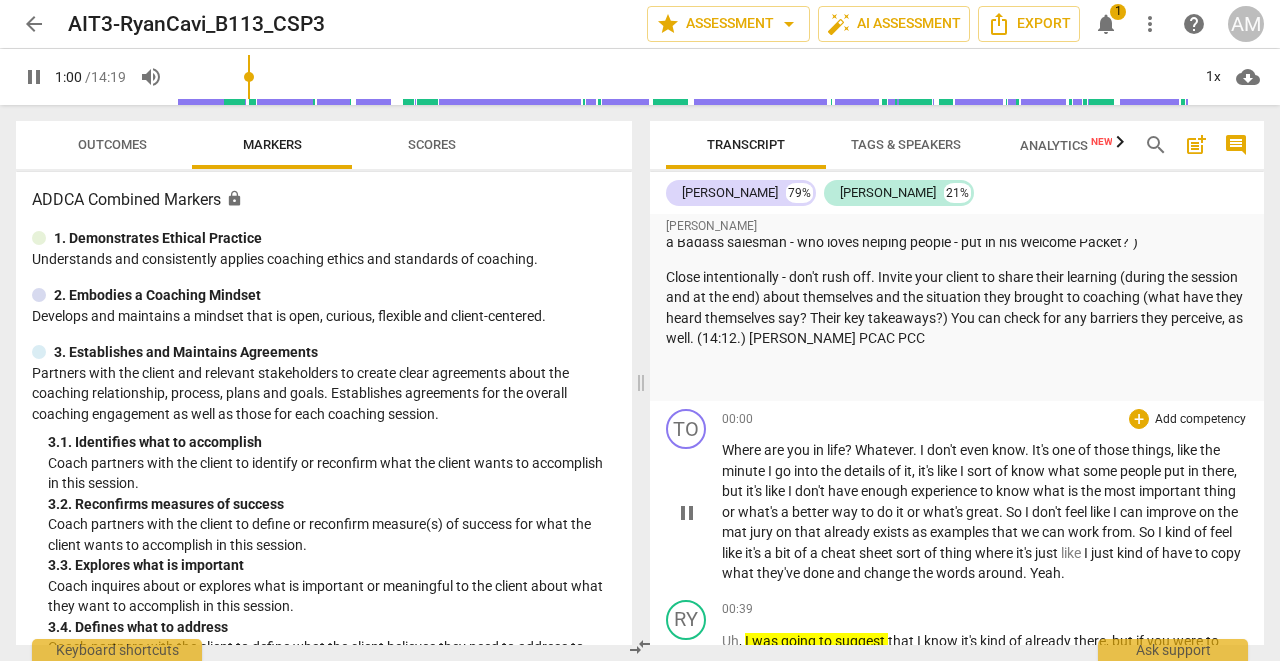click on "pause" at bounding box center (687, 513) 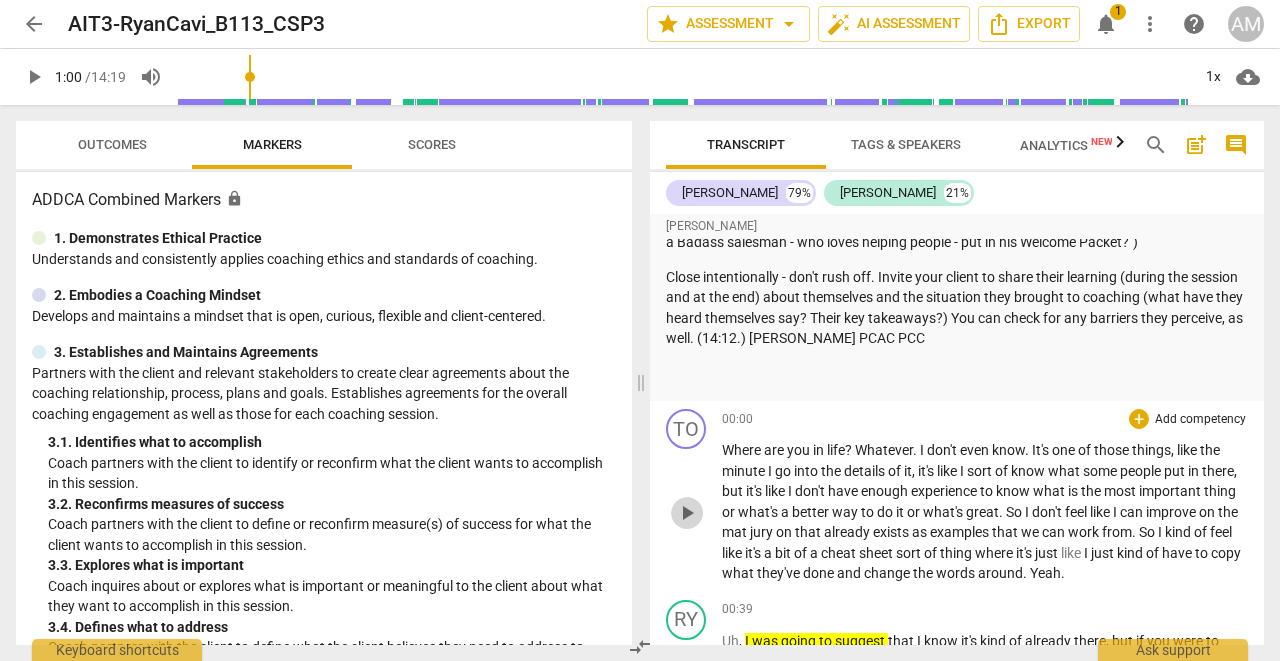 click on "play_arrow" at bounding box center (687, 513) 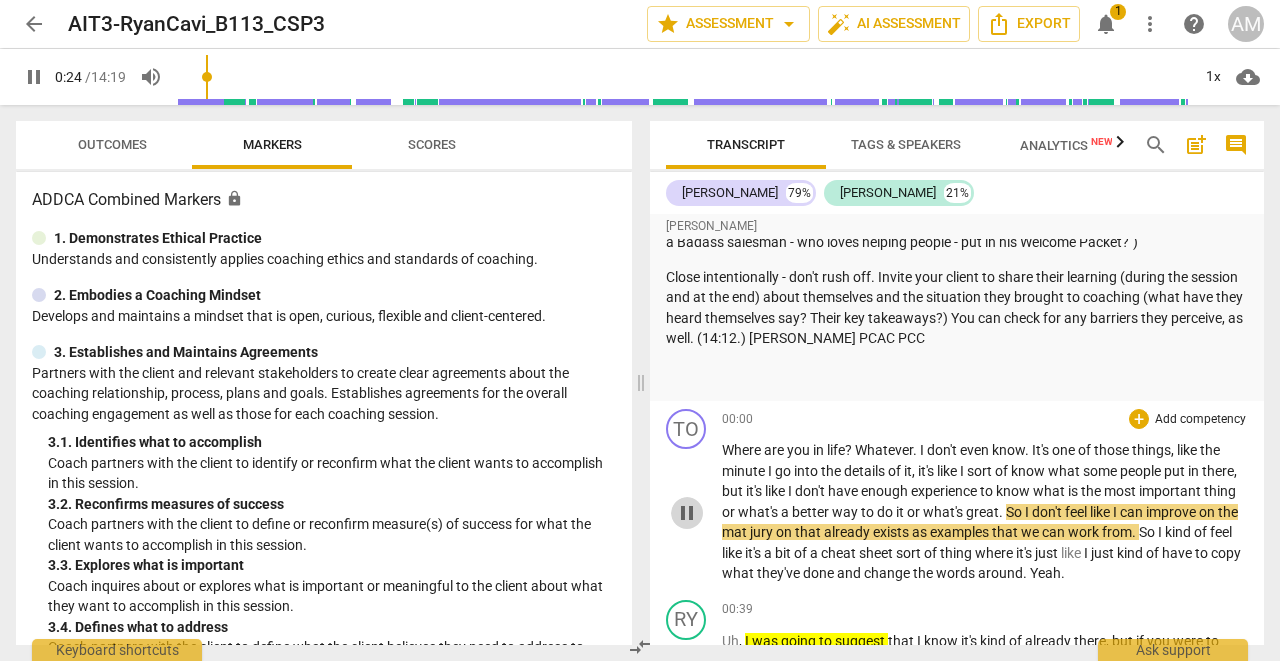 click on "pause" at bounding box center (687, 513) 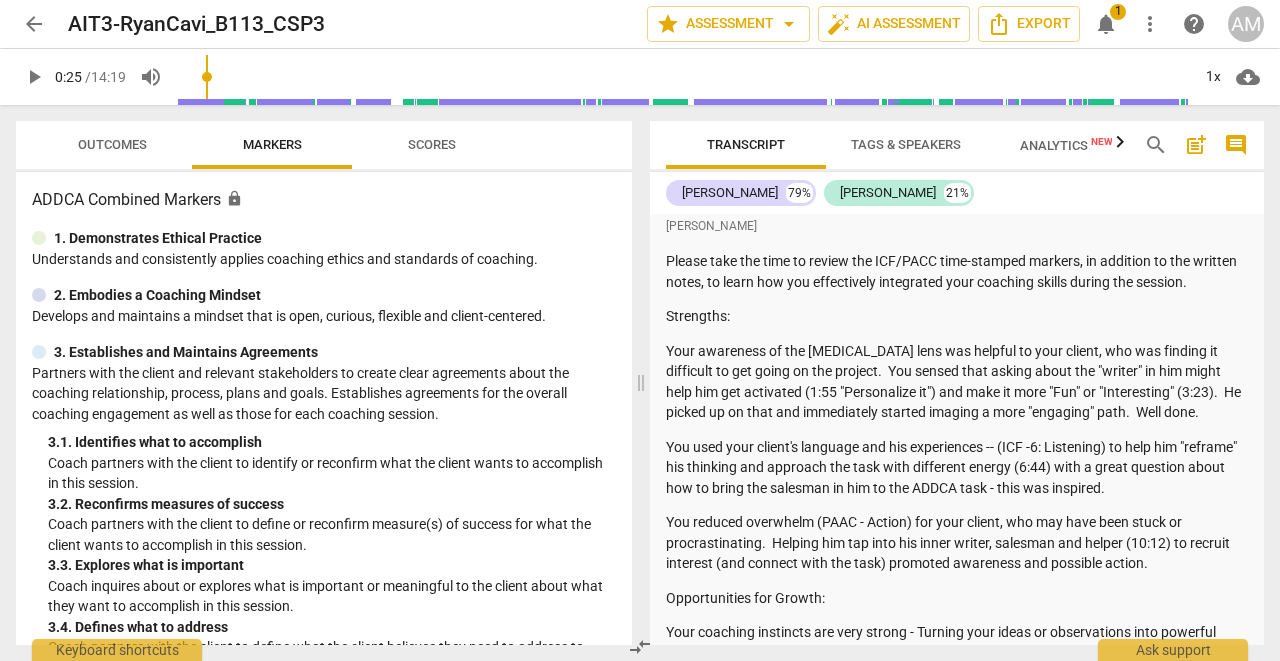 scroll, scrollTop: 1201, scrollLeft: 0, axis: vertical 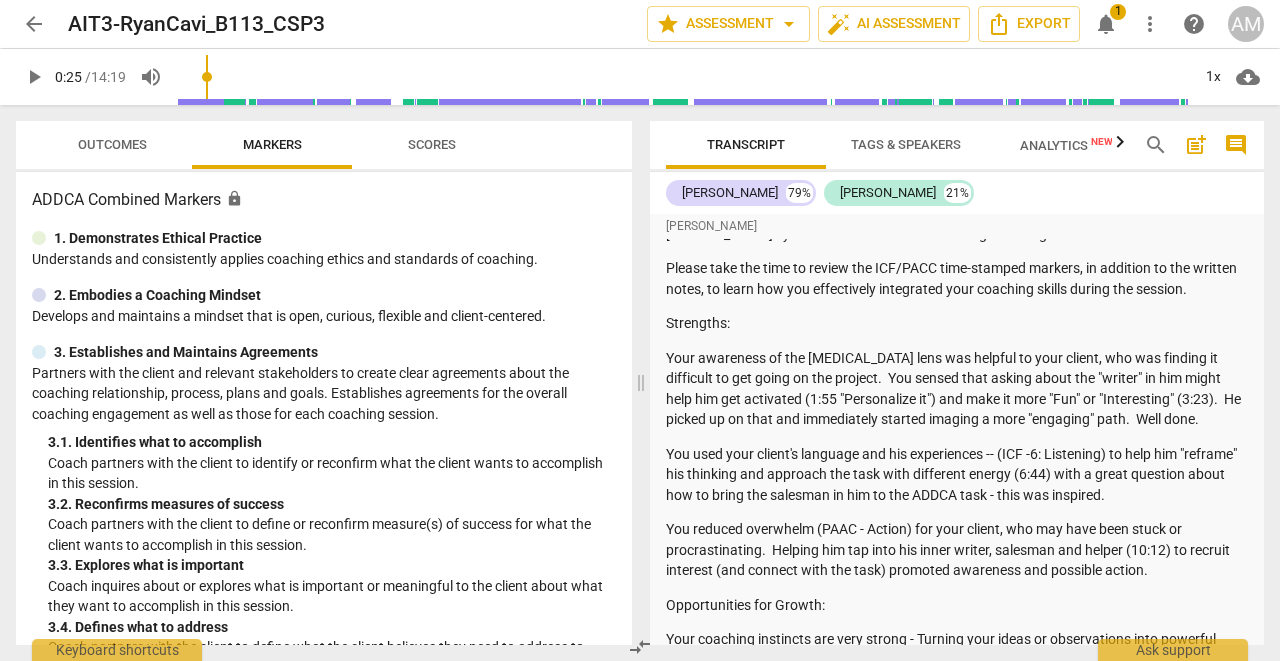 click on "arrow_back" at bounding box center [34, 24] 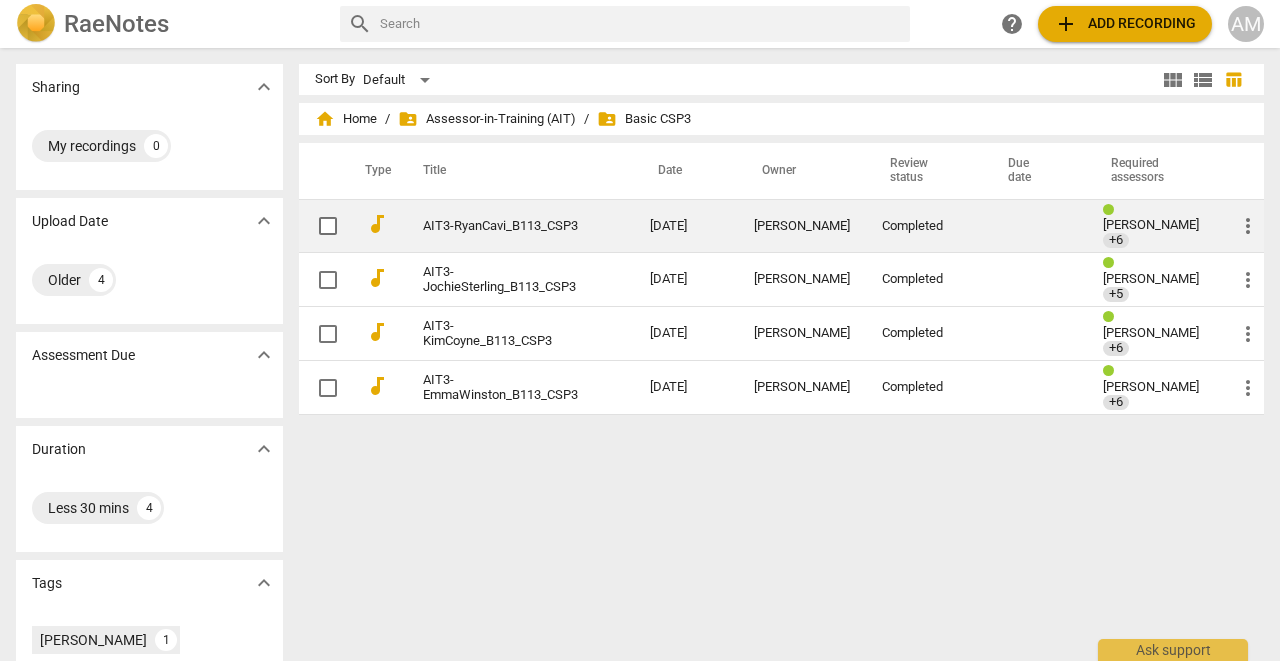 click on "AIT3-RyanCavi_B113_CSP3" at bounding box center (500, 226) 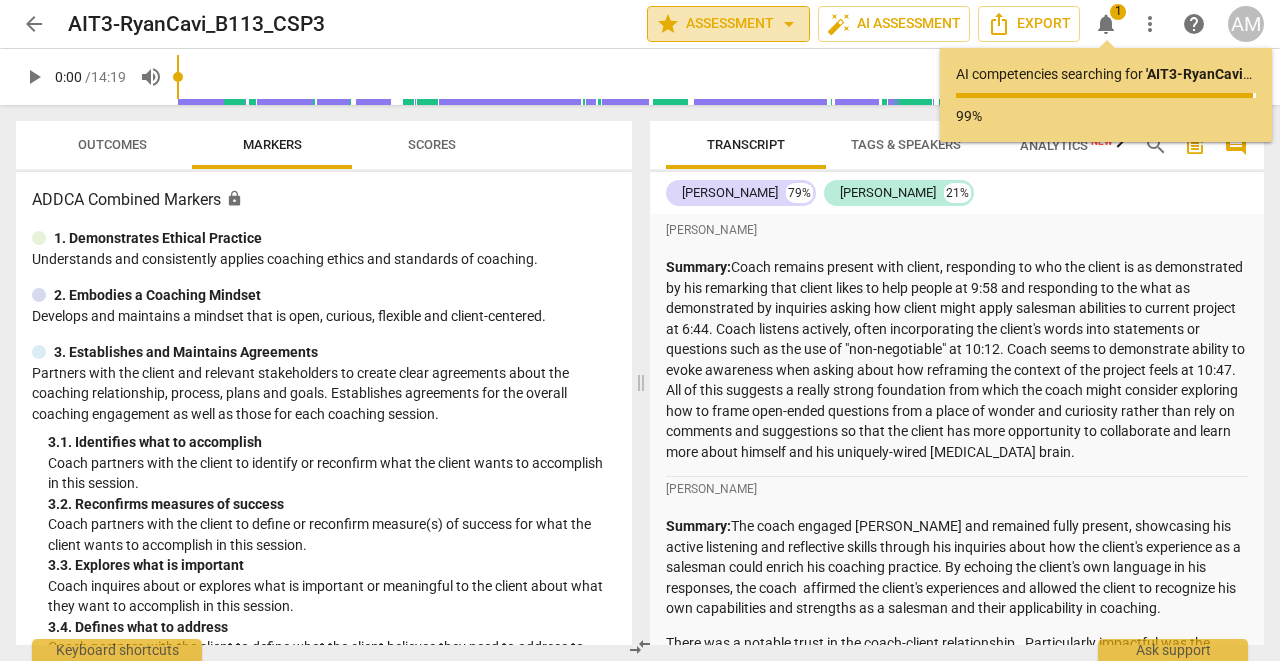 click on "arrow_drop_down" at bounding box center [789, 24] 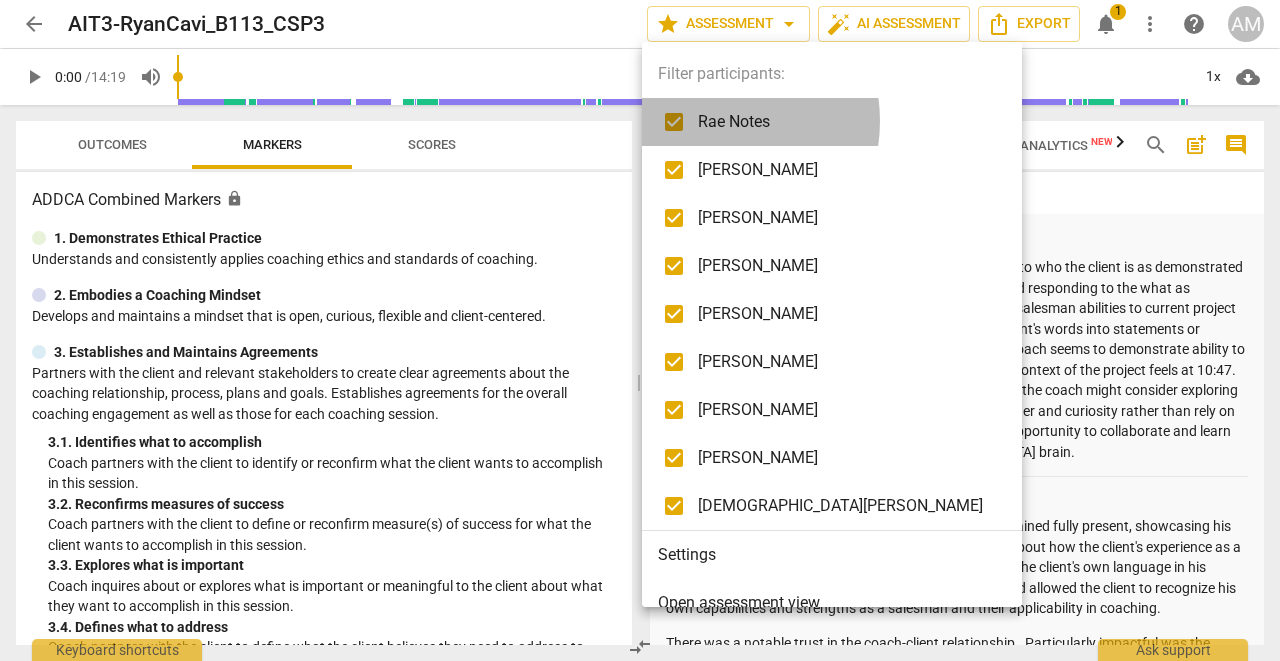 click on "Rae Notes" at bounding box center (847, 122) 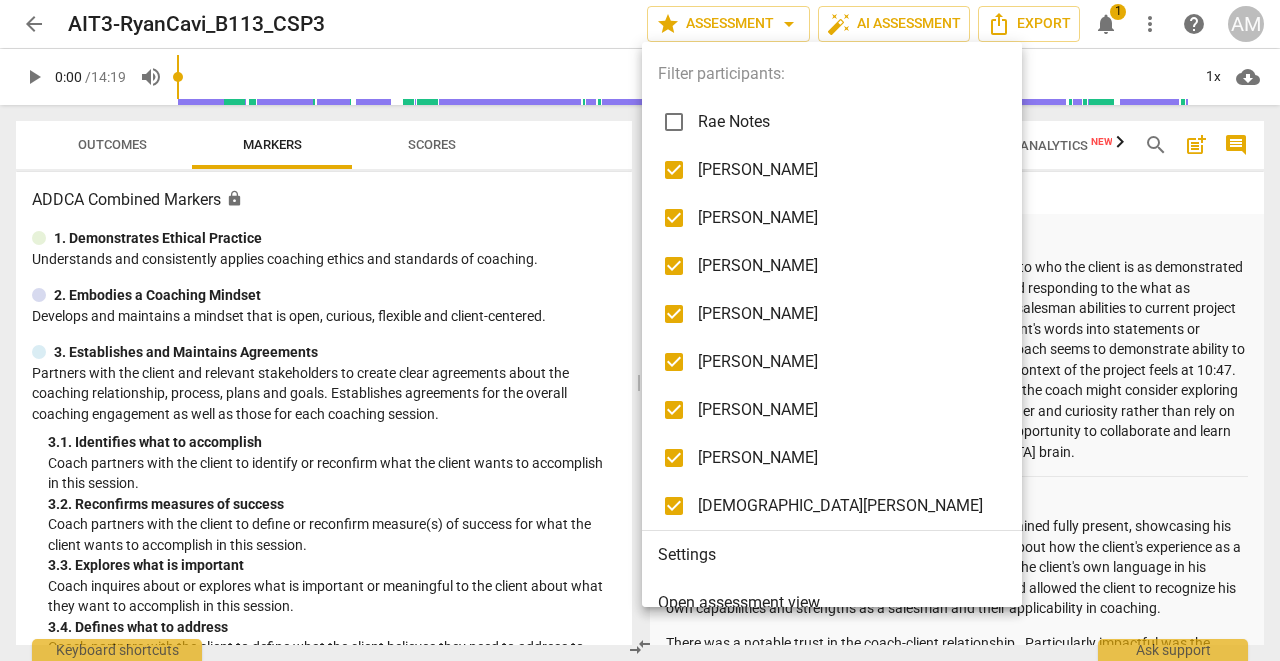 click on "[PERSON_NAME]" at bounding box center (847, 170) 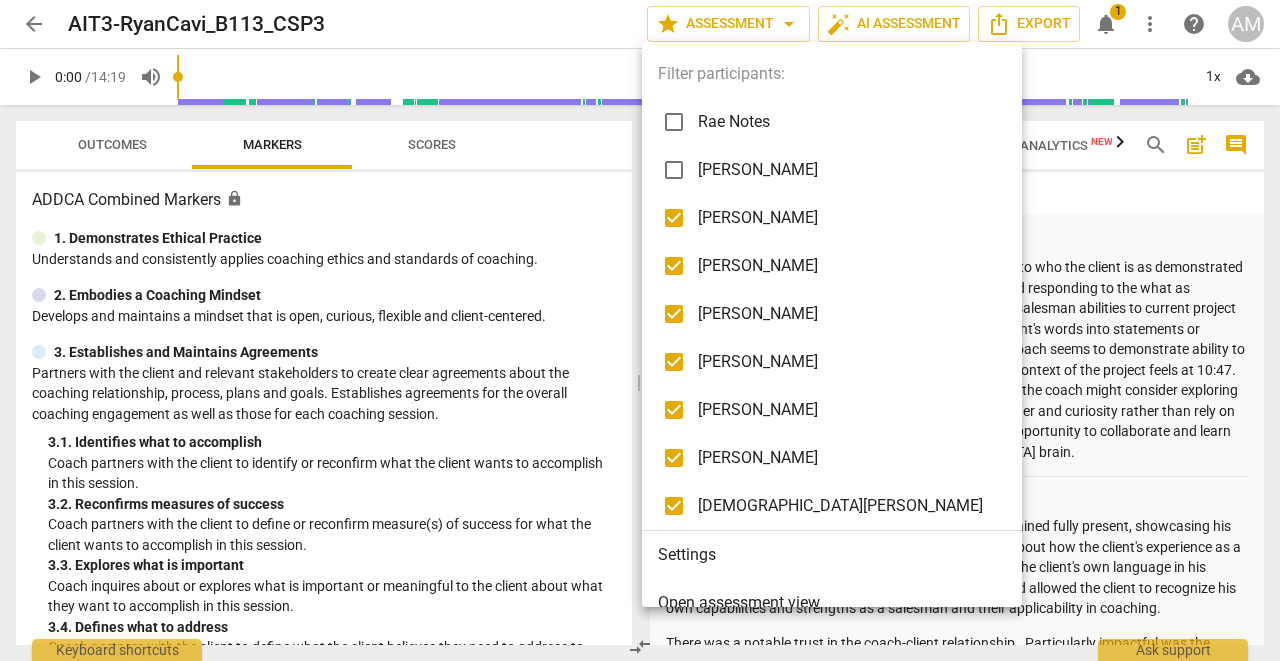 checkbox on "false" 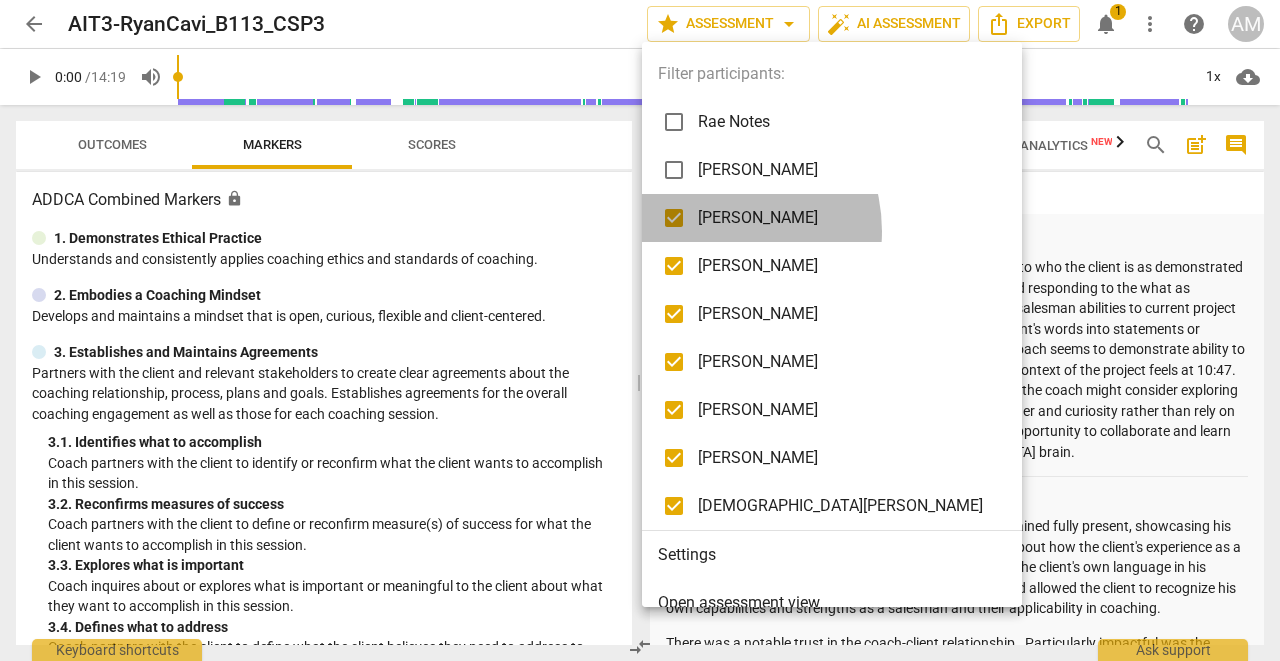 click on "[PERSON_NAME]" at bounding box center [835, 218] 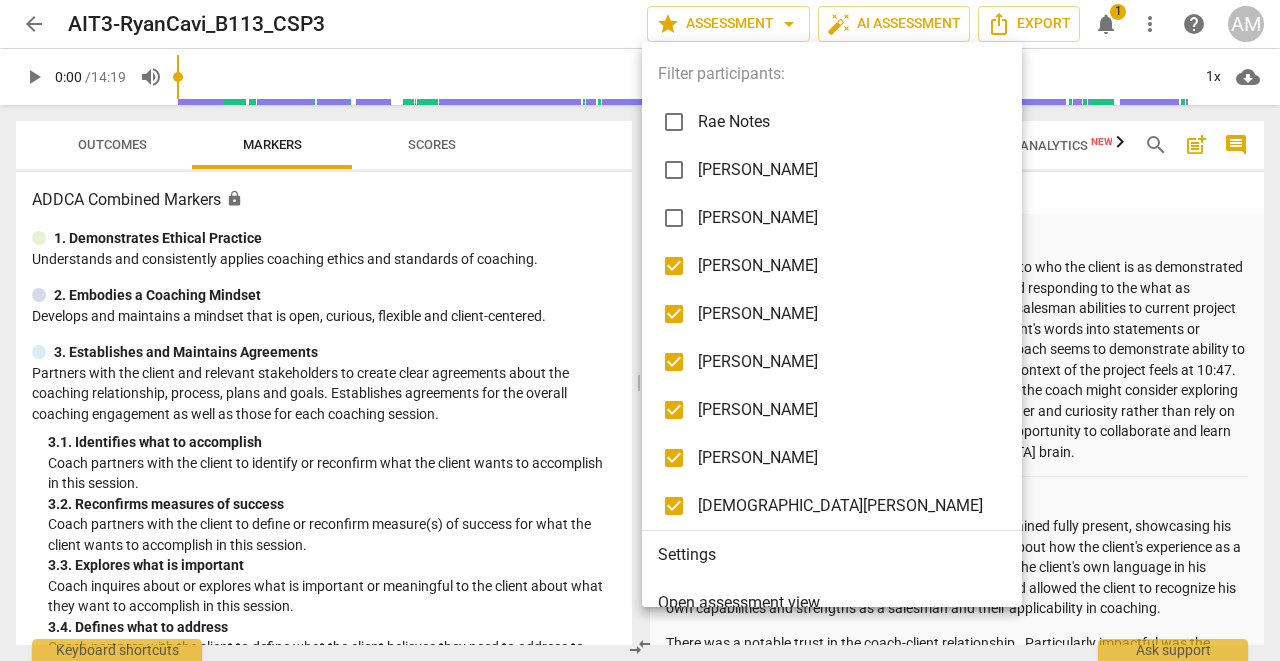click on "[PERSON_NAME]" at bounding box center (847, 266) 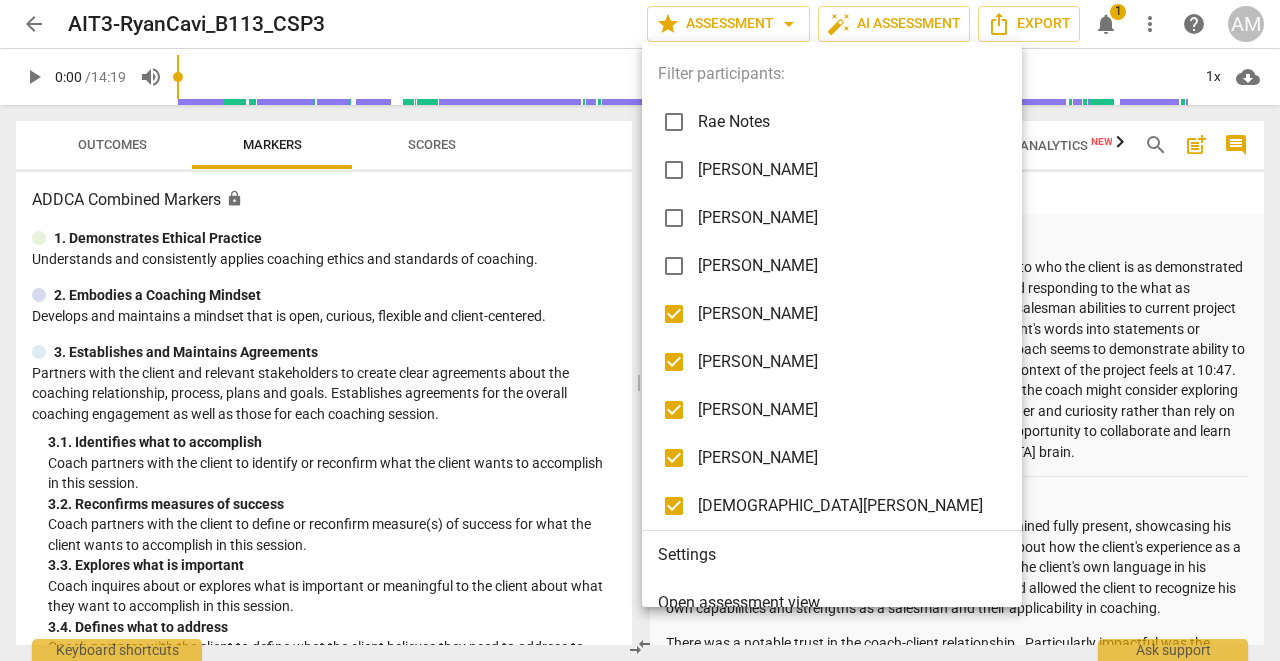 click at bounding box center [674, 314] 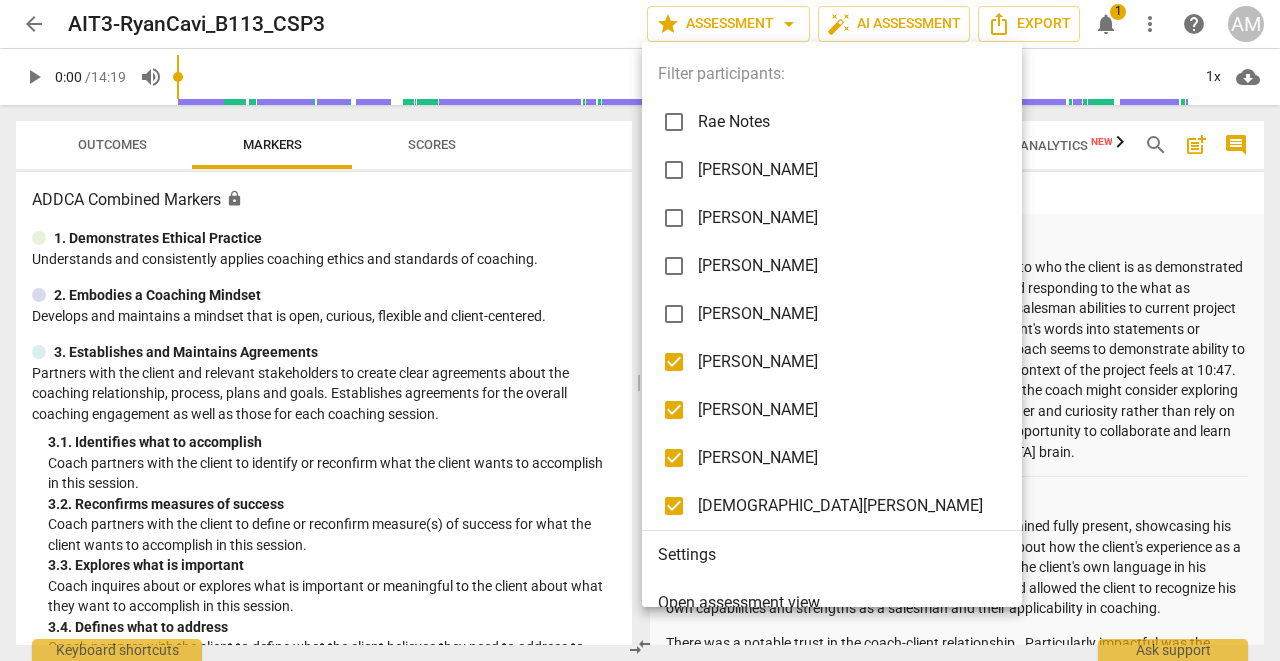 click on "[PERSON_NAME]" at bounding box center [847, 362] 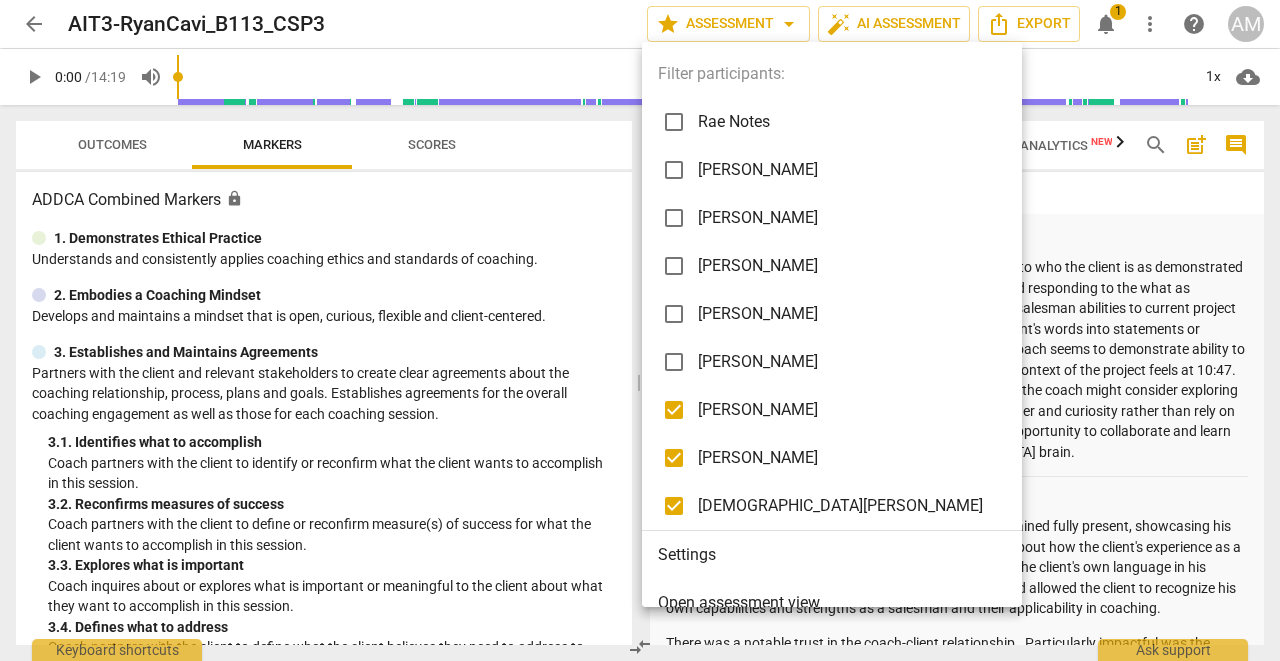 checkbox on "false" 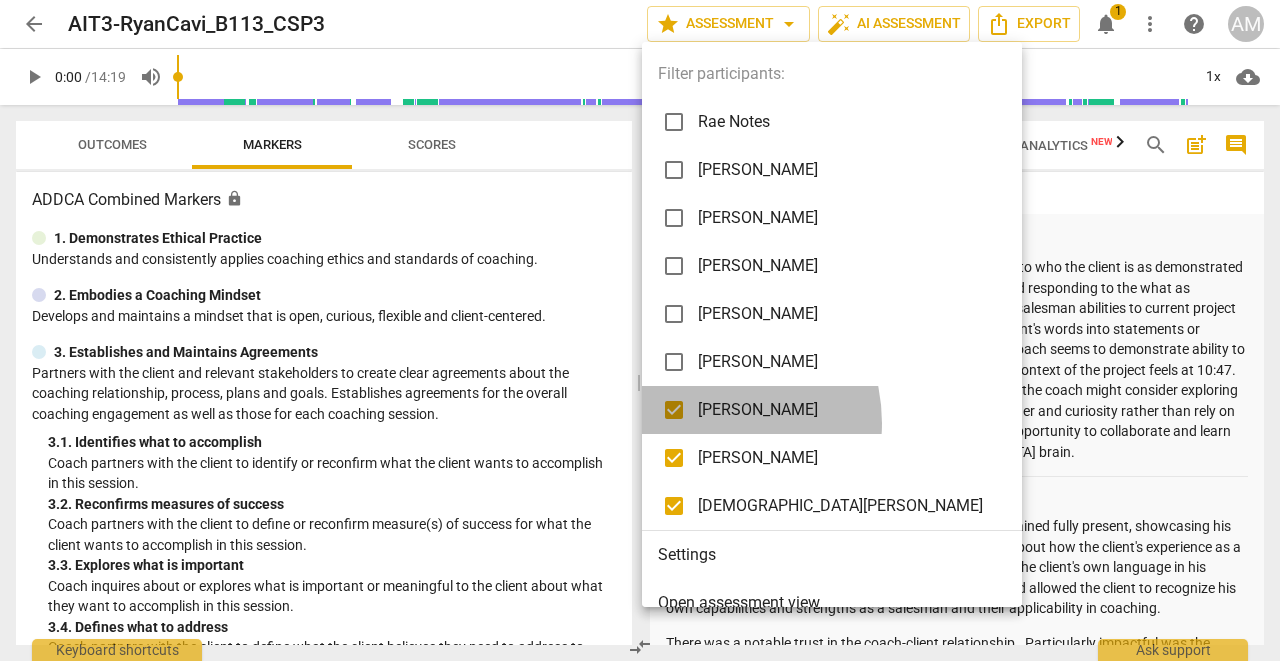 click on "[PERSON_NAME]" at bounding box center [835, 410] 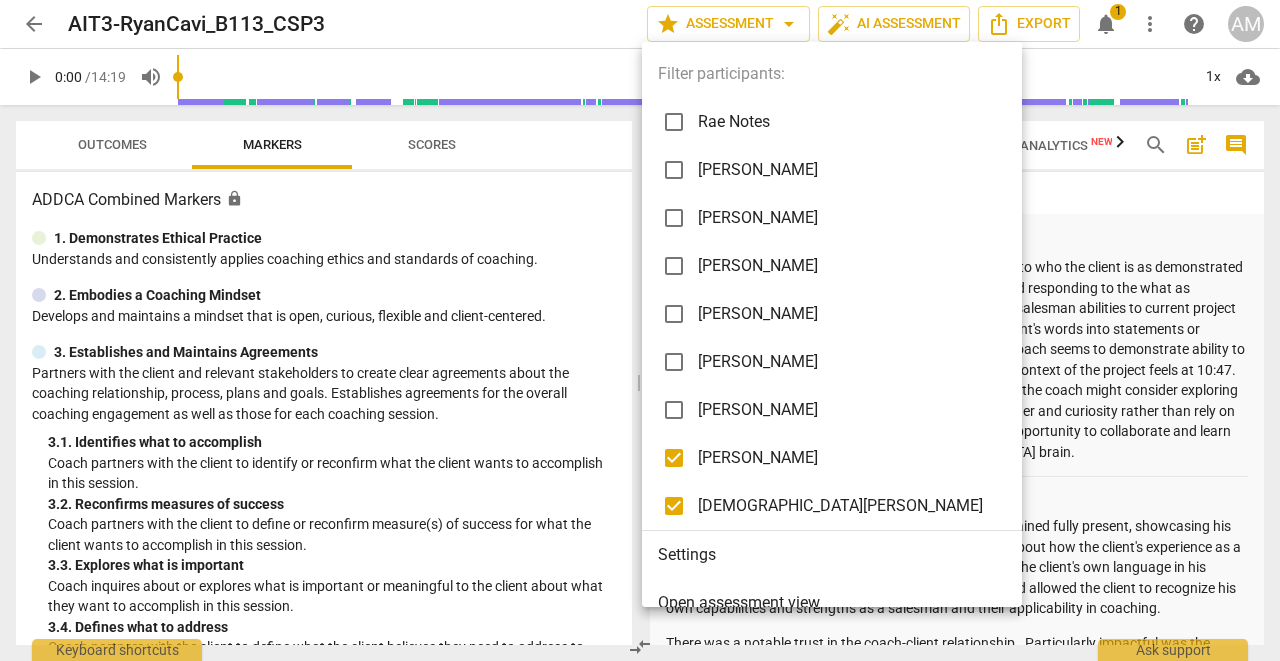 click on "[PERSON_NAME]" at bounding box center [847, 458] 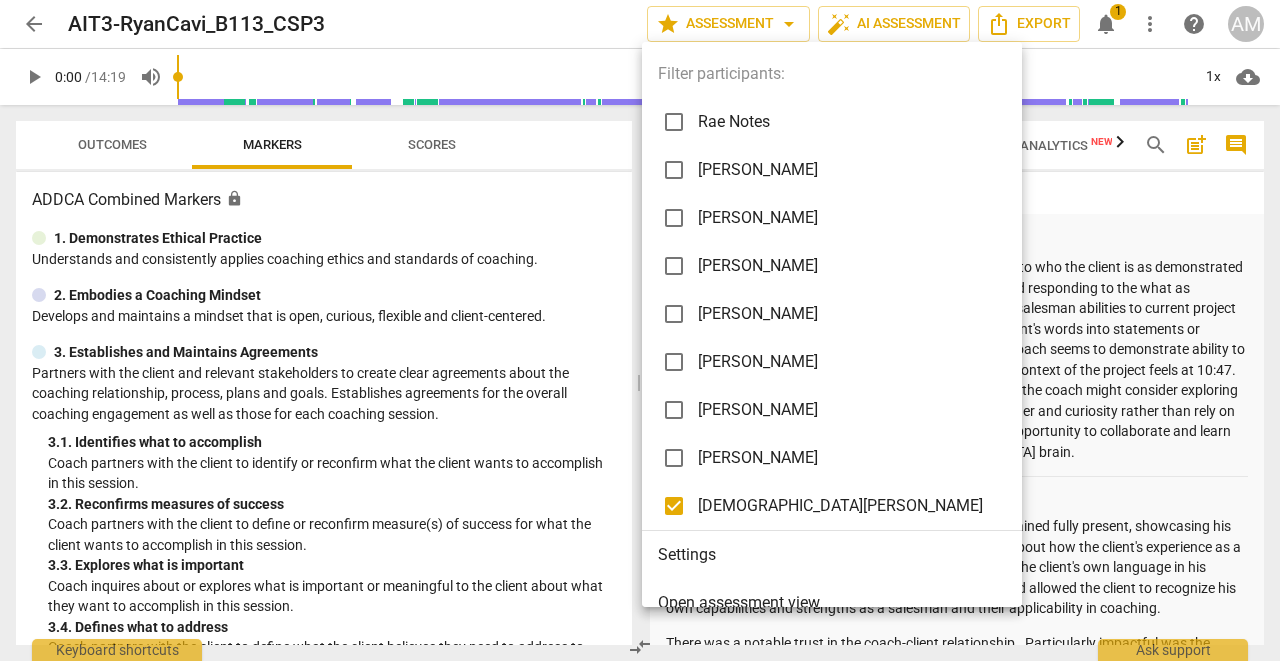 click on "[DEMOGRAPHIC_DATA][PERSON_NAME]" at bounding box center (835, 506) 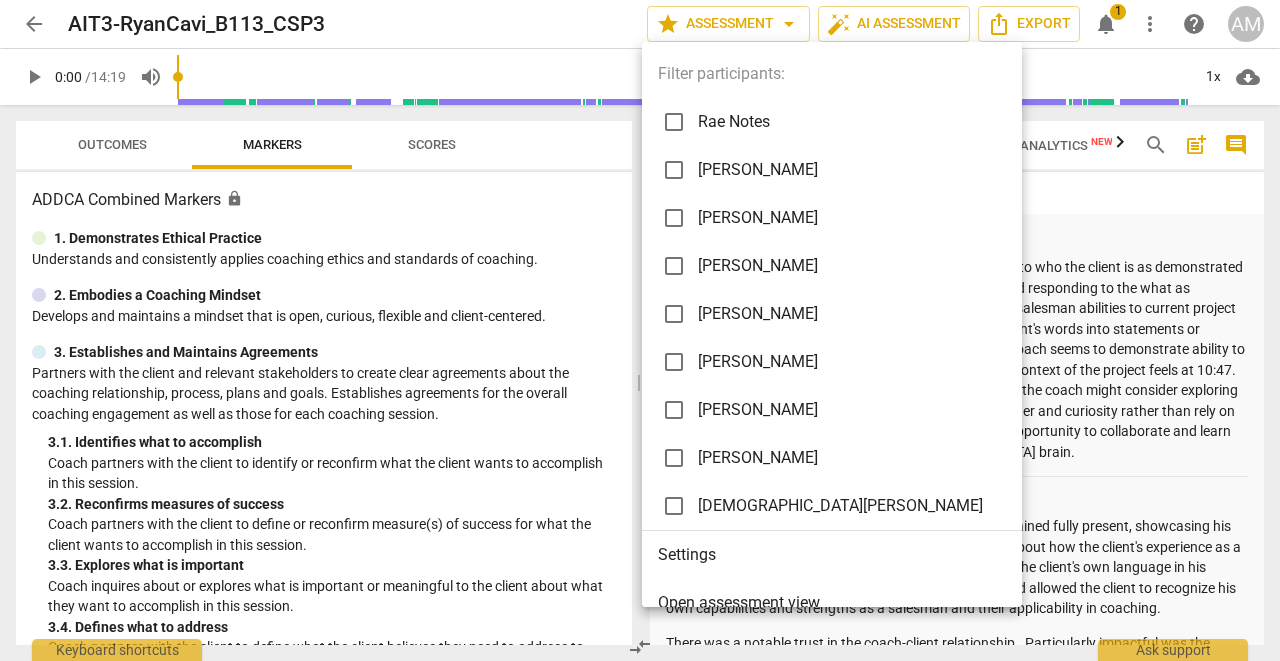 click at bounding box center [640, 330] 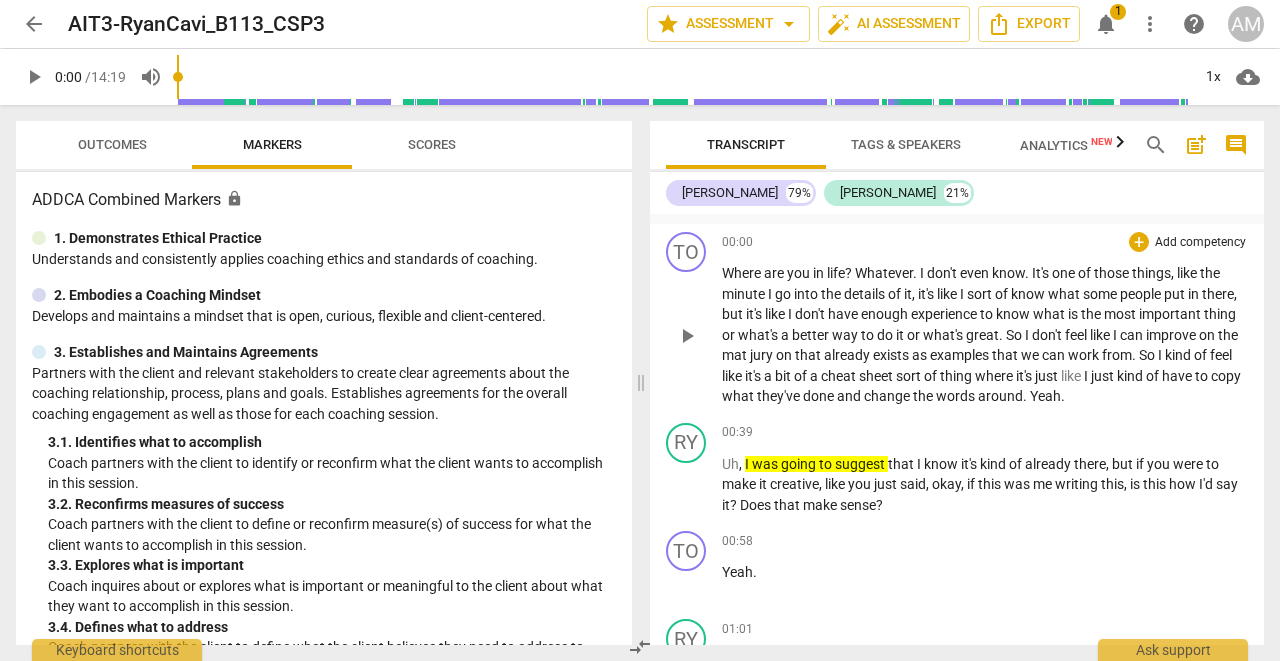 scroll, scrollTop: 1825, scrollLeft: 0, axis: vertical 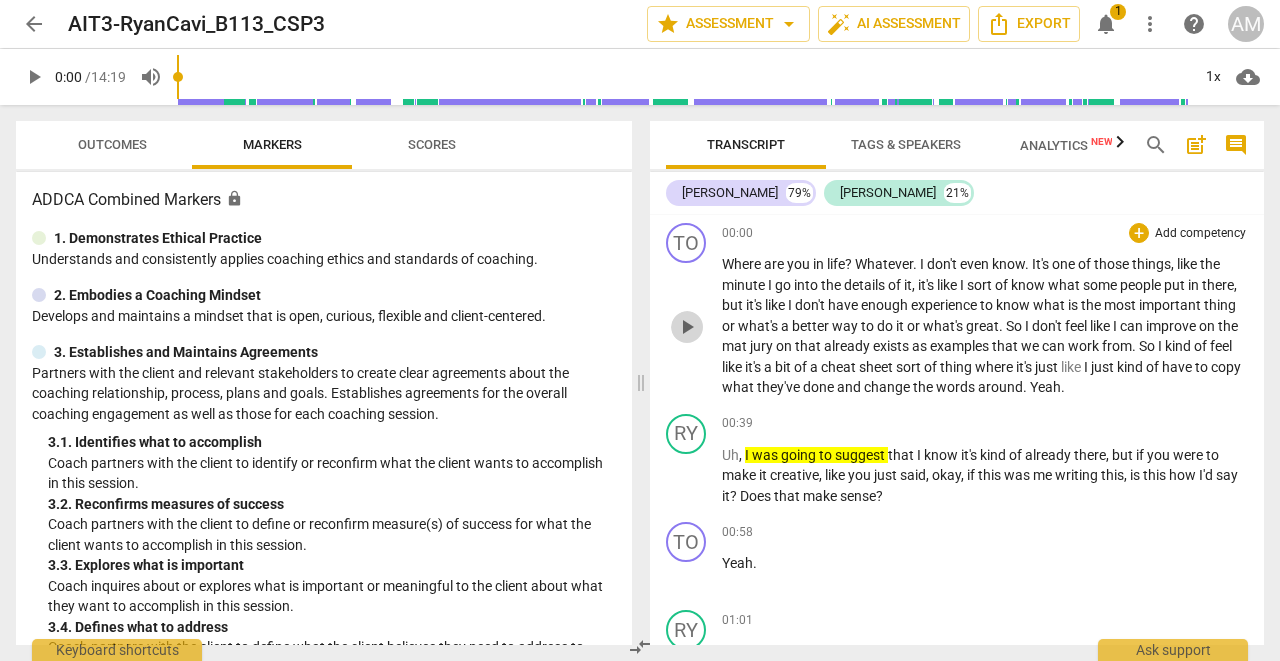 click on "play_arrow" at bounding box center (687, 327) 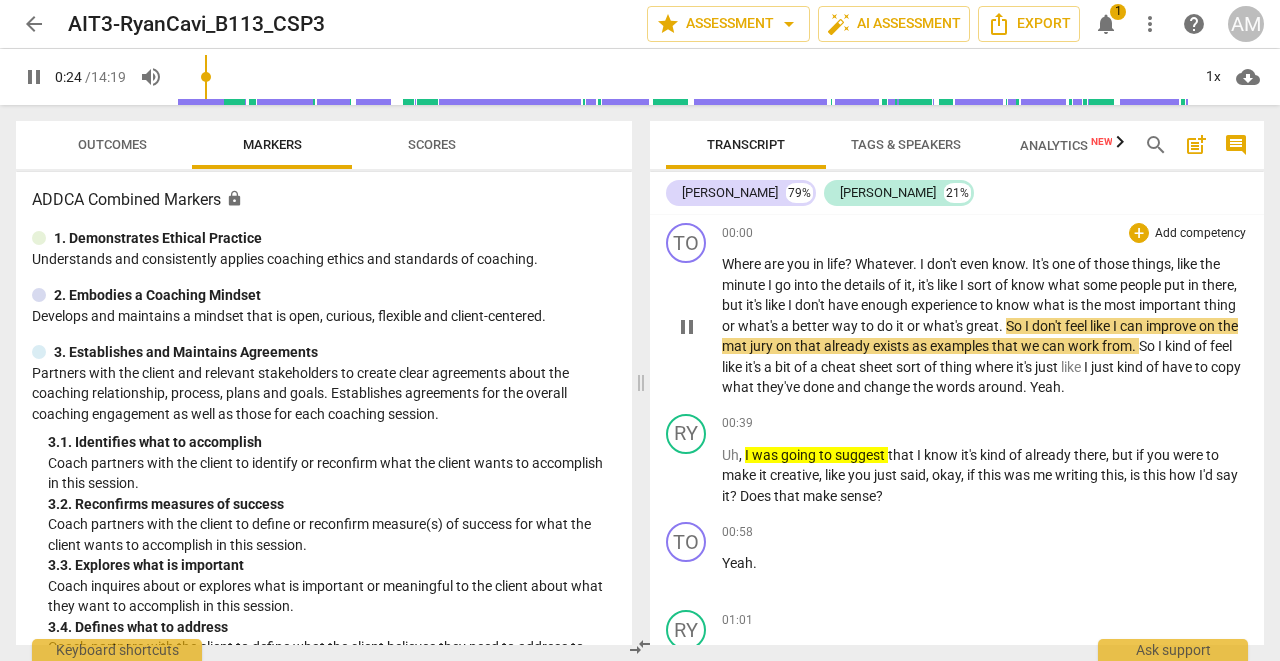 click on "pause" at bounding box center [687, 327] 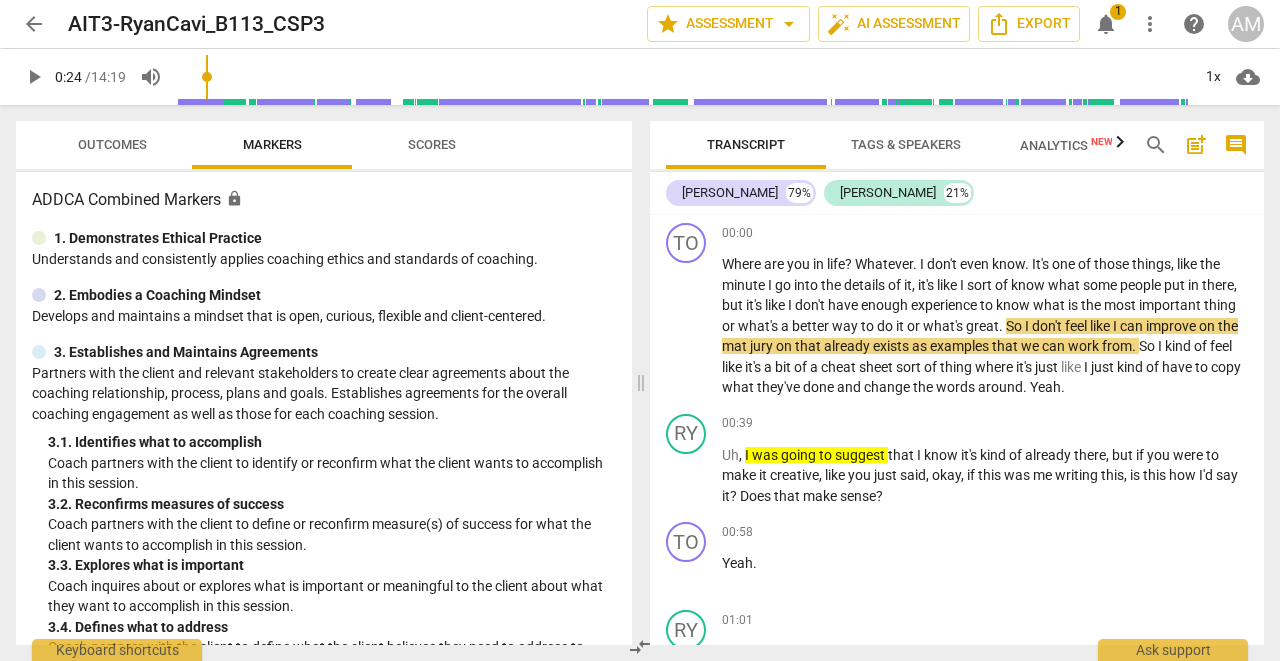 click on "arrow_back" at bounding box center (34, 24) 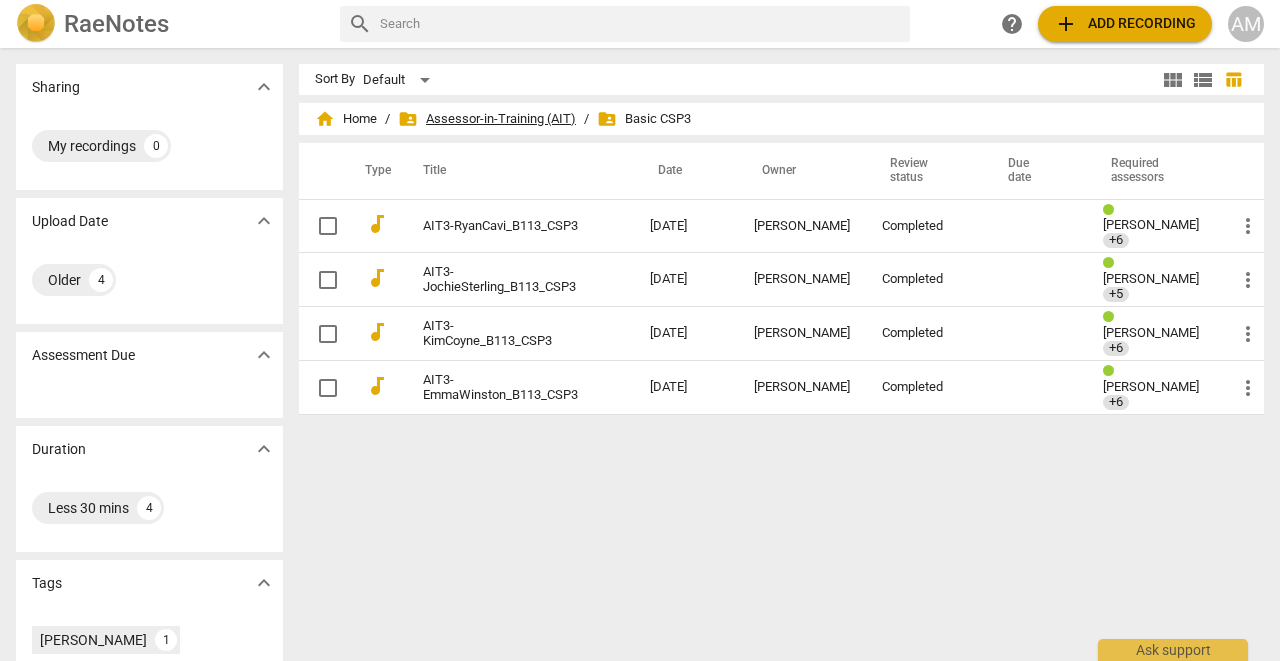 click on "folder_shared Assessor-in-Training (AIT)" at bounding box center (487, 119) 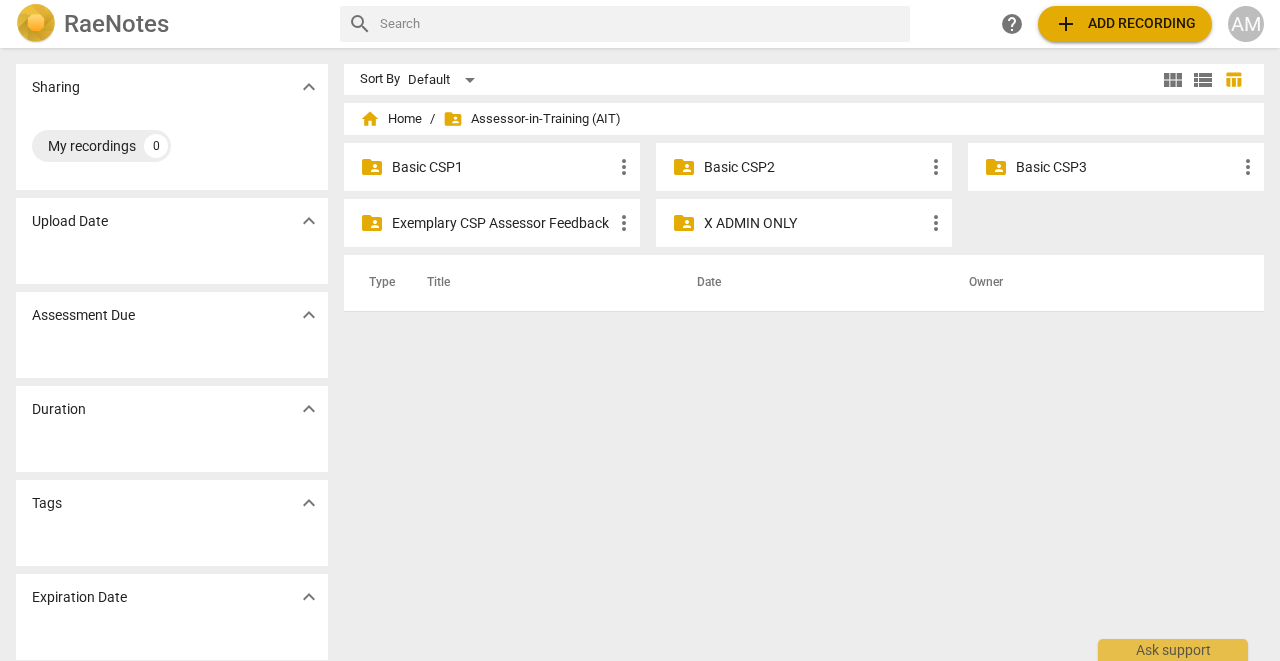click on "folder_shared Basic CSP2 more_vert" at bounding box center [804, 167] 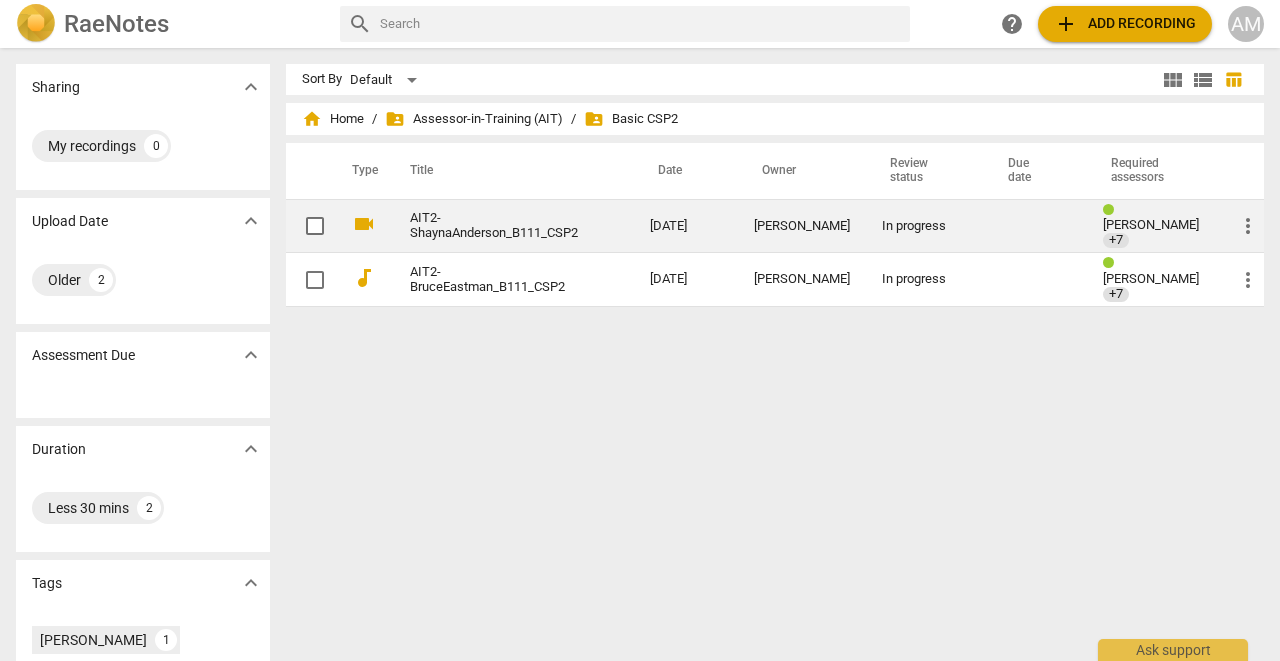 click on "AIT2-ShaynaAnderson_B111_CSP2" at bounding box center (494, 226) 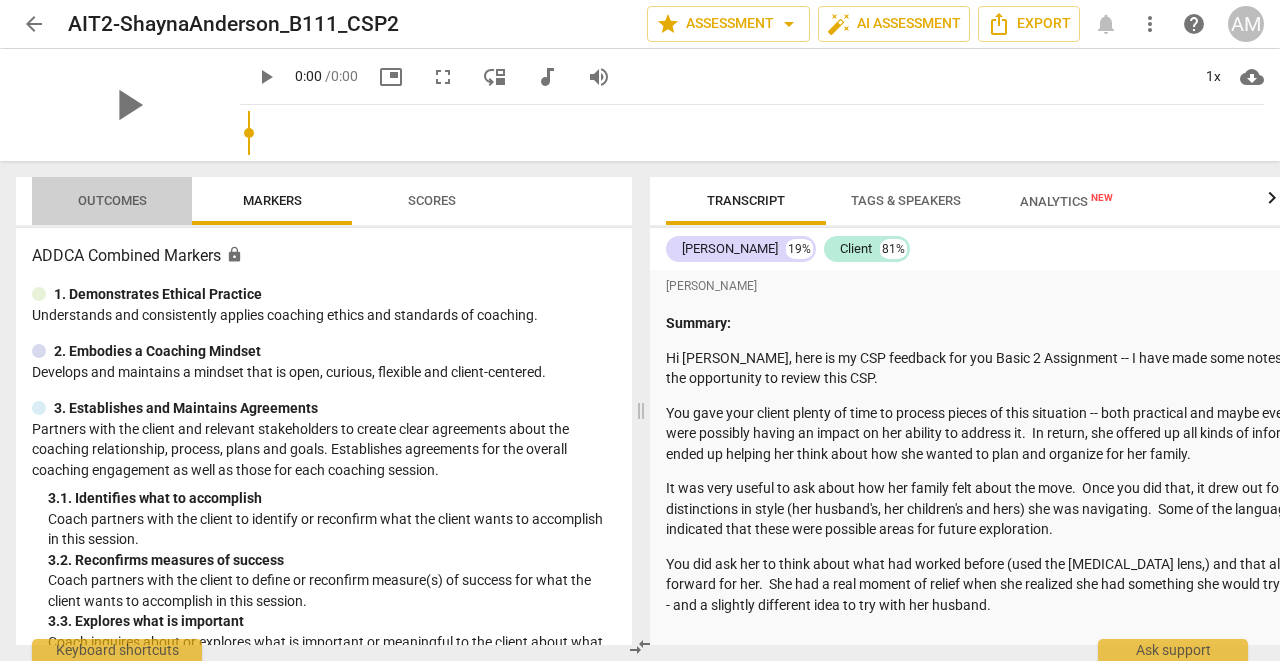 click on "Outcomes" at bounding box center [112, 201] 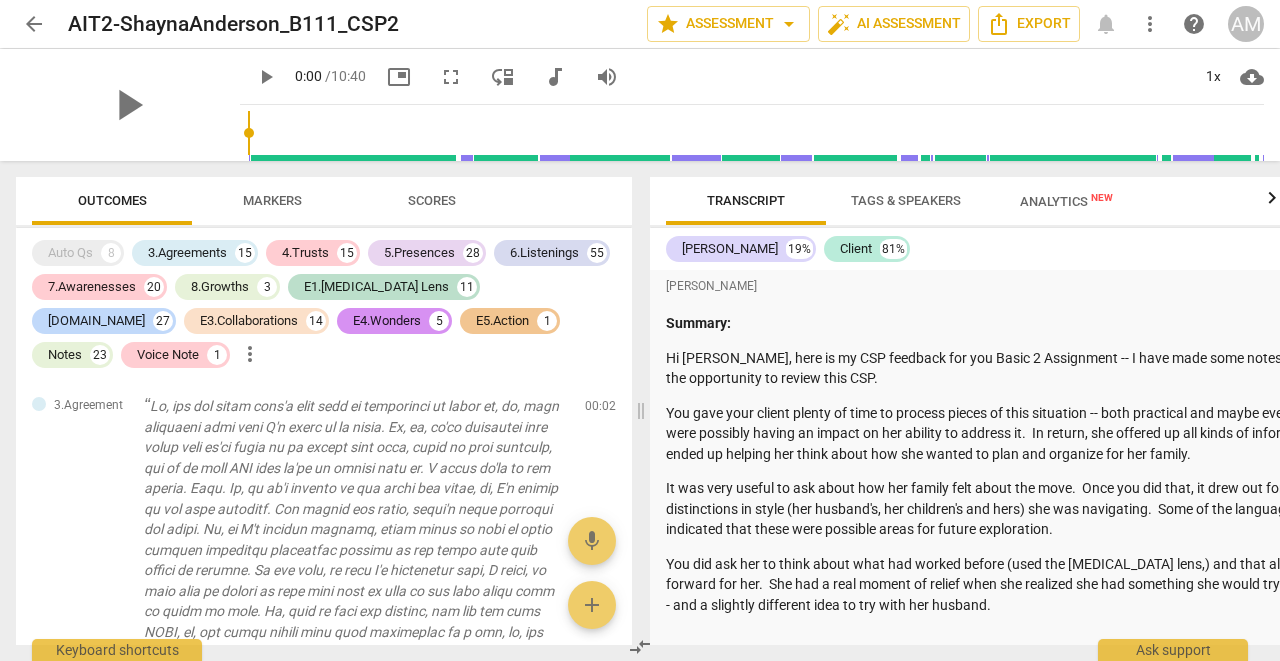scroll, scrollTop: 0, scrollLeft: 0, axis: both 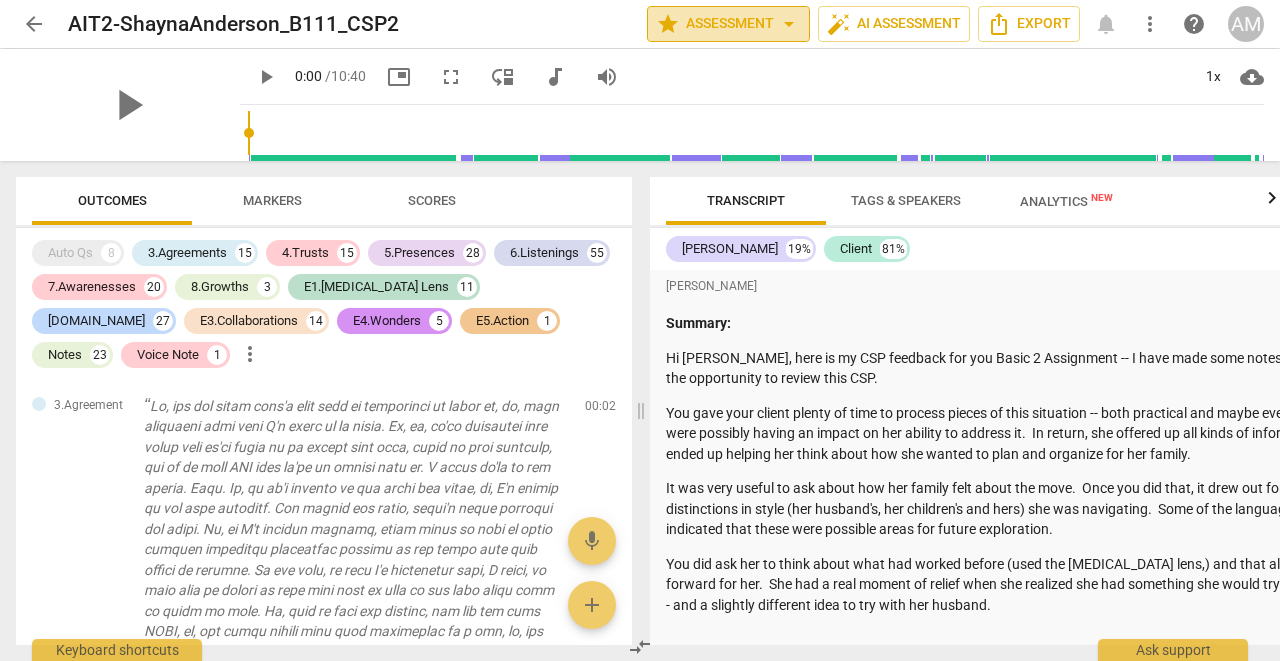 click on "star    Assessment   arrow_drop_down" at bounding box center (728, 24) 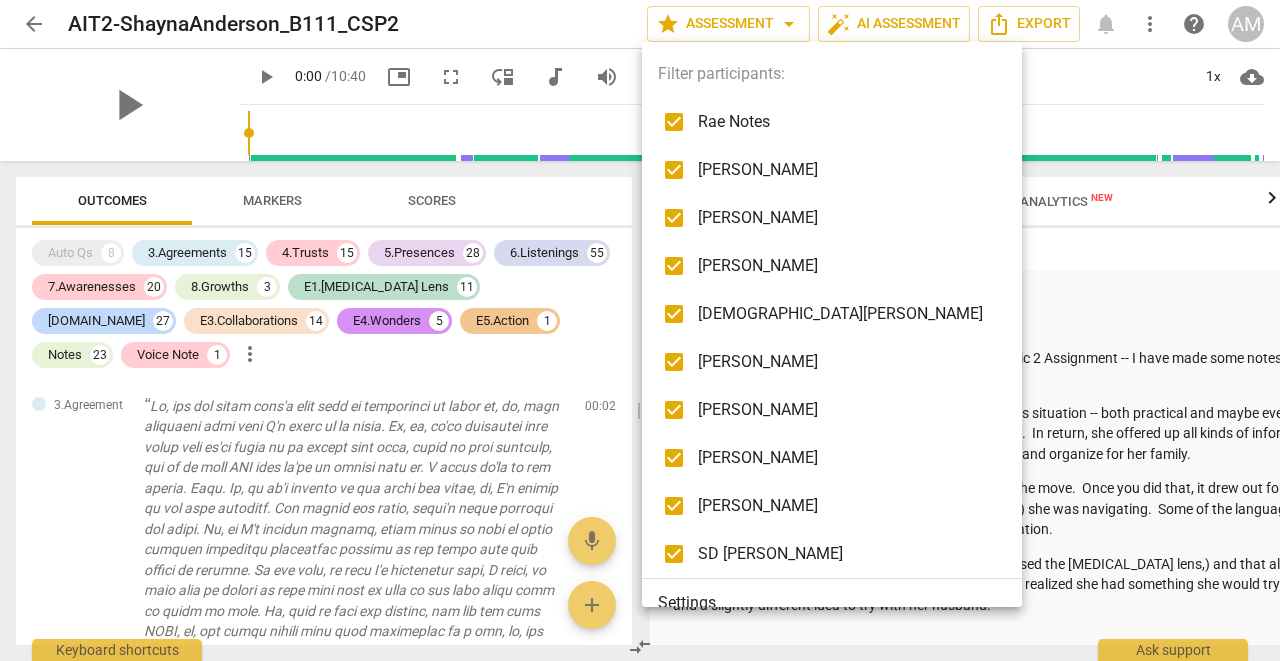 click on "Rae Notes" at bounding box center [847, 122] 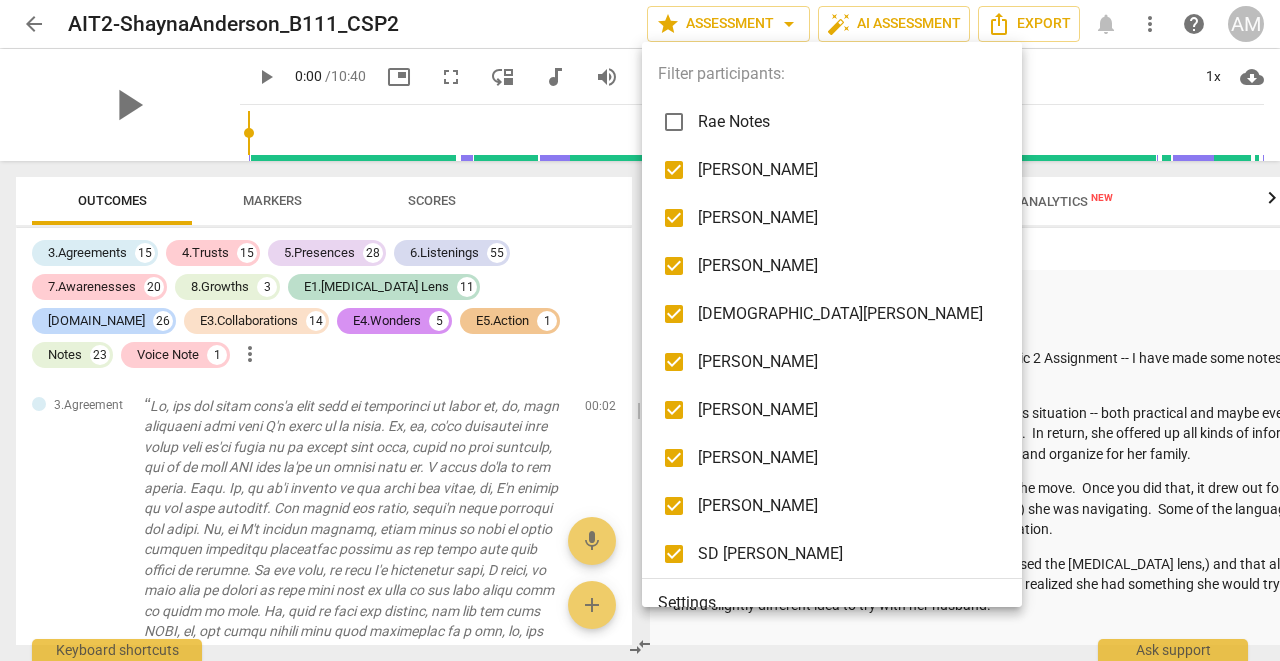 checkbox on "false" 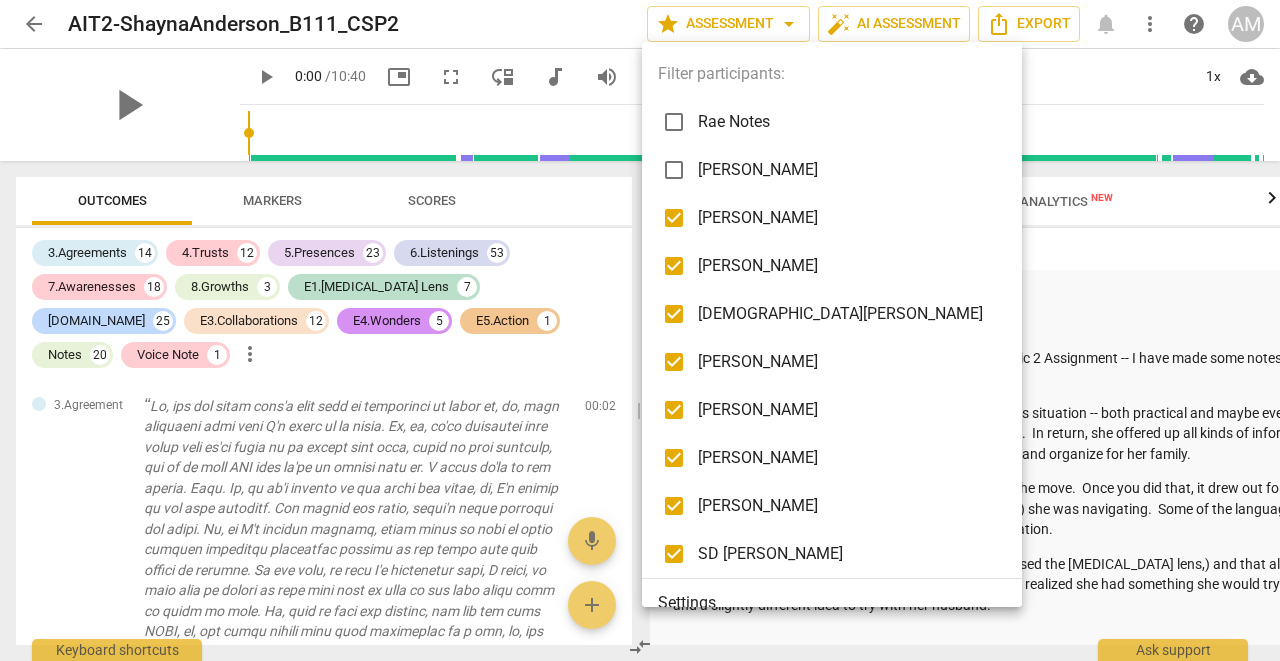 checkbox on "false" 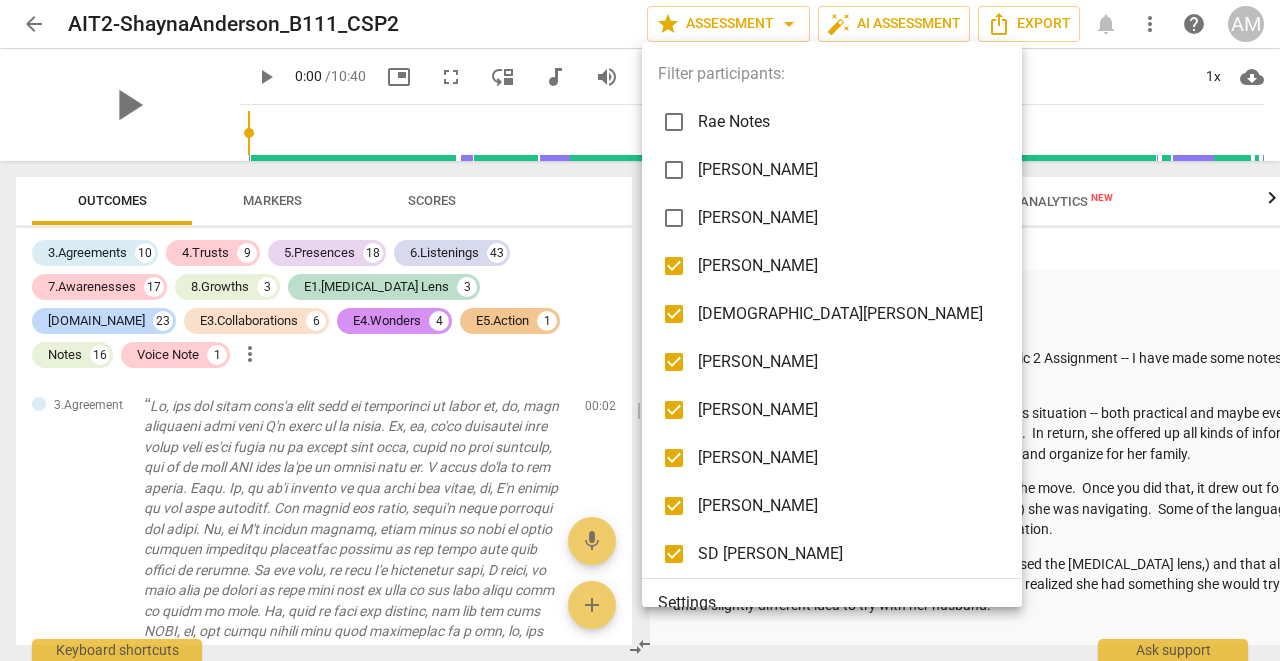 checkbox on "false" 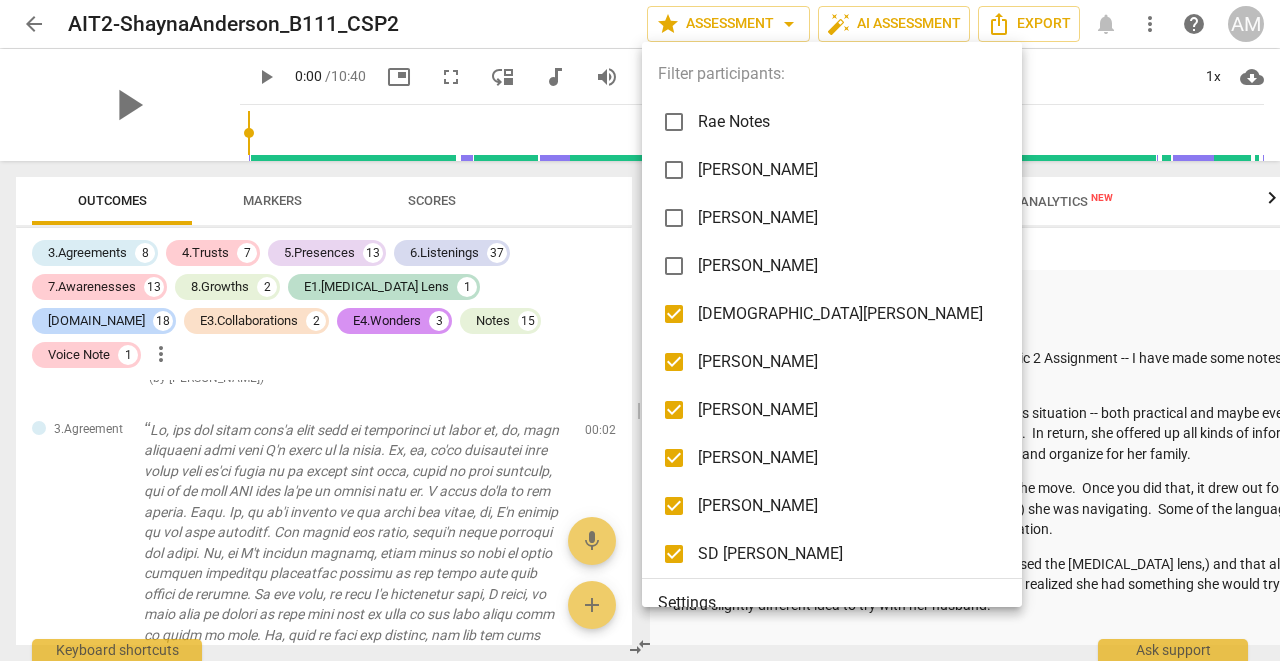 checkbox on "false" 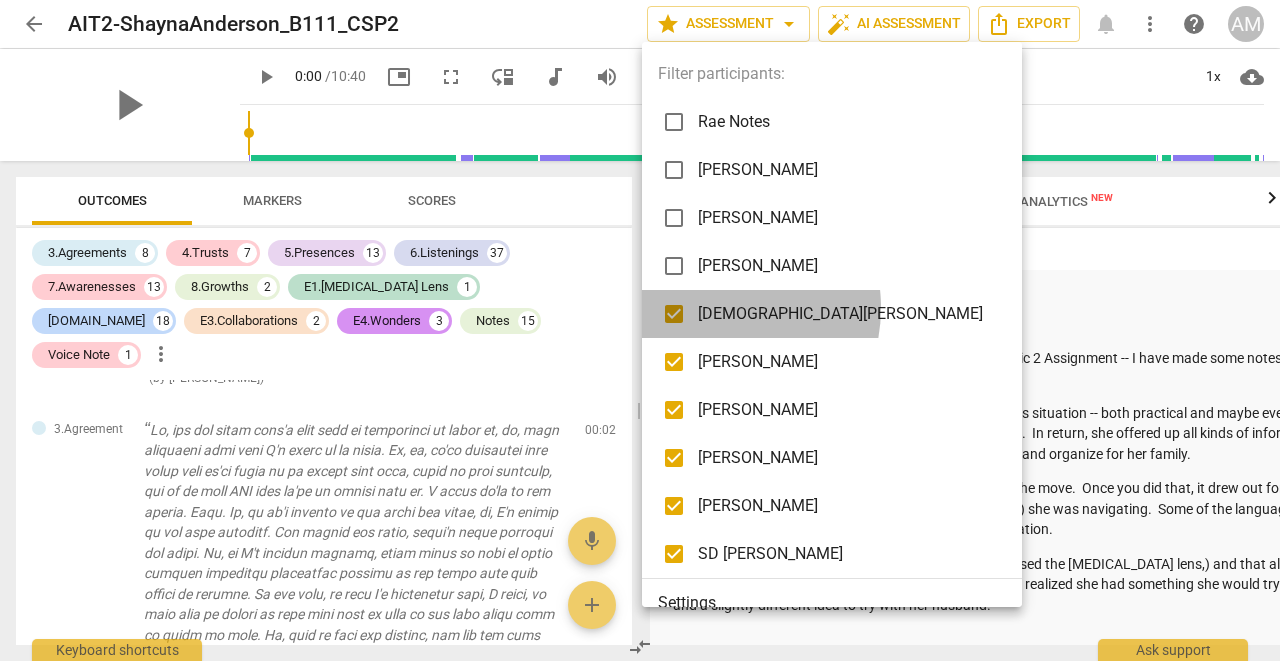 click on "[DEMOGRAPHIC_DATA][PERSON_NAME]" at bounding box center [847, 314] 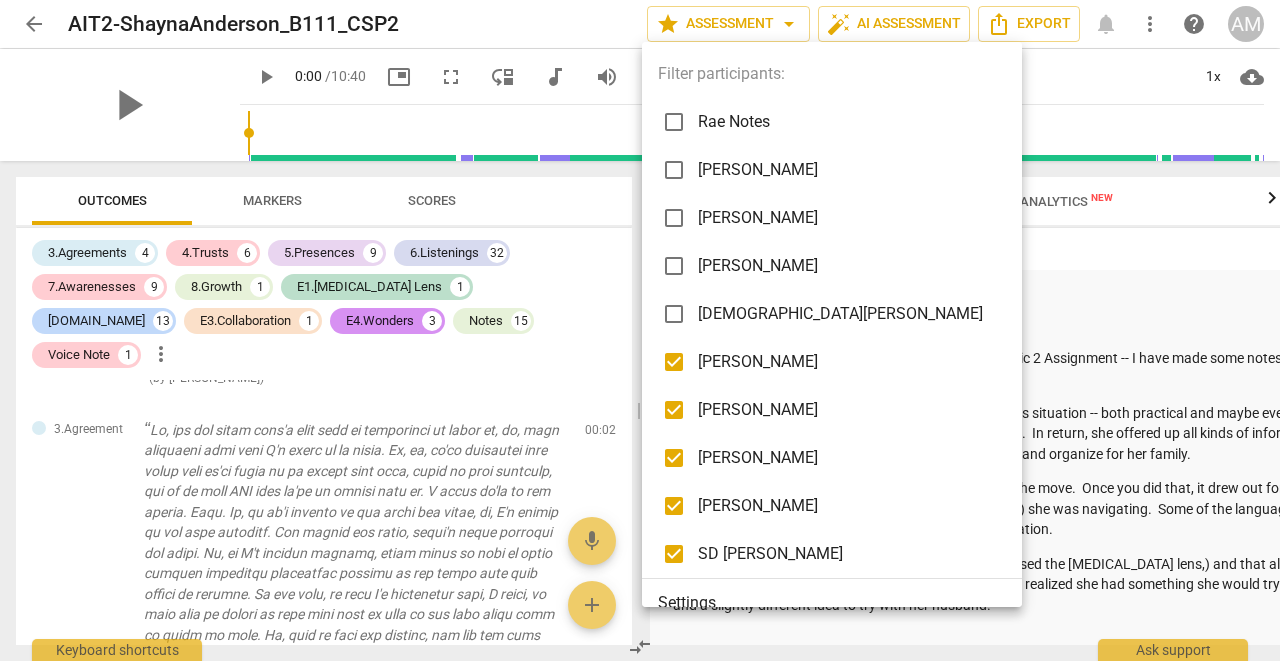 click on "[PERSON_NAME]" at bounding box center (847, 410) 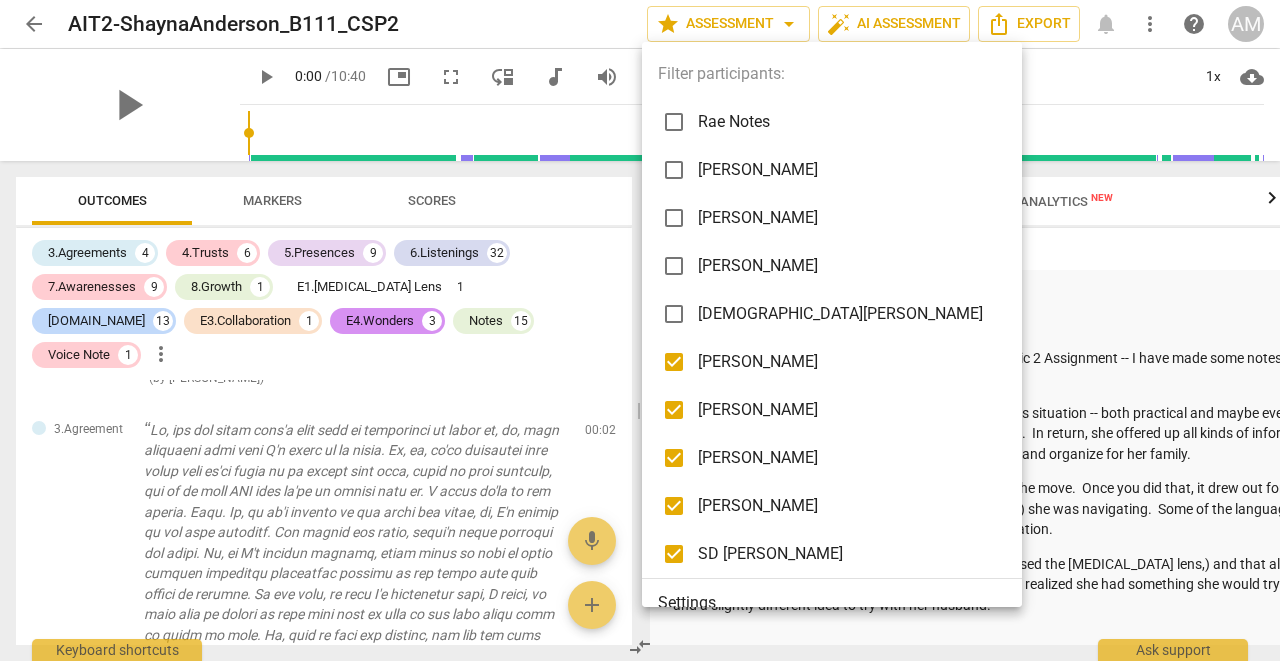 checkbox on "false" 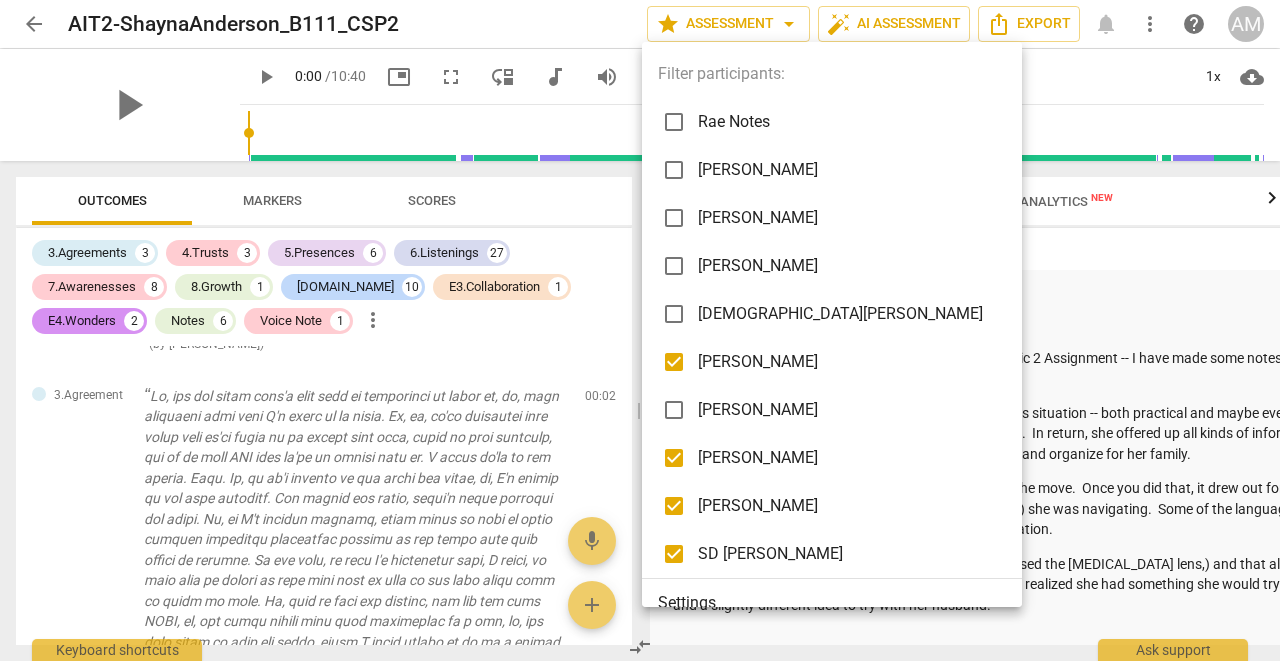 click on "[PERSON_NAME]" at bounding box center (847, 458) 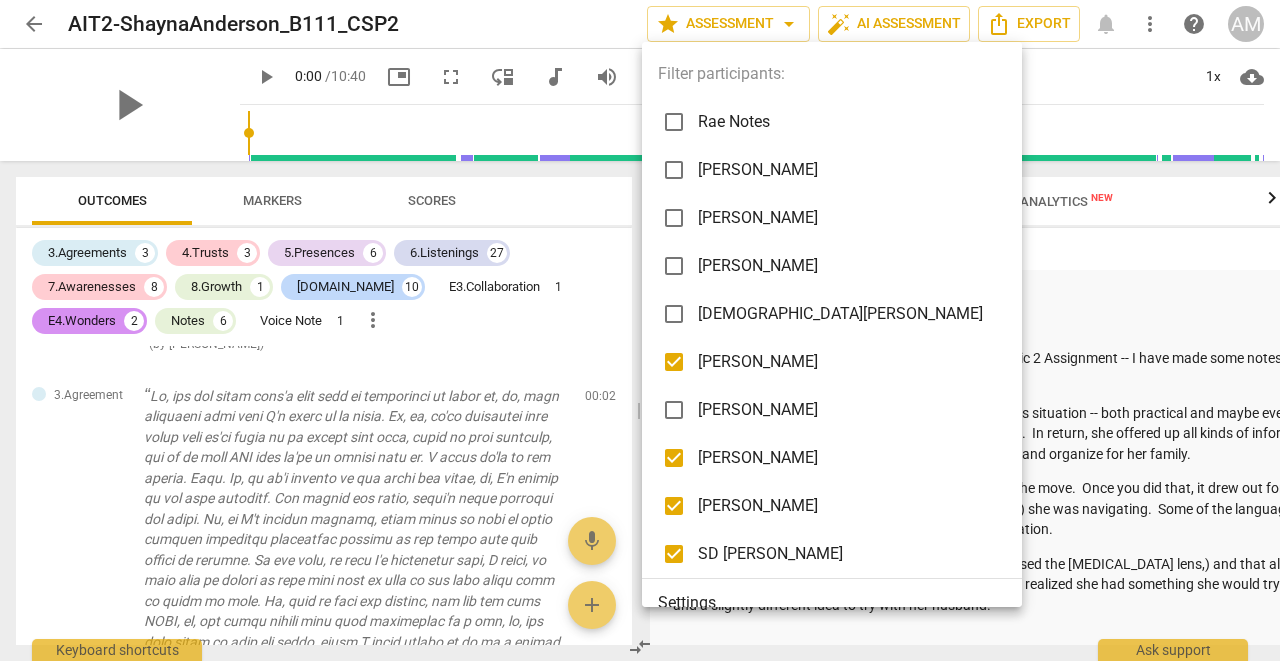 checkbox on "false" 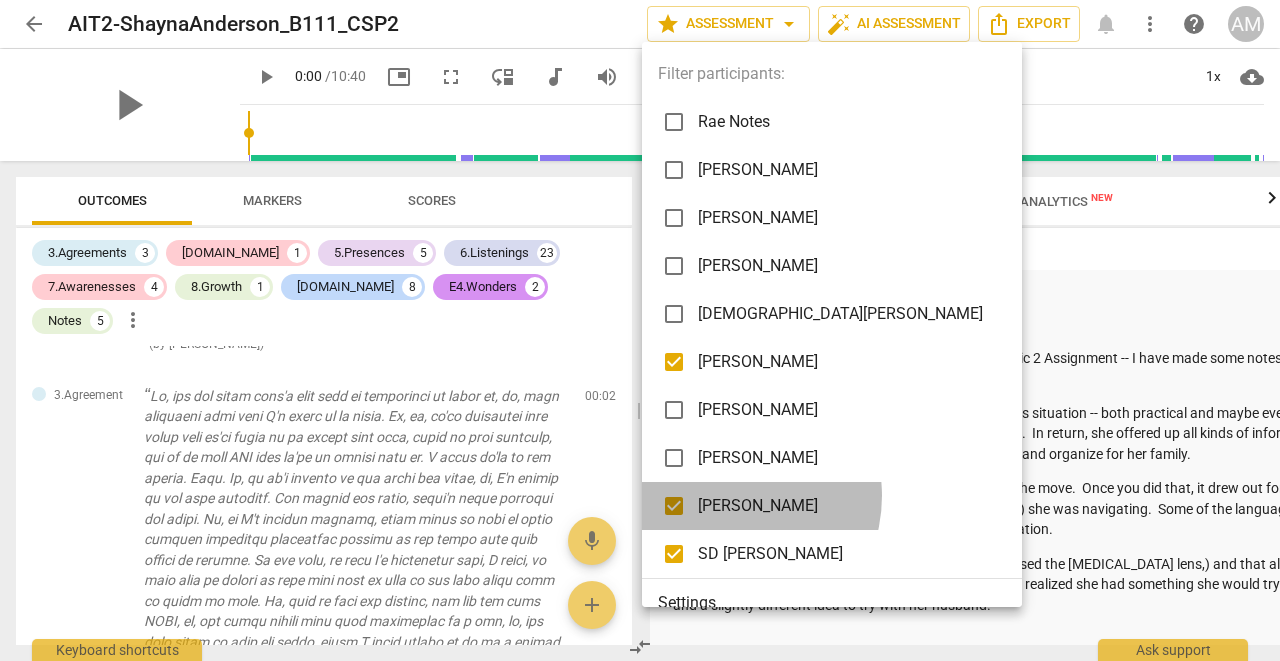 click on "[PERSON_NAME]" at bounding box center (847, 506) 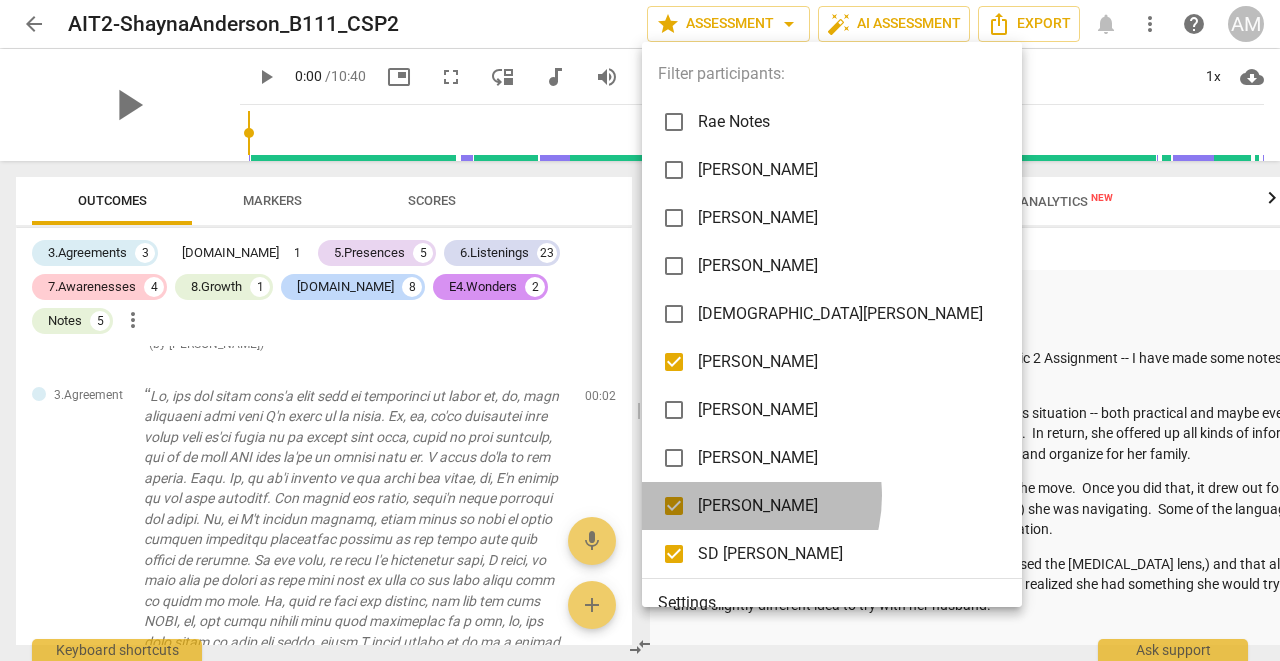 checkbox on "false" 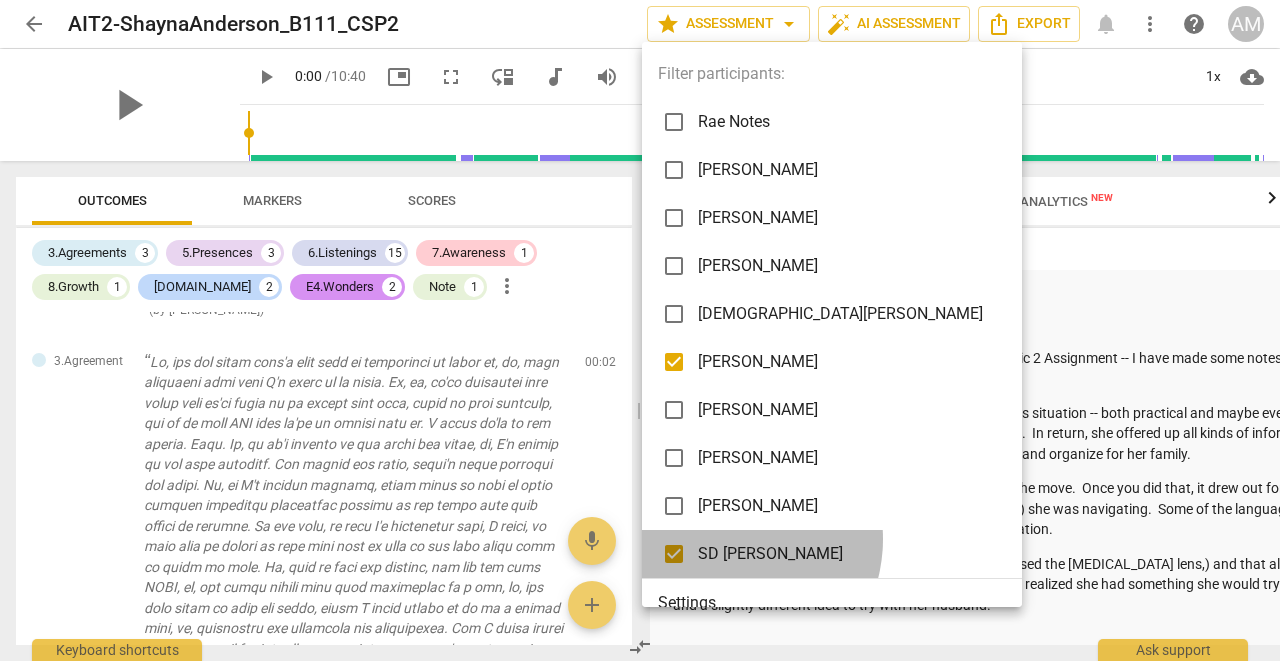 click on "SD [PERSON_NAME]" at bounding box center (835, 554) 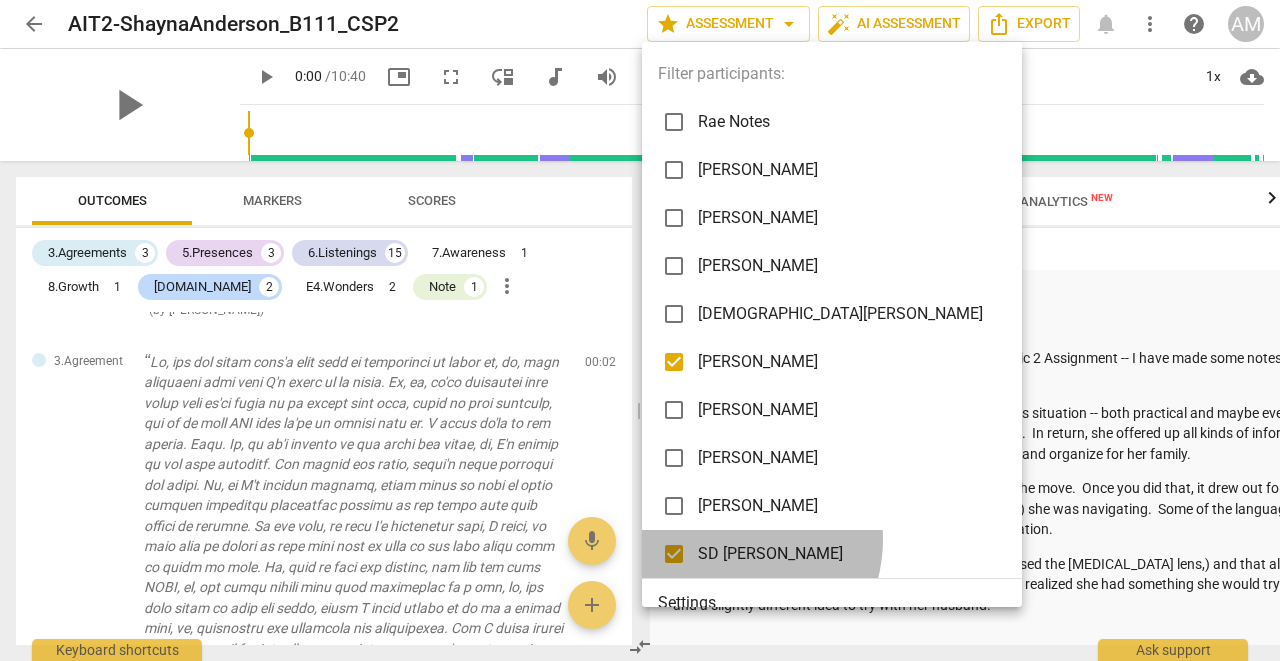 checkbox on "false" 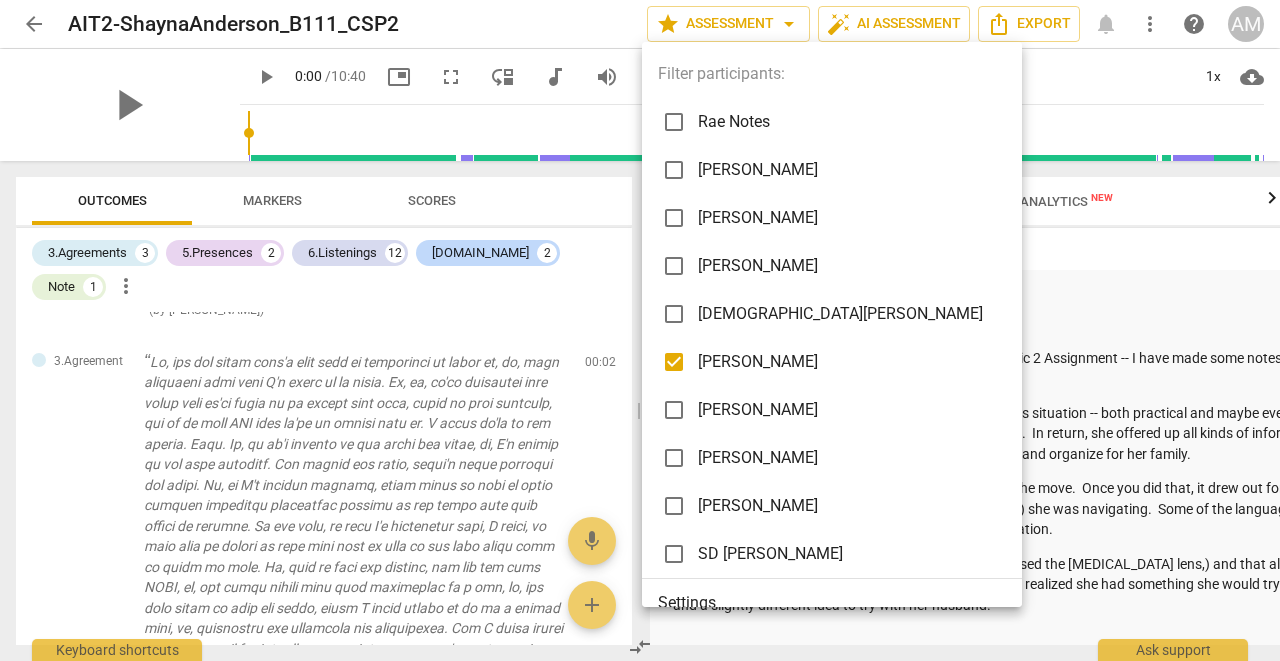 click at bounding box center (640, 330) 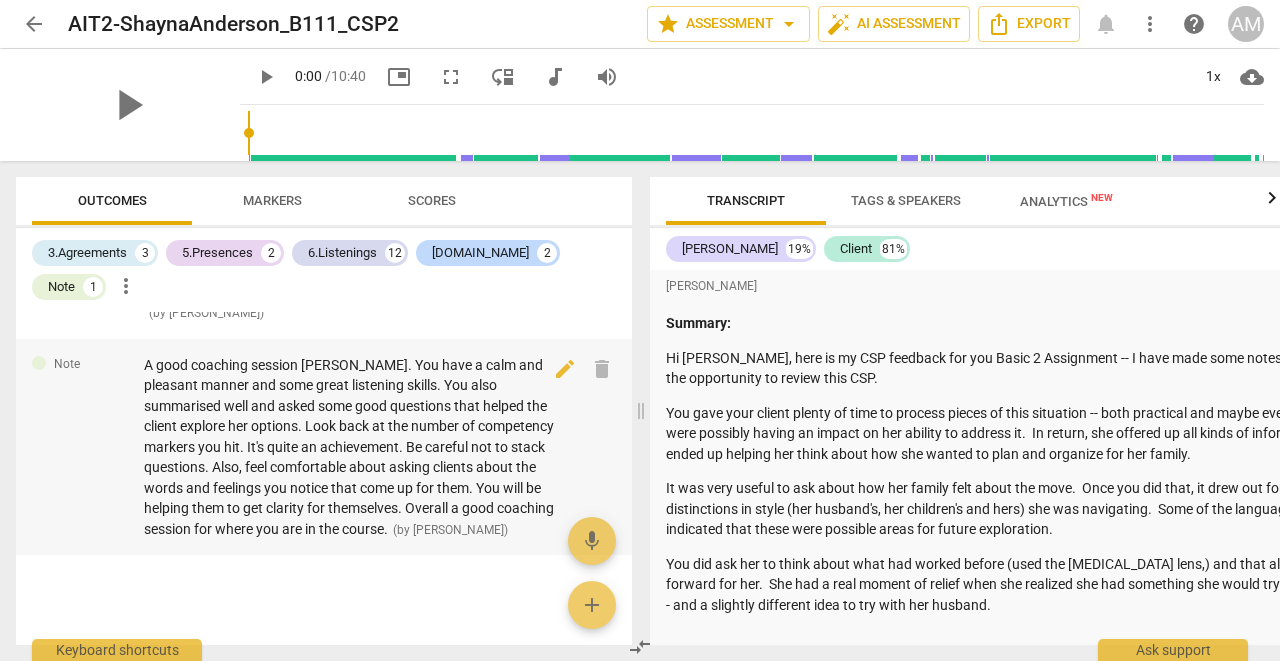 scroll, scrollTop: 4607, scrollLeft: 0, axis: vertical 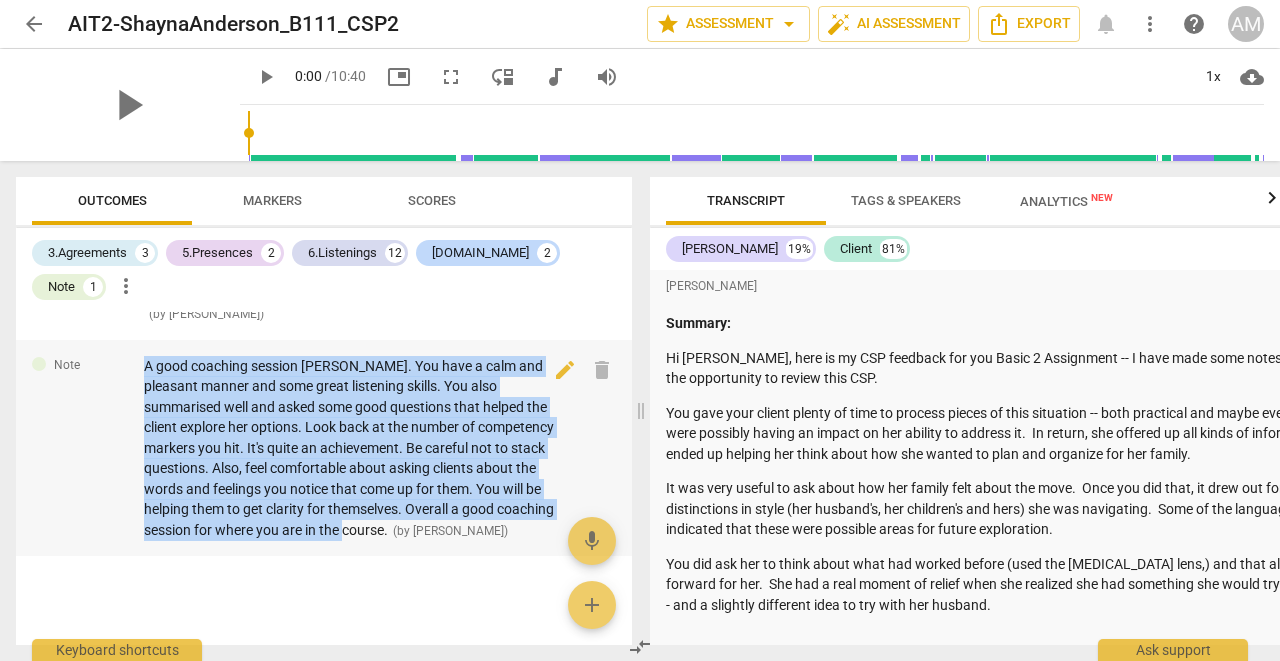 drag, startPoint x: 144, startPoint y: 358, endPoint x: 276, endPoint y: 517, distance: 206.65189 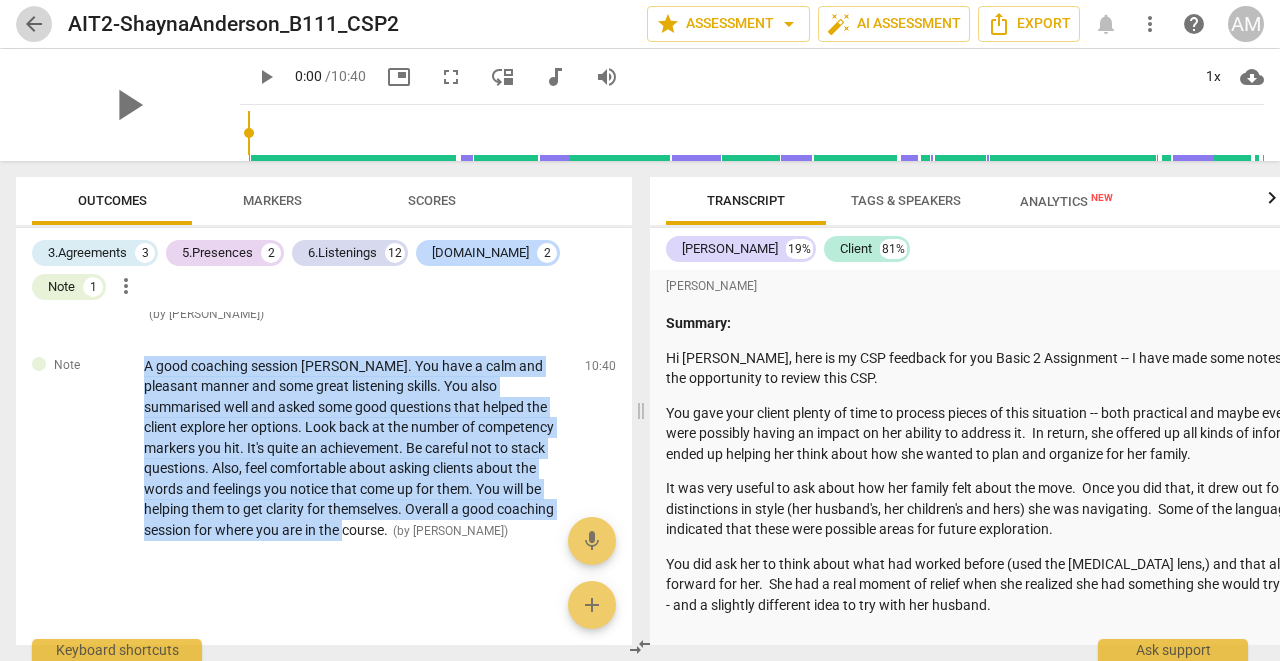 click on "arrow_back" at bounding box center (34, 24) 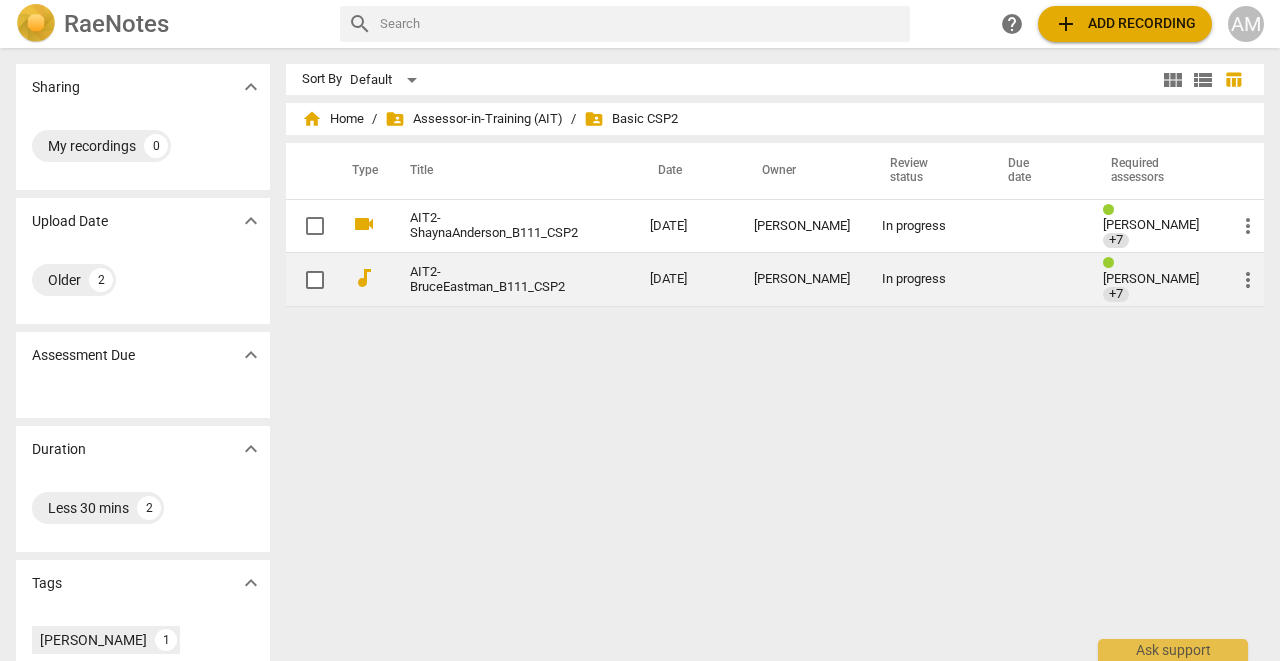 click on "AIT2-BruceEastman_B111_CSP2" at bounding box center (494, 280) 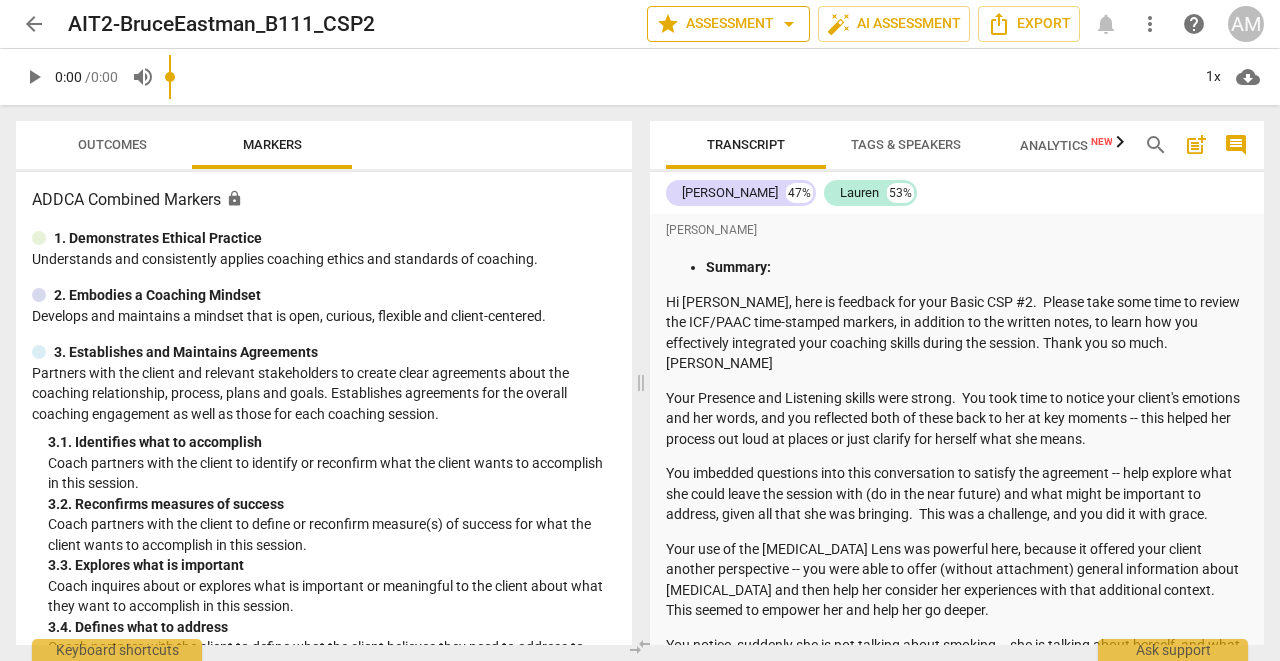 click on "star    Assessment   arrow_drop_down" at bounding box center [728, 24] 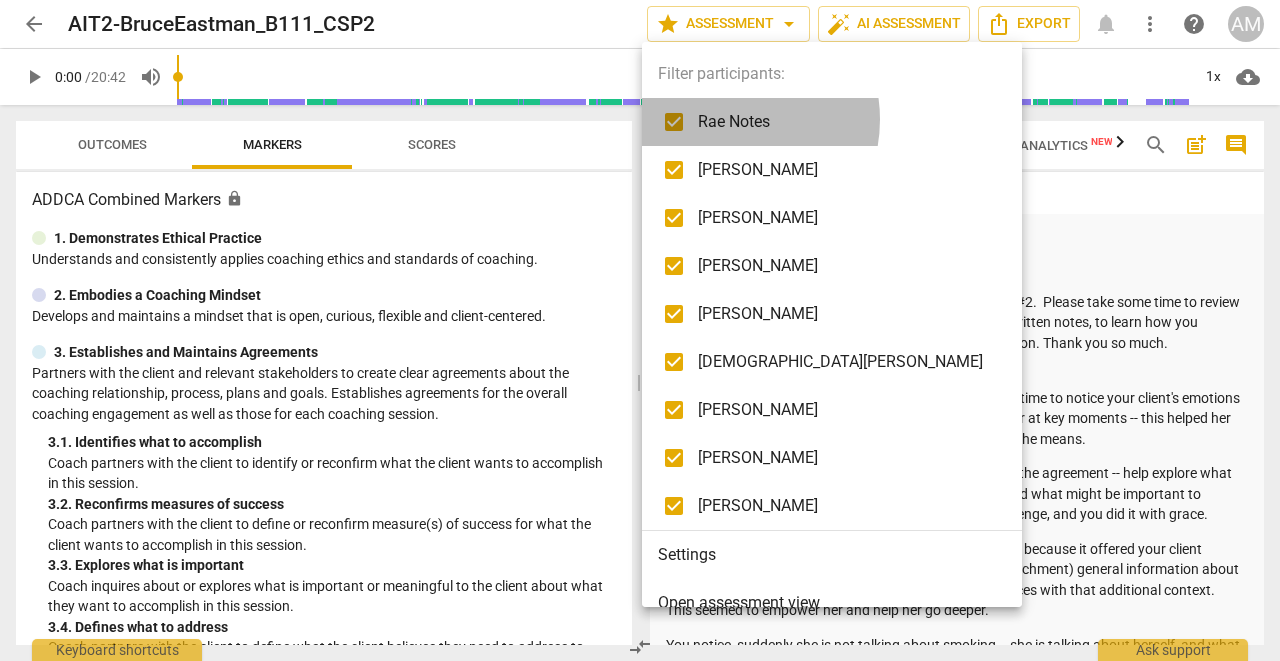 click on "Rae Notes" at bounding box center (847, 122) 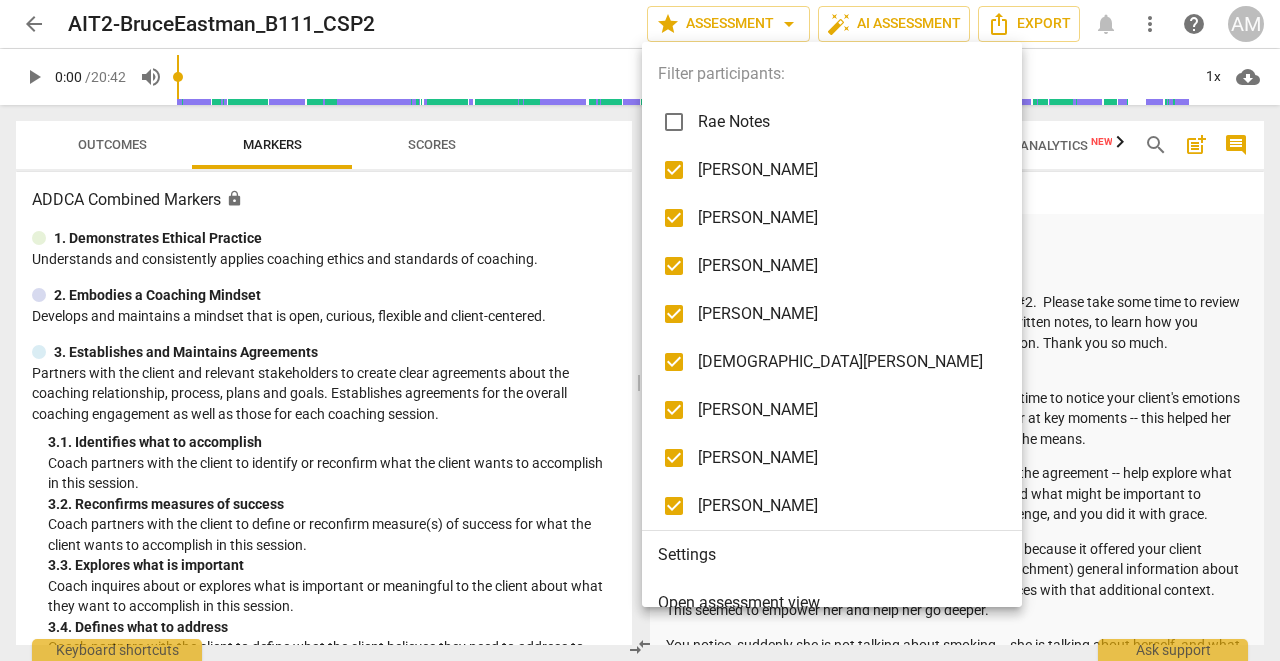 checkbox on "false" 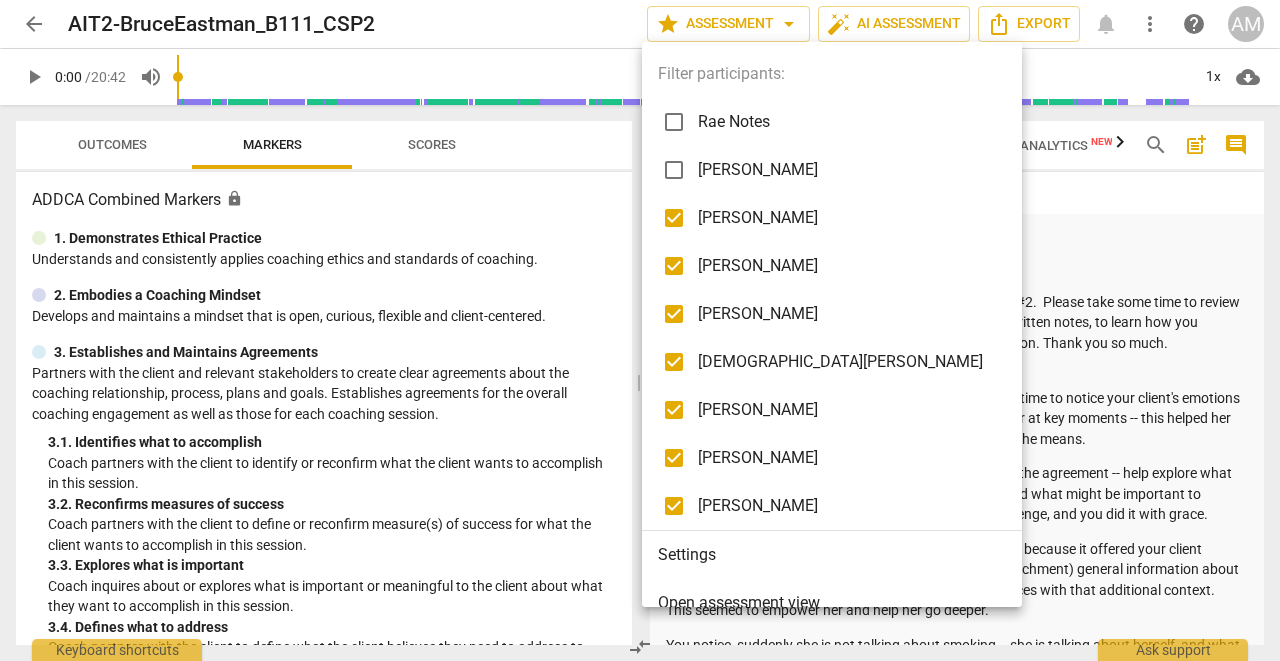 checkbox on "false" 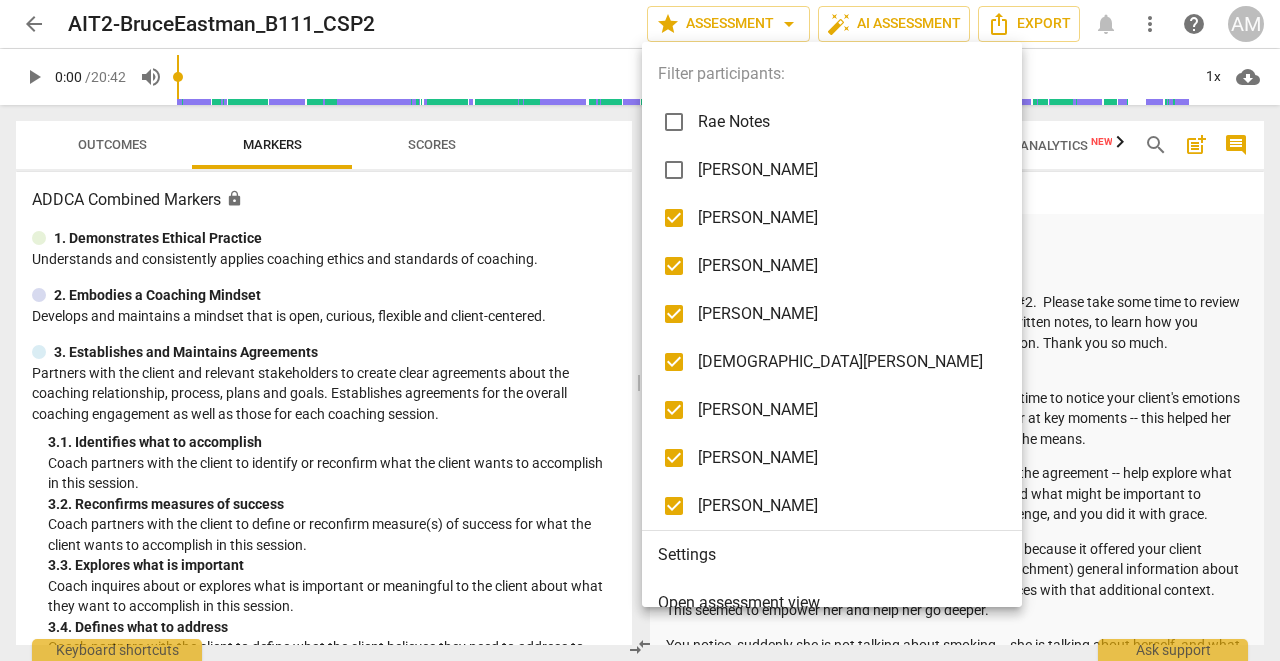 click at bounding box center (640, 330) 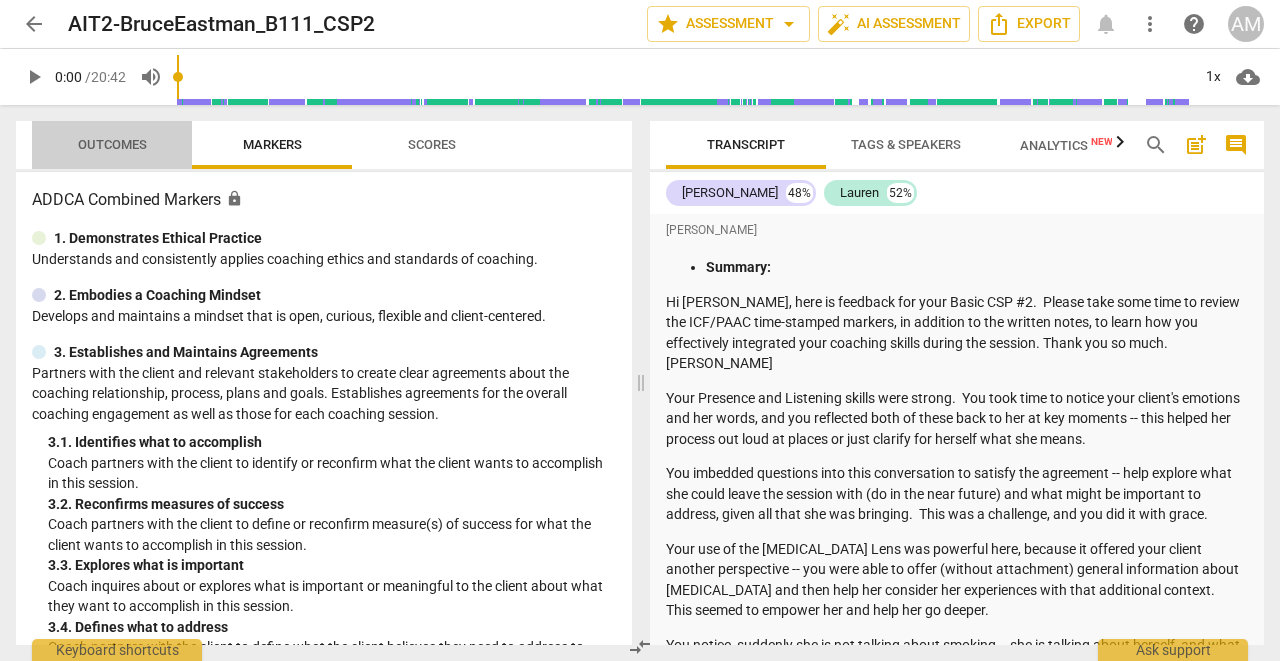 click on "Outcomes" at bounding box center (112, 145) 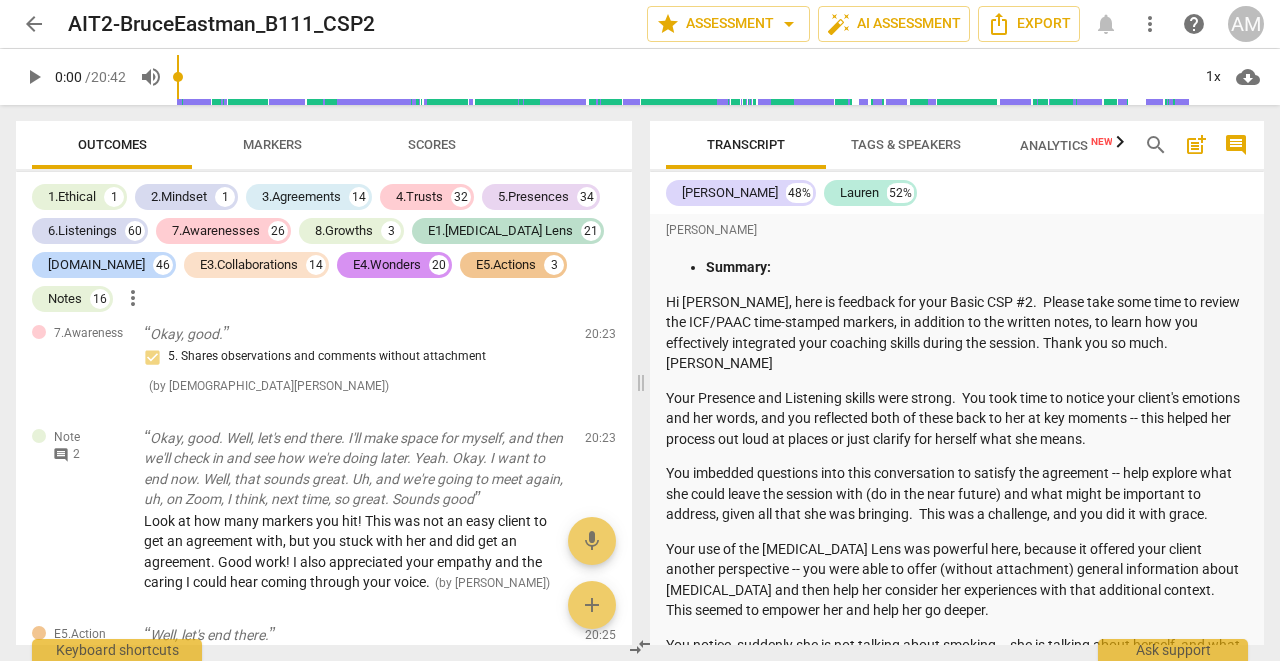 scroll, scrollTop: 48873, scrollLeft: 0, axis: vertical 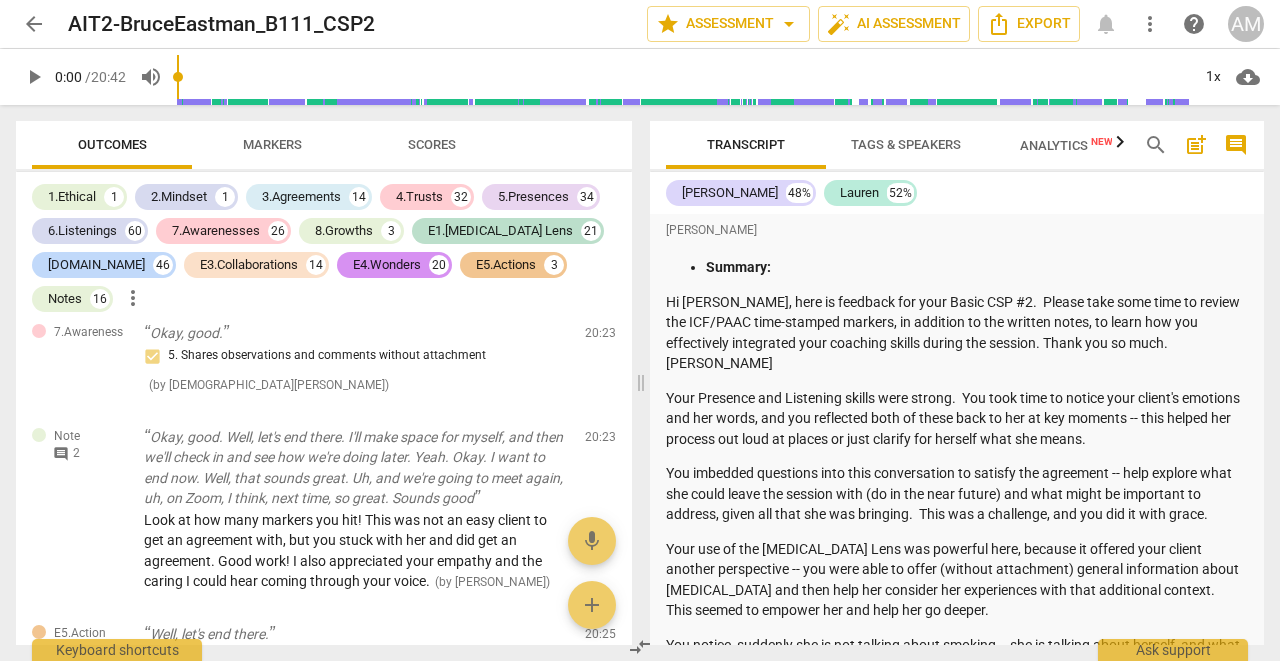 drag, startPoint x: 142, startPoint y: 361, endPoint x: 510, endPoint y: 558, distance: 417.41226 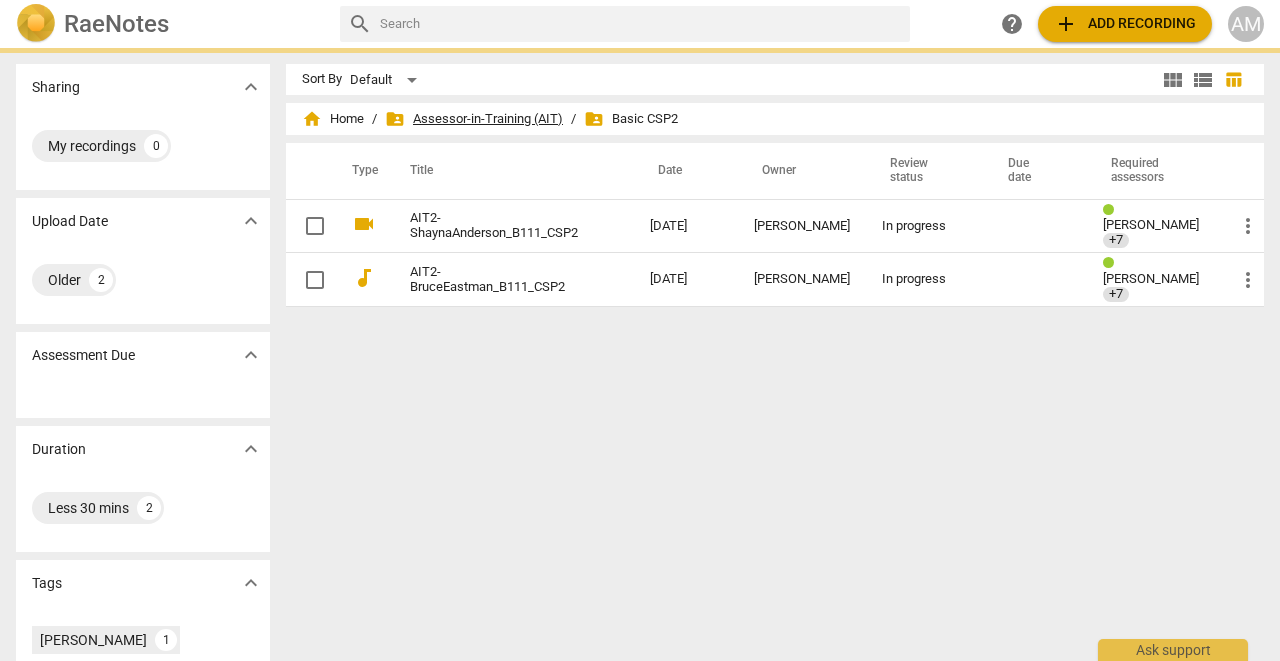 click on "folder_shared Assessor-in-Training (AIT)" at bounding box center [474, 119] 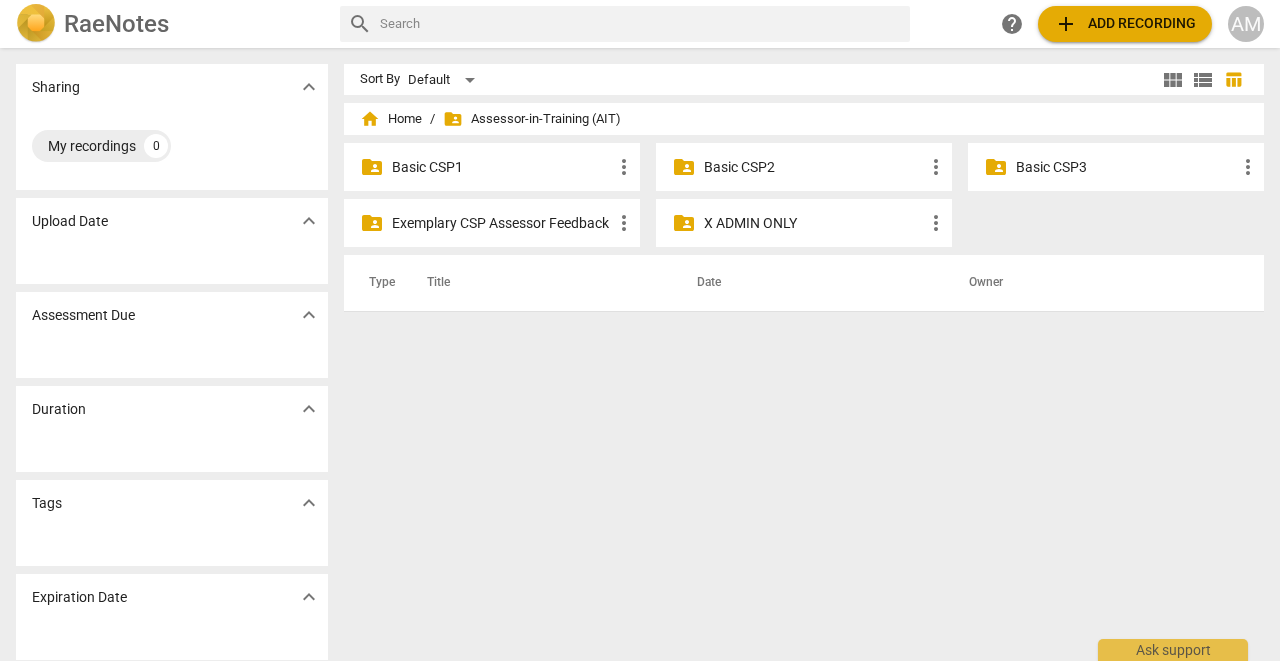 click on "Basic CSP3" at bounding box center (1126, 167) 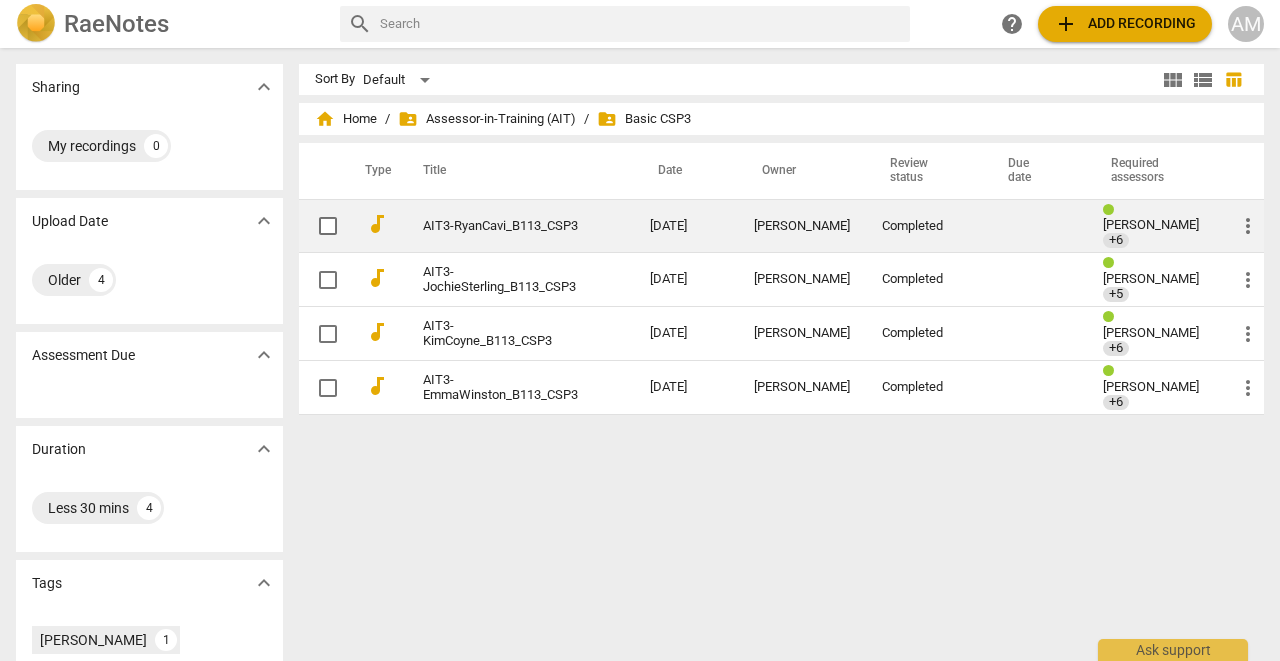 click on "AIT3-RyanCavi_B113_CSP3" at bounding box center (500, 226) 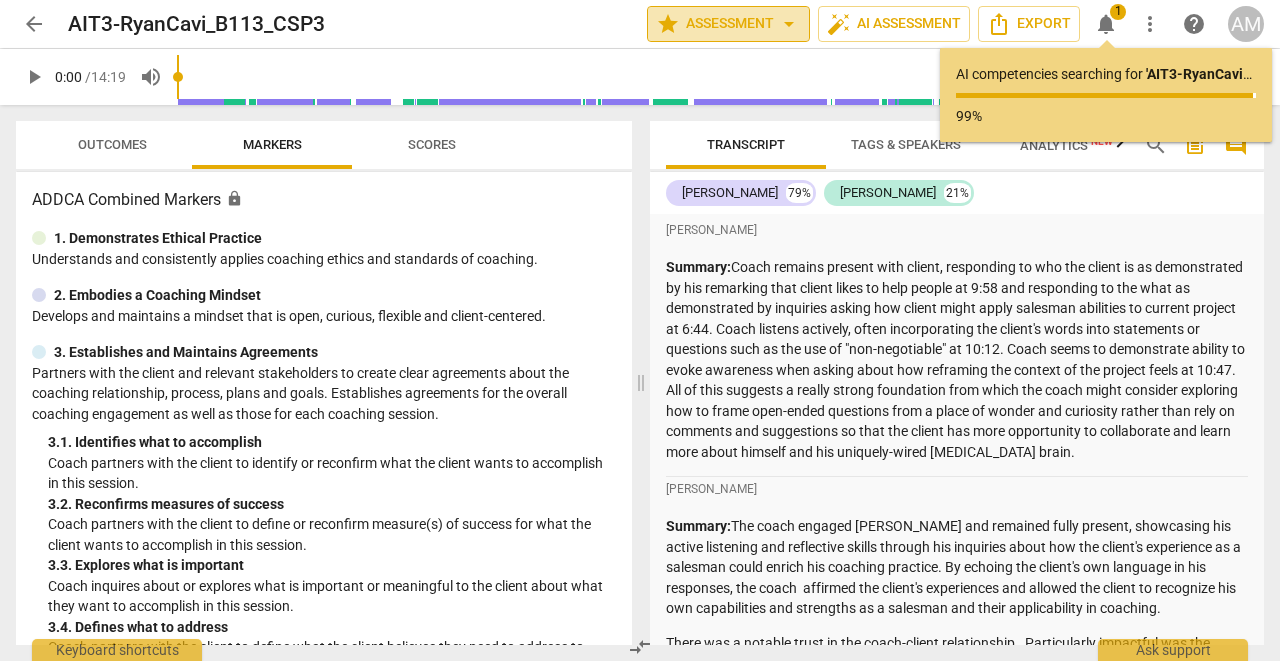 click on "star    Assessment   arrow_drop_down" at bounding box center [728, 24] 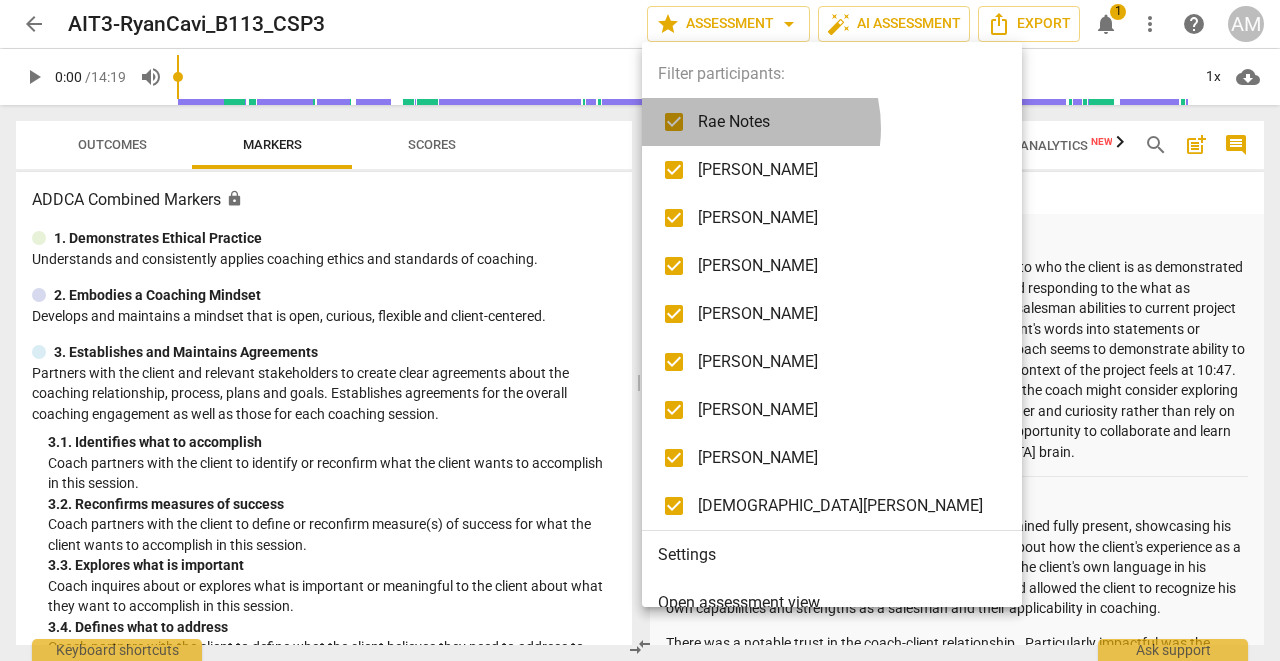 click on "Rae Notes" at bounding box center [847, 122] 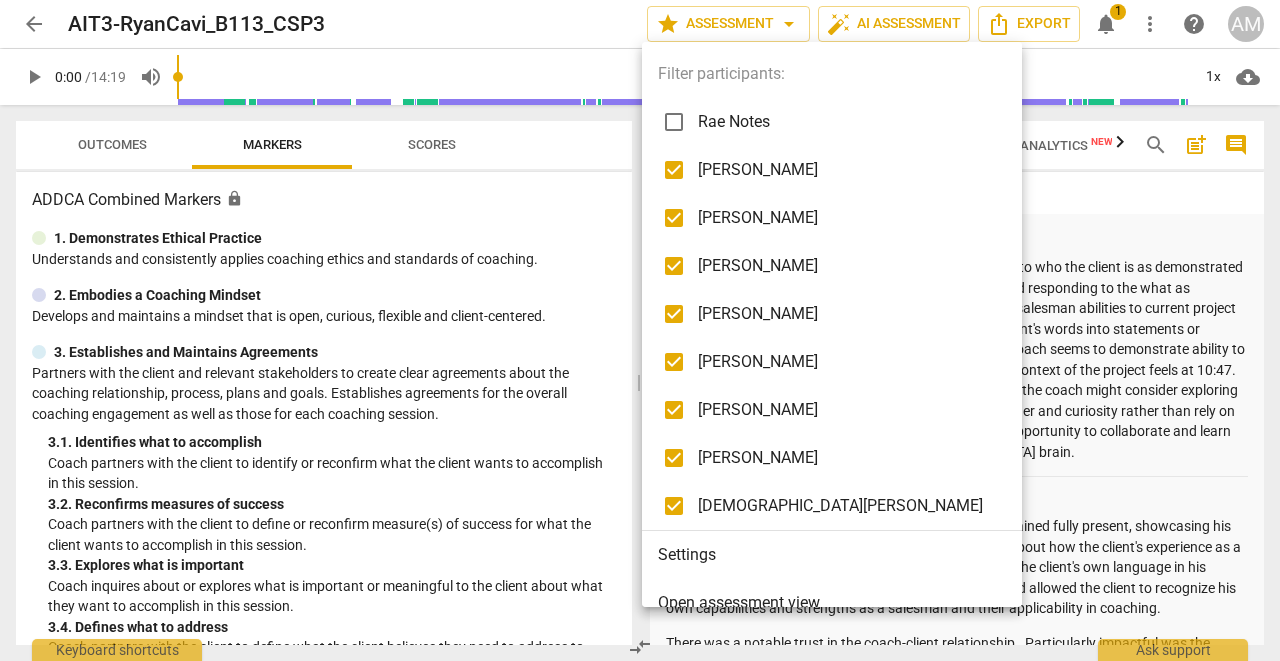 checkbox on "false" 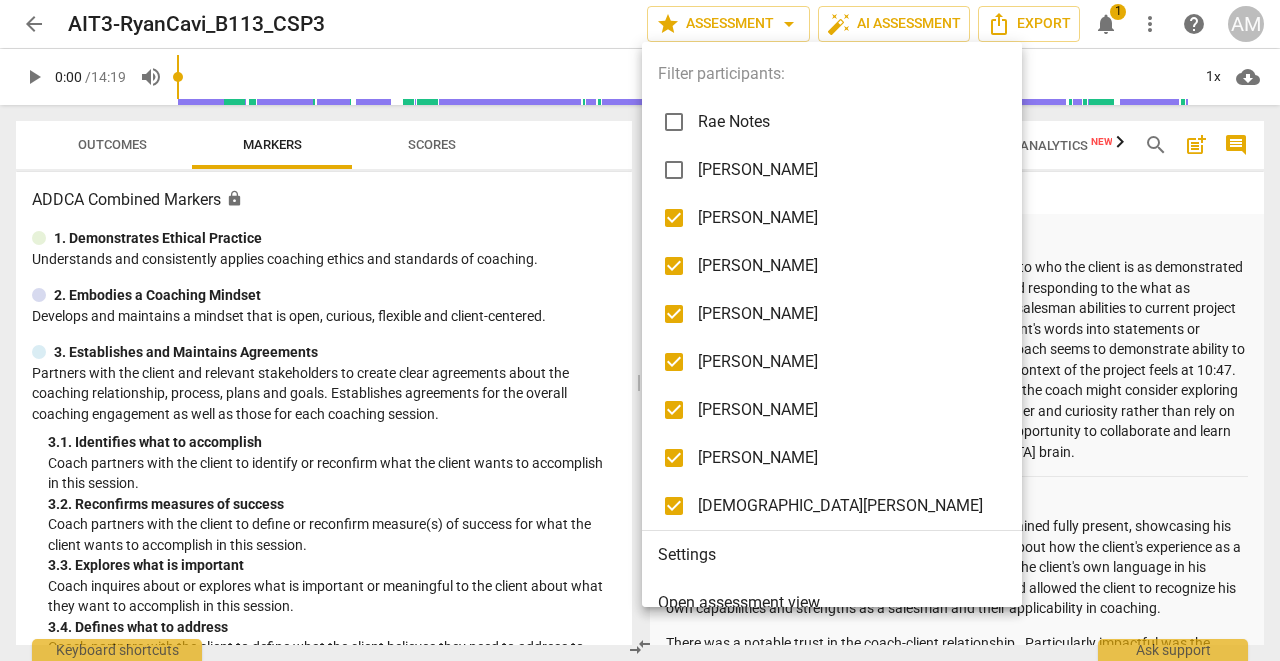 checkbox on "false" 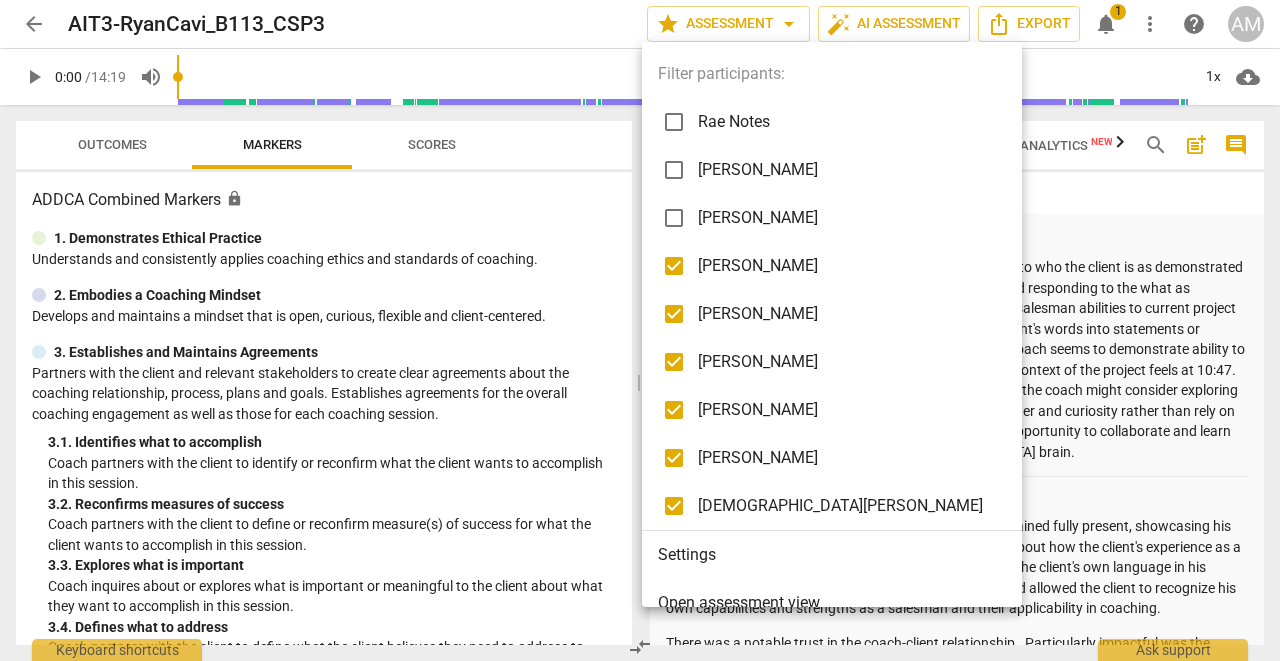 checkbox on "false" 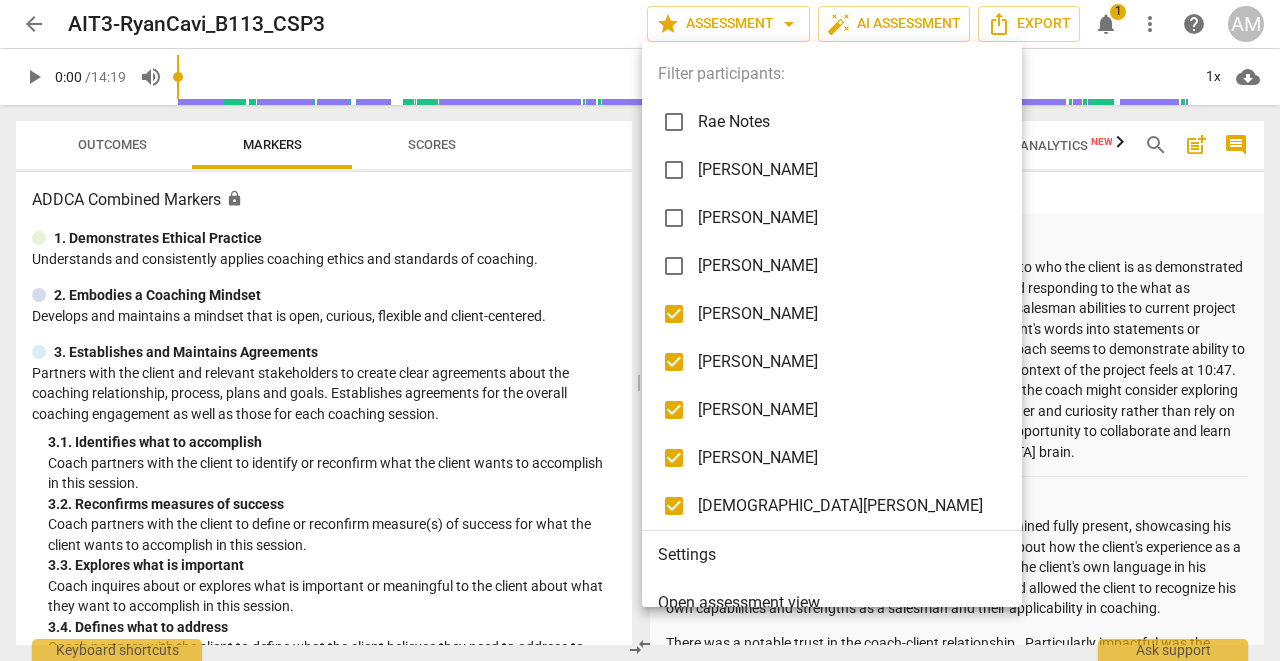 checkbox on "false" 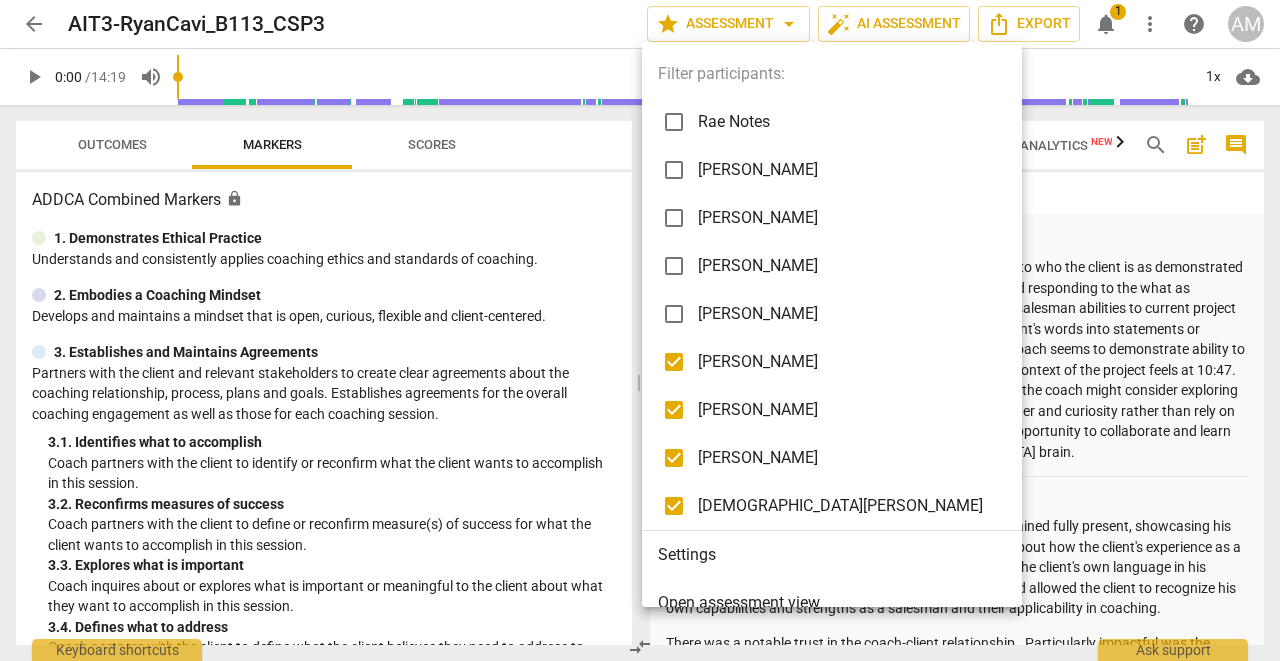 checkbox on "false" 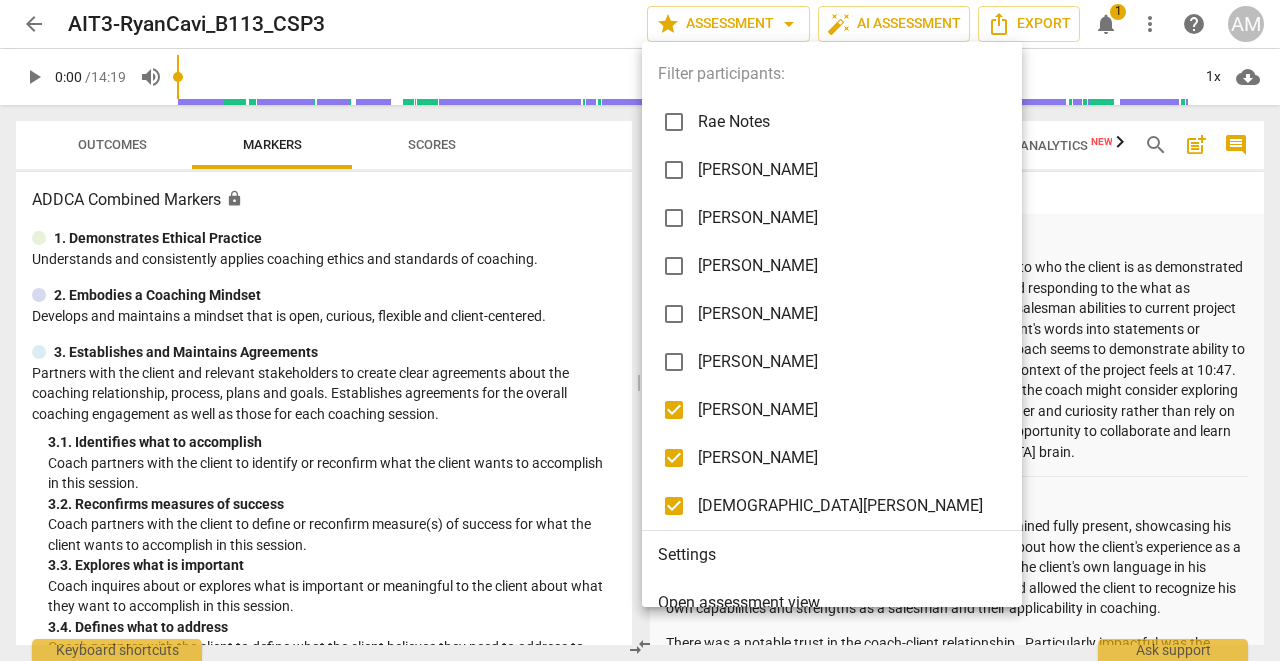click on "[PERSON_NAME]" at bounding box center (835, 410) 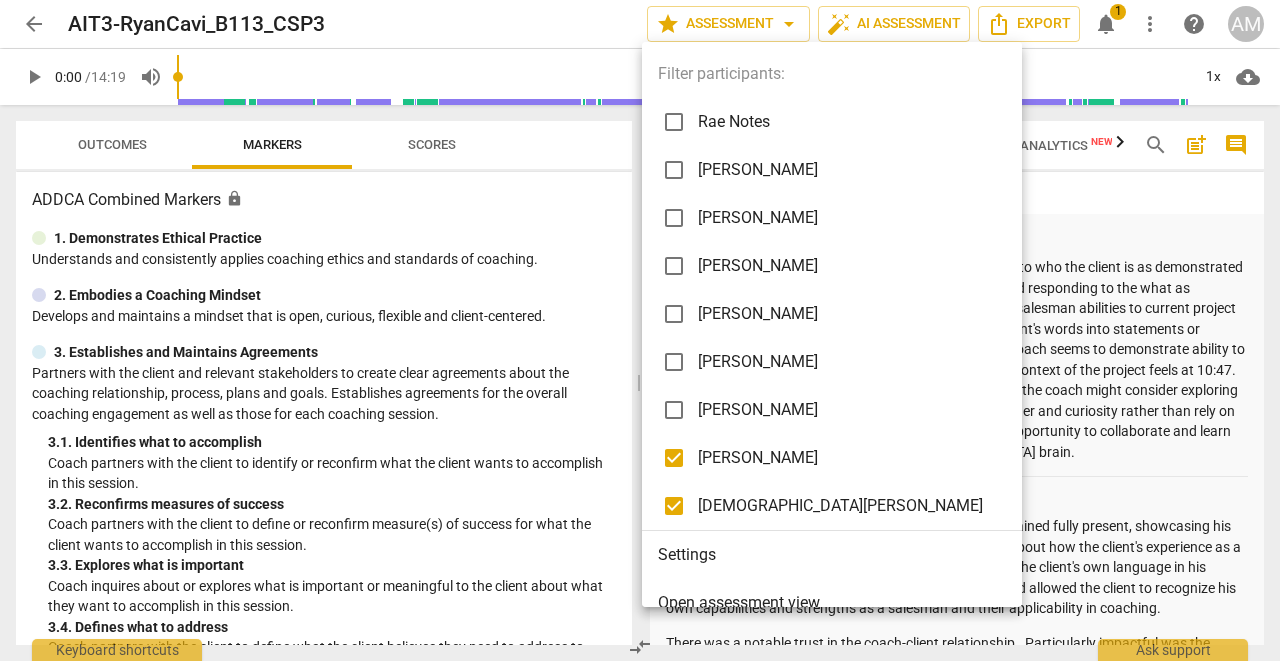 click on "[PERSON_NAME]" at bounding box center (847, 458) 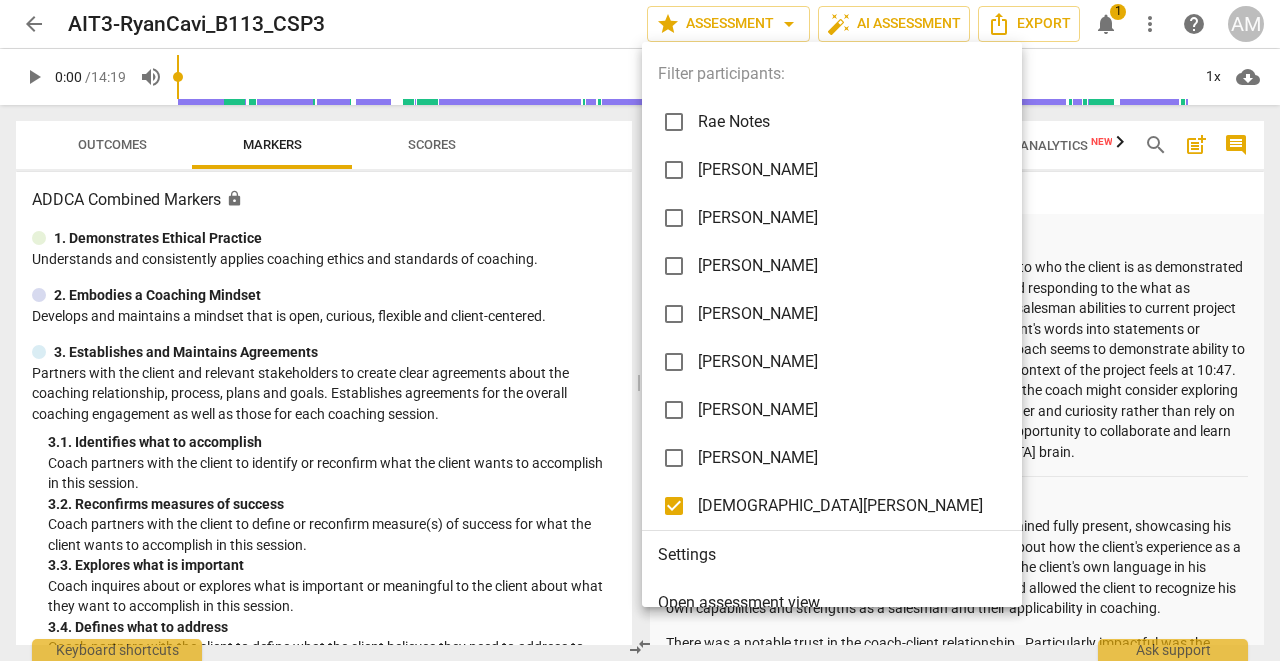 checkbox on "false" 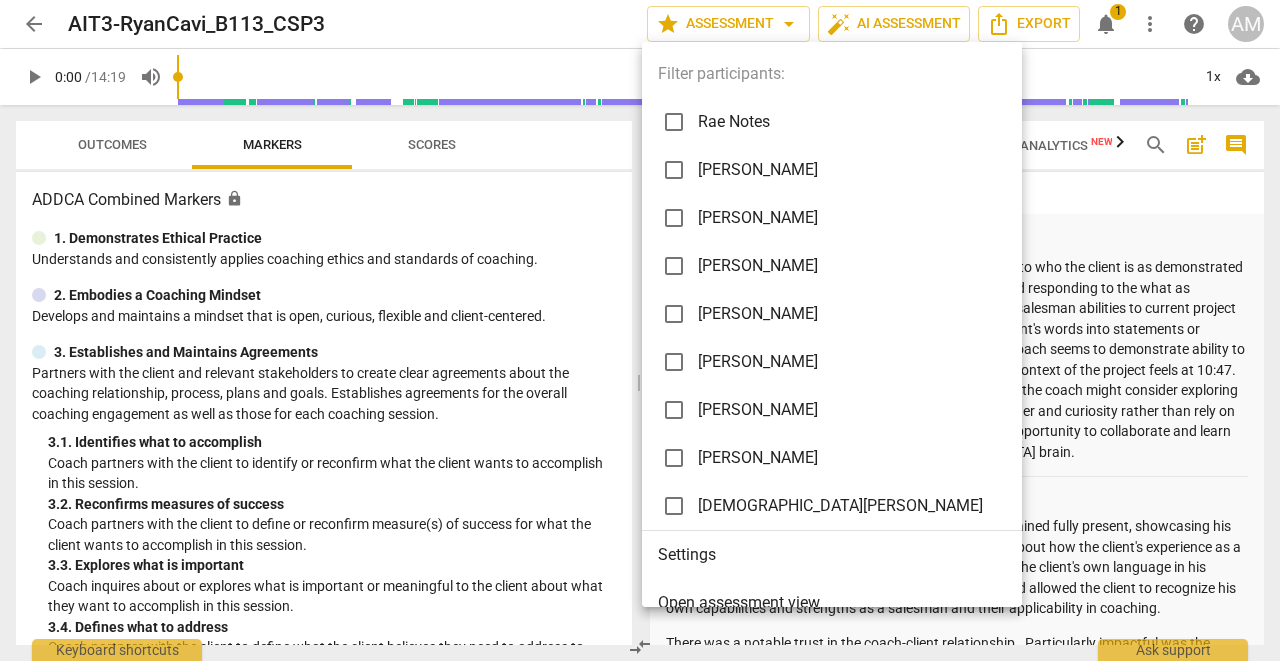 click on "[DEMOGRAPHIC_DATA][PERSON_NAME]" at bounding box center [847, 506] 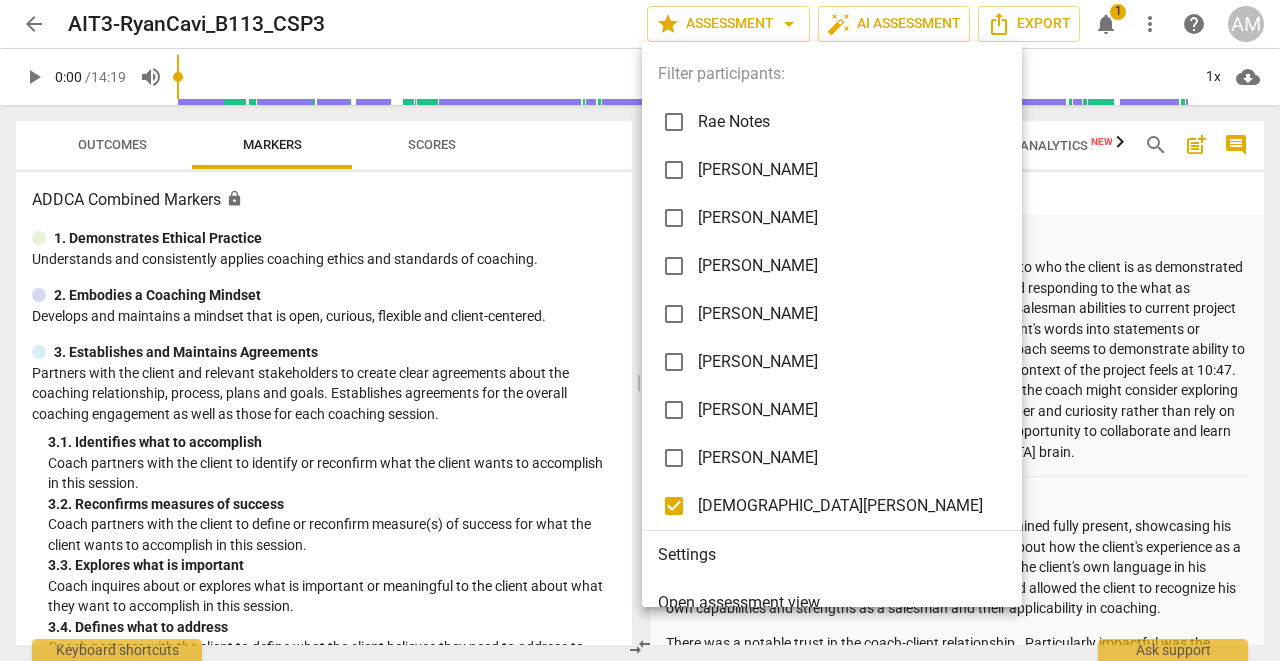 click on "[DEMOGRAPHIC_DATA][PERSON_NAME]" at bounding box center [847, 506] 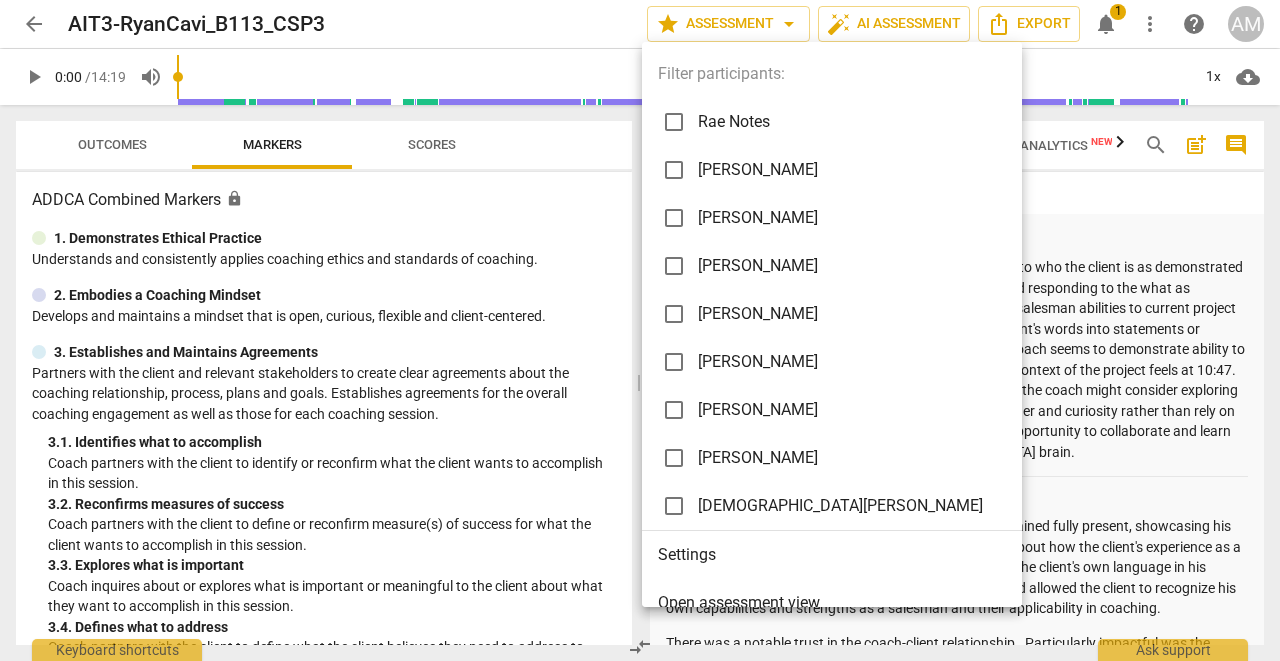 checkbox on "false" 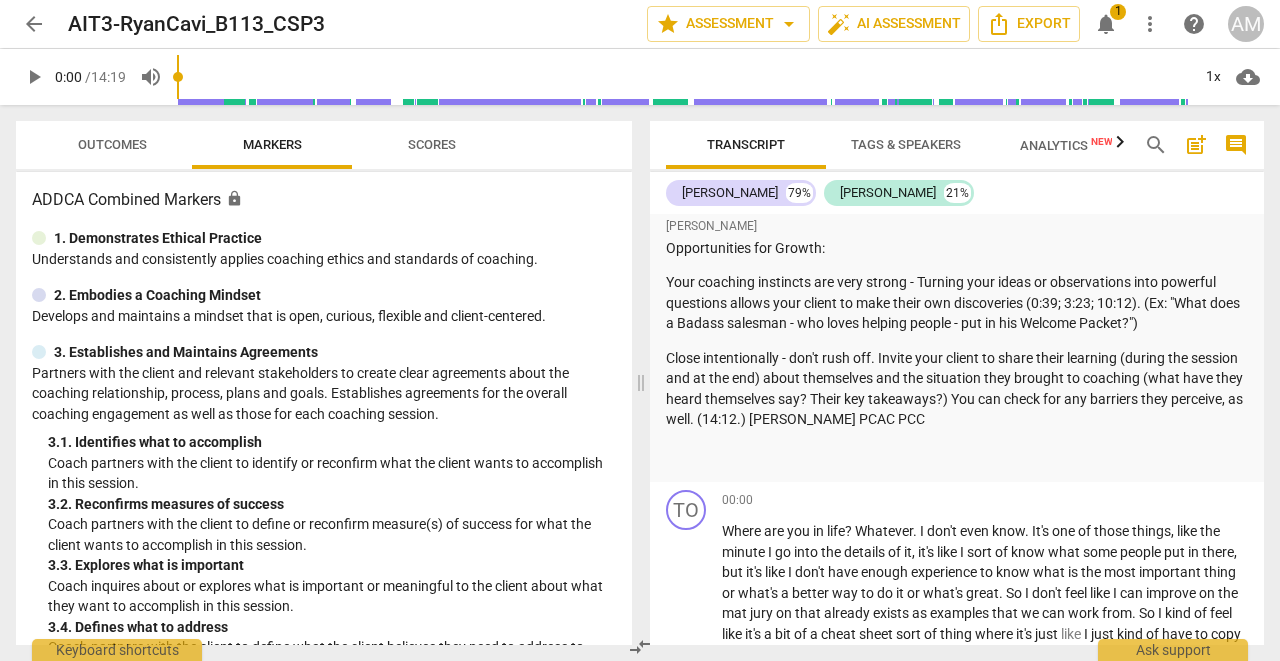 scroll, scrollTop: 1555, scrollLeft: 0, axis: vertical 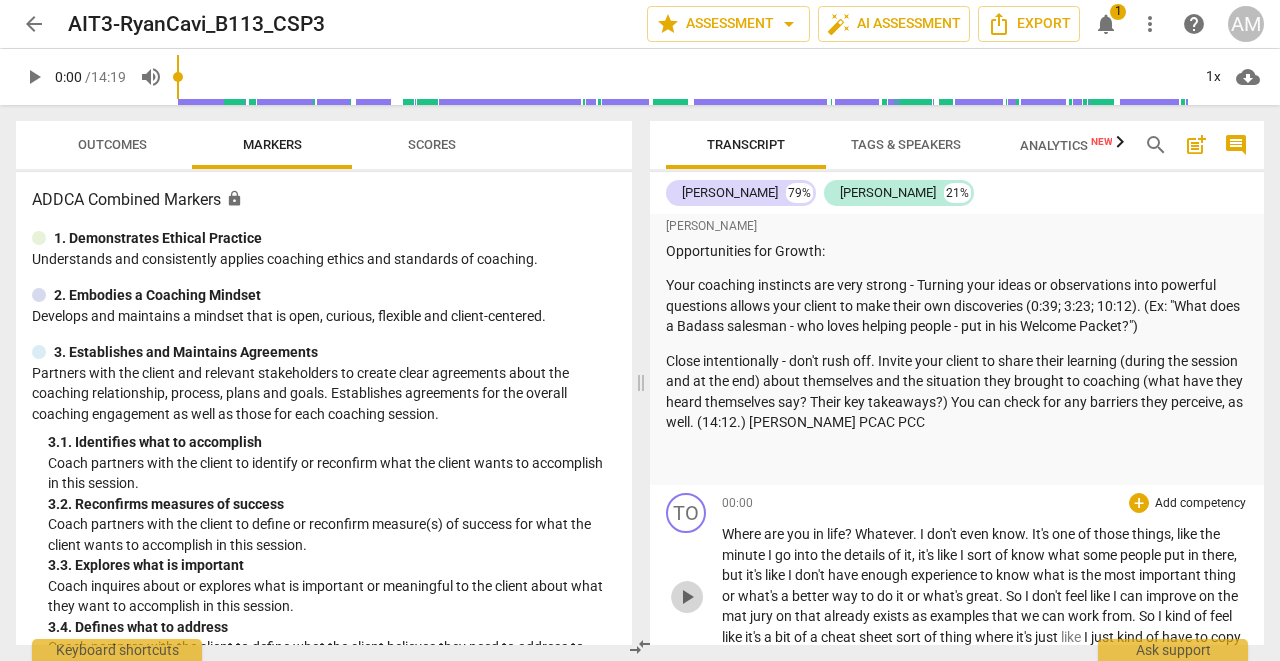 click on "play_arrow" at bounding box center [687, 597] 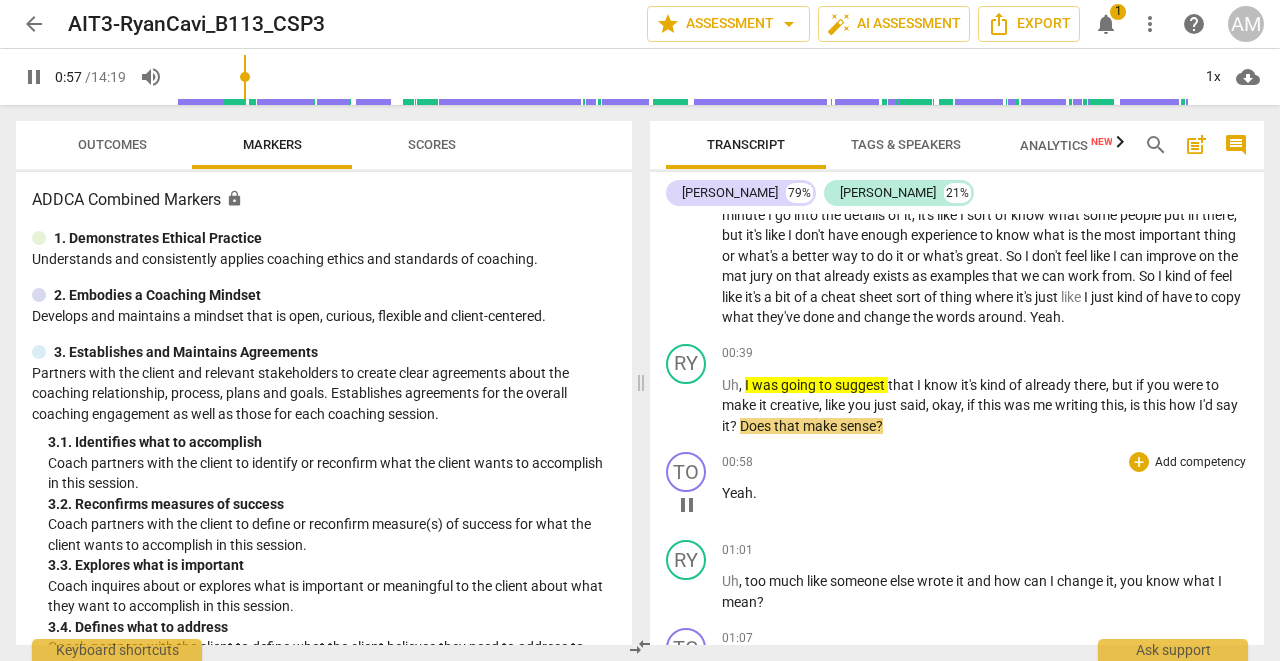 scroll, scrollTop: 1903, scrollLeft: 0, axis: vertical 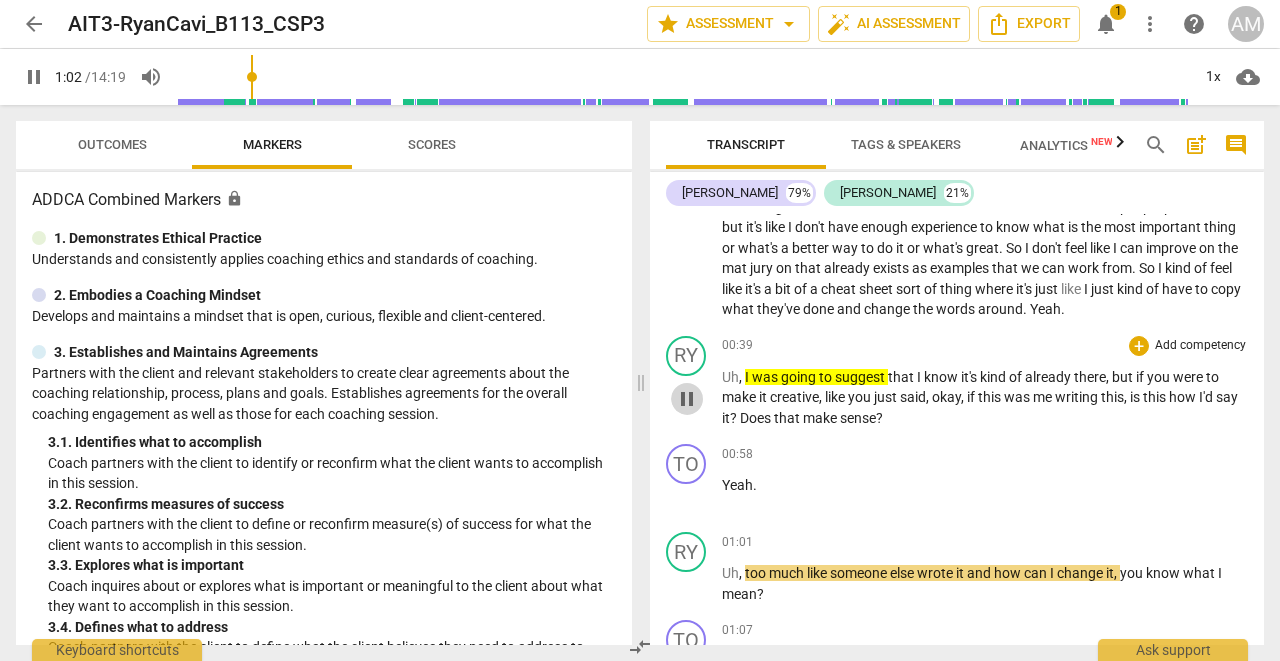click on "pause" at bounding box center [687, 399] 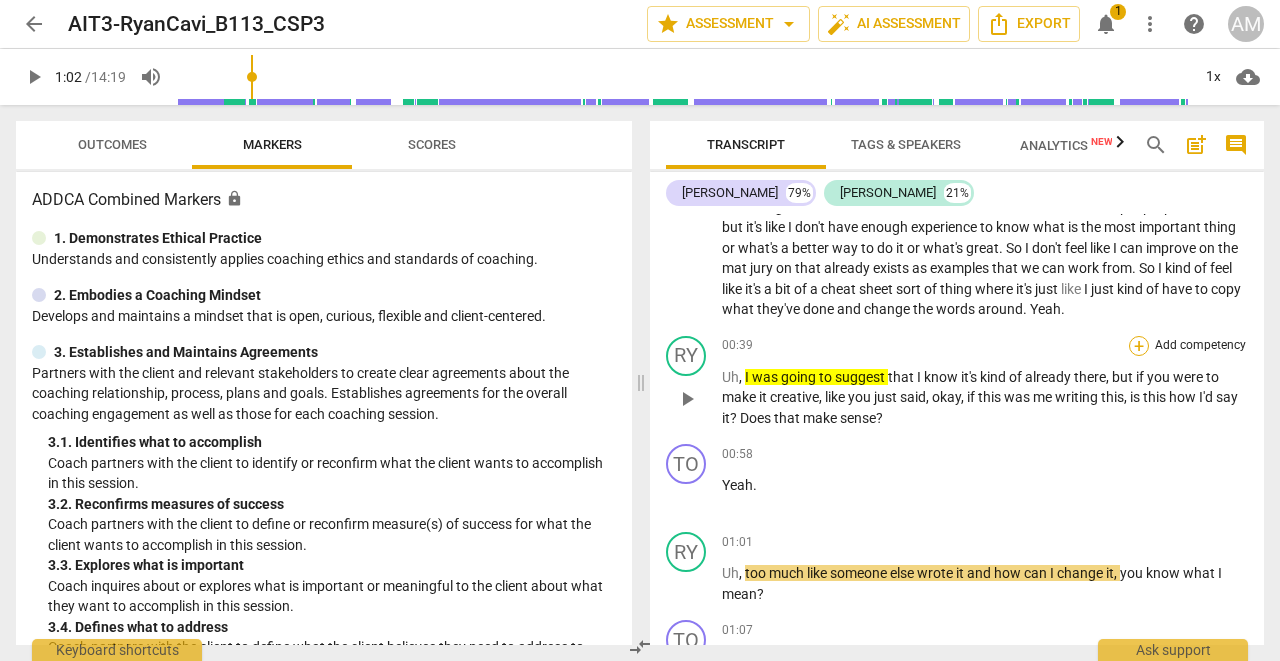 click on "+" at bounding box center [1139, 346] 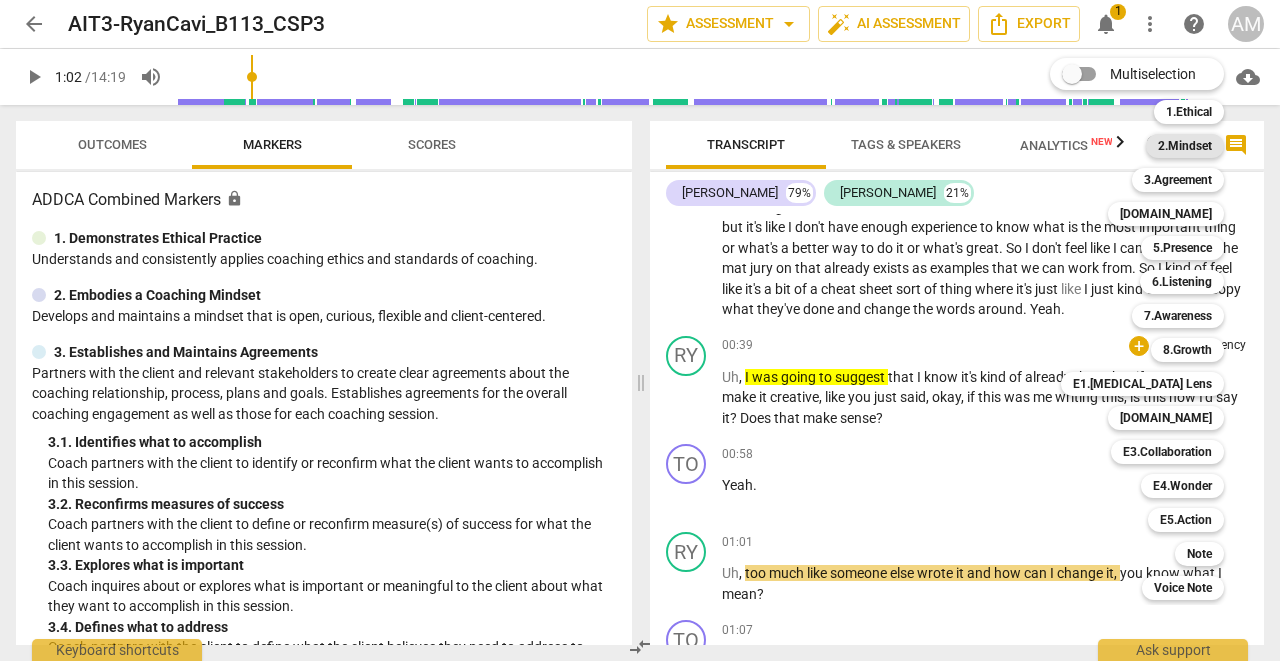 click on "2.Mindset" at bounding box center (1185, 146) 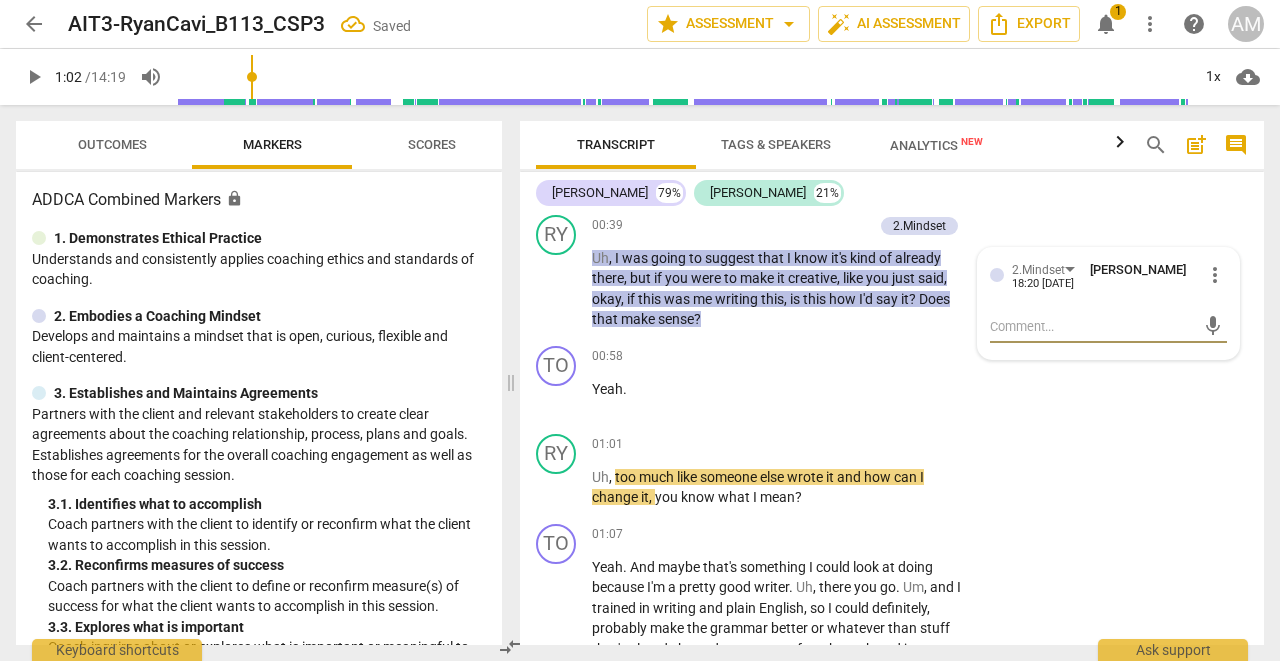 type on "W" 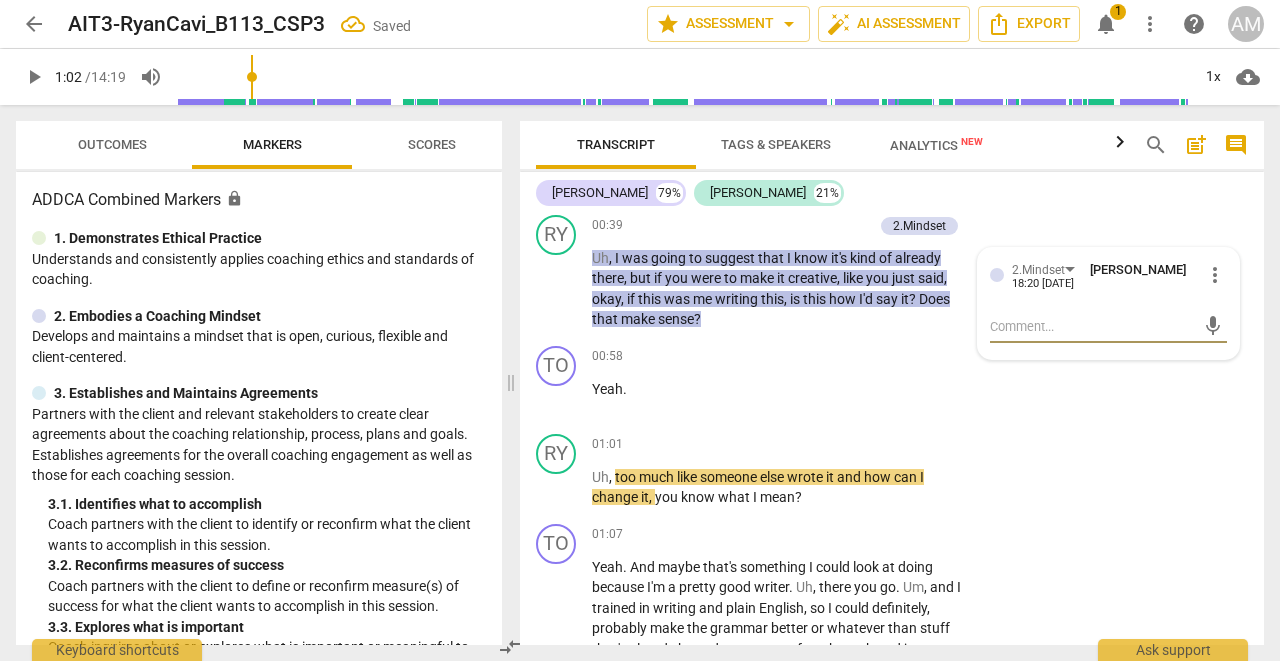 type on "W" 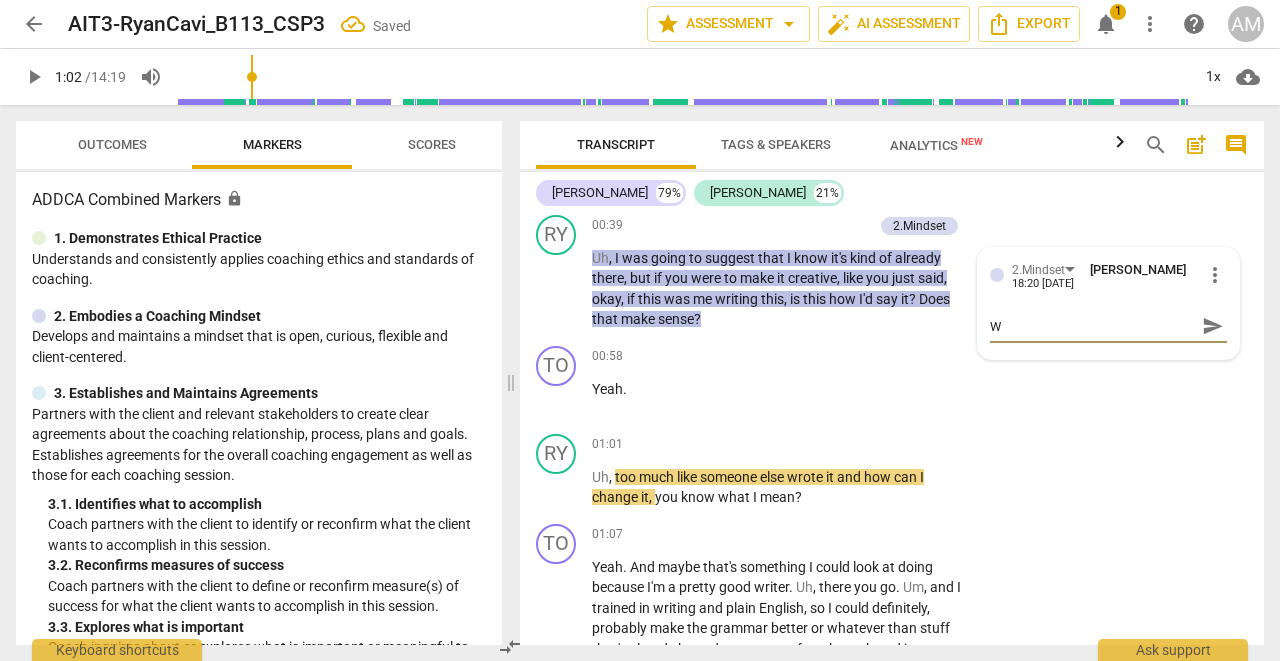 type on "Wa" 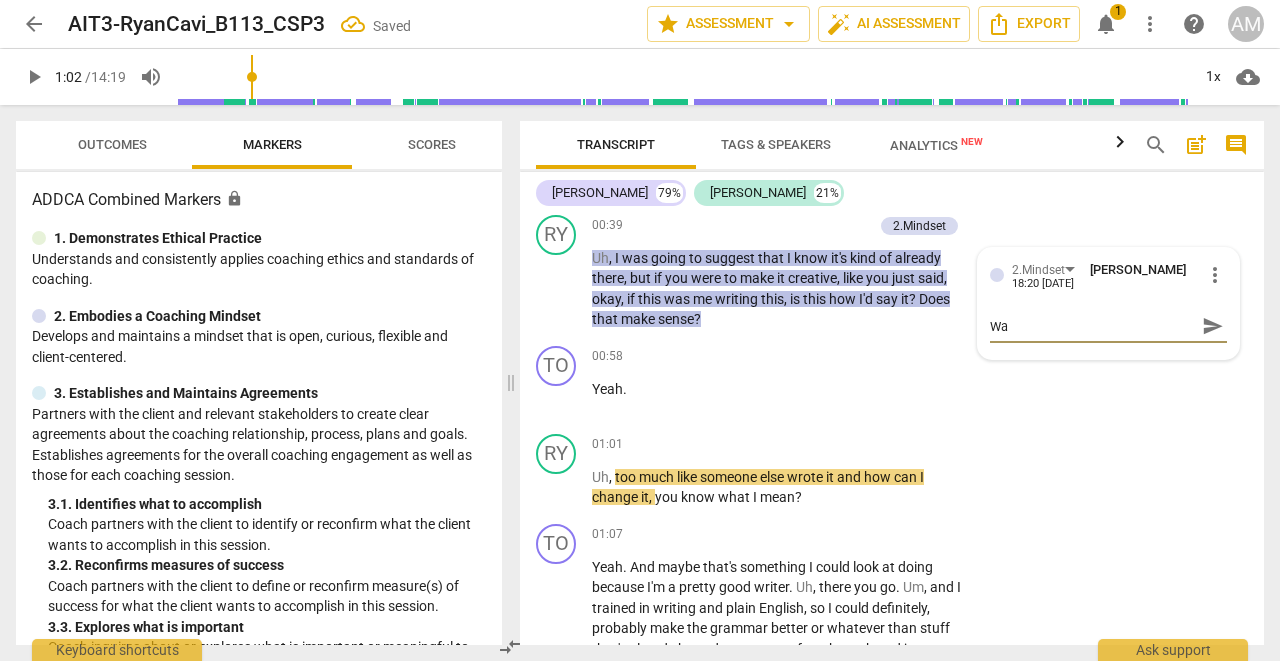 type on "Wat" 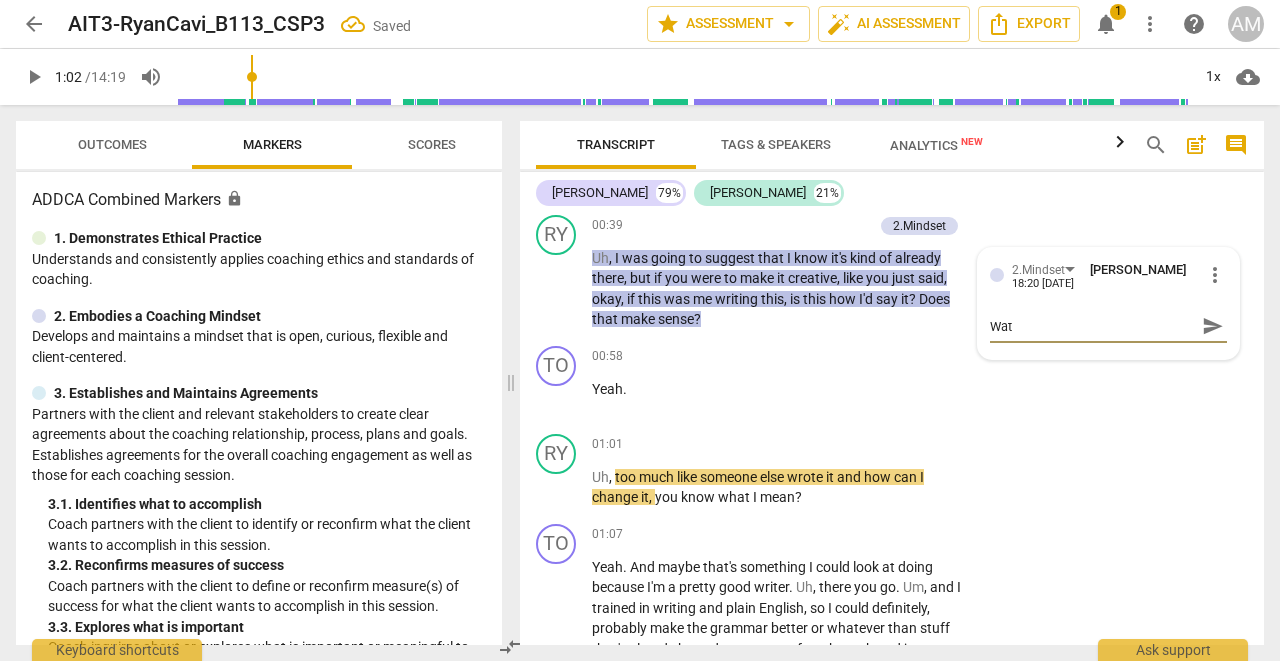 type on "Watc" 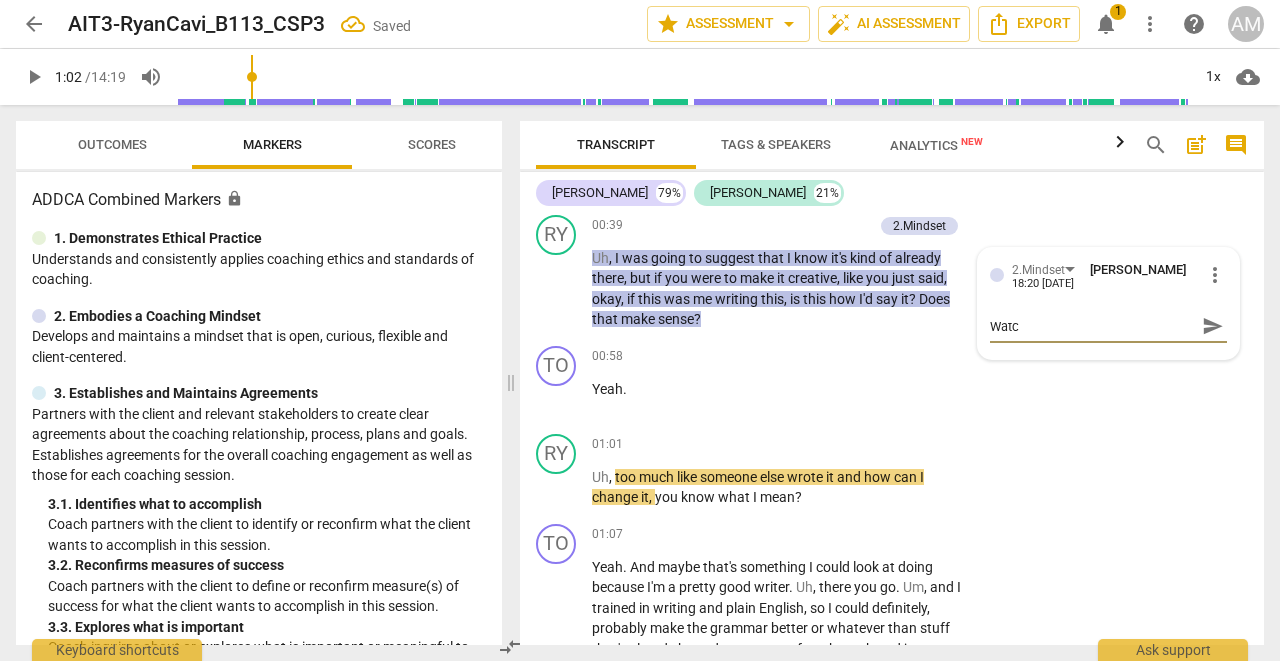 type on "Watch" 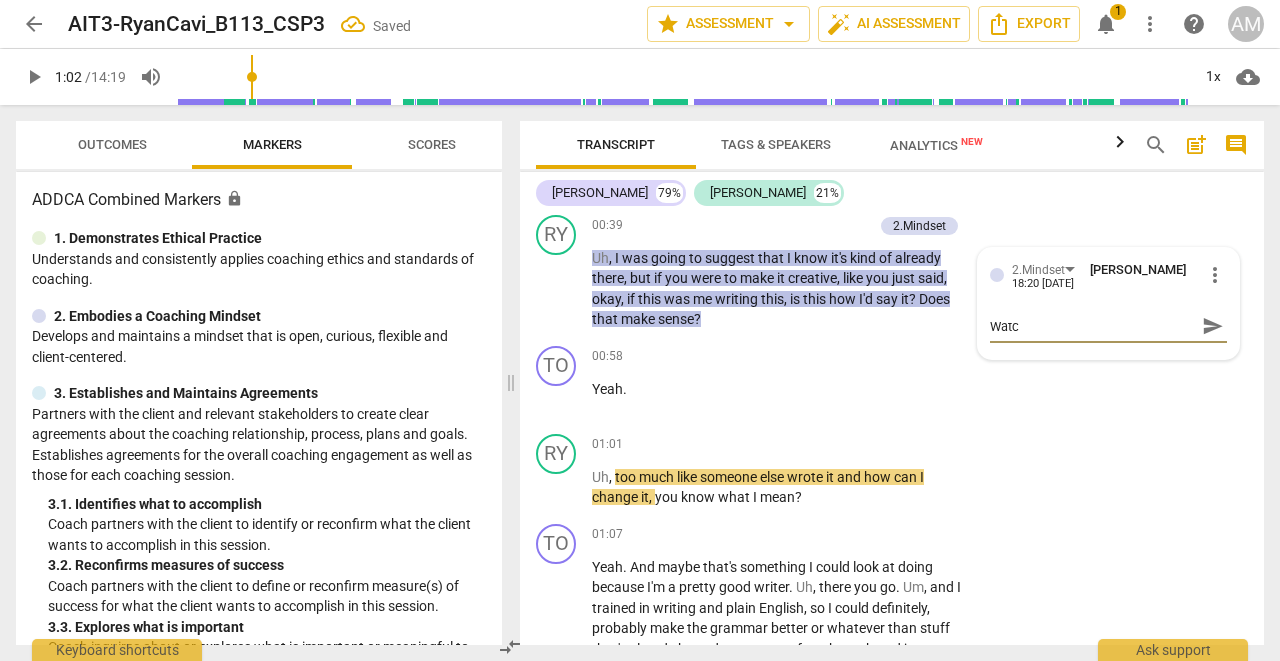 type on "Watch" 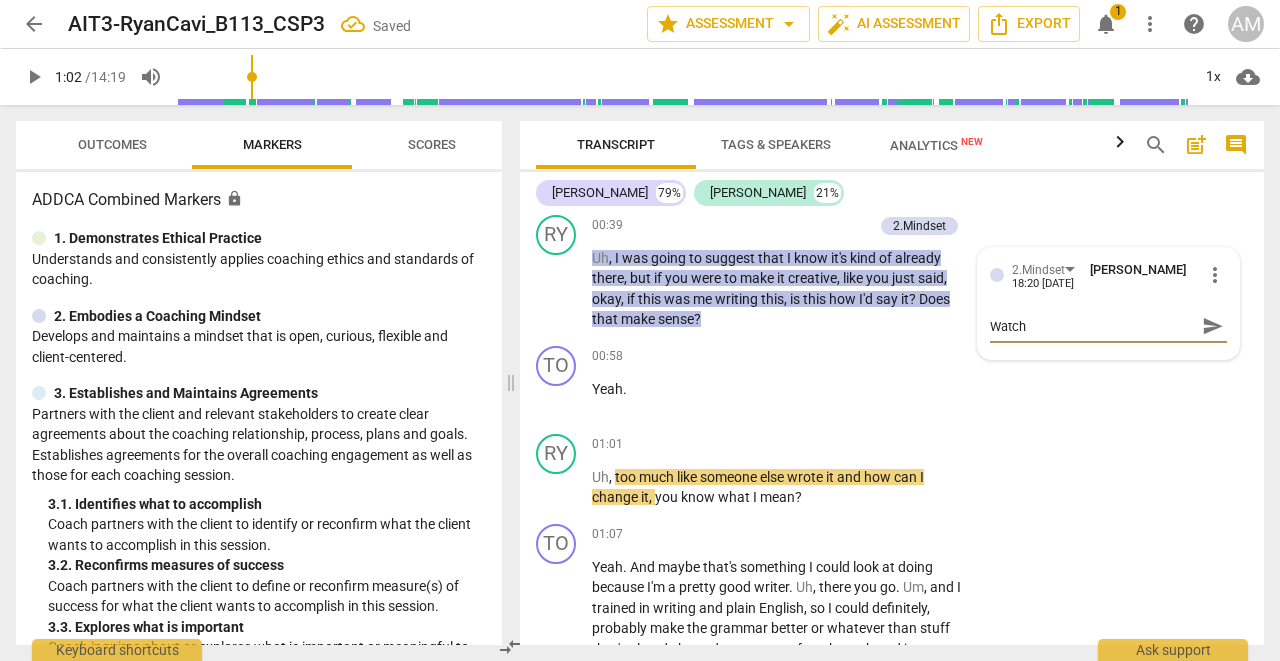 type on "Watch" 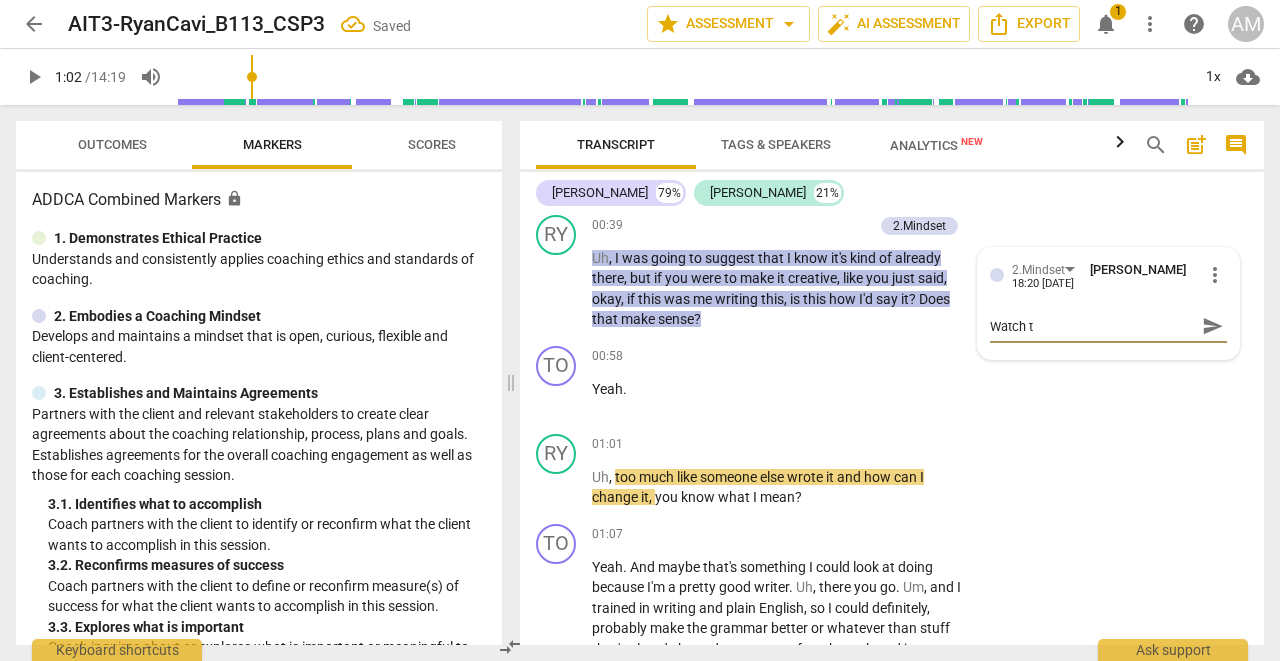 type on "Watch th" 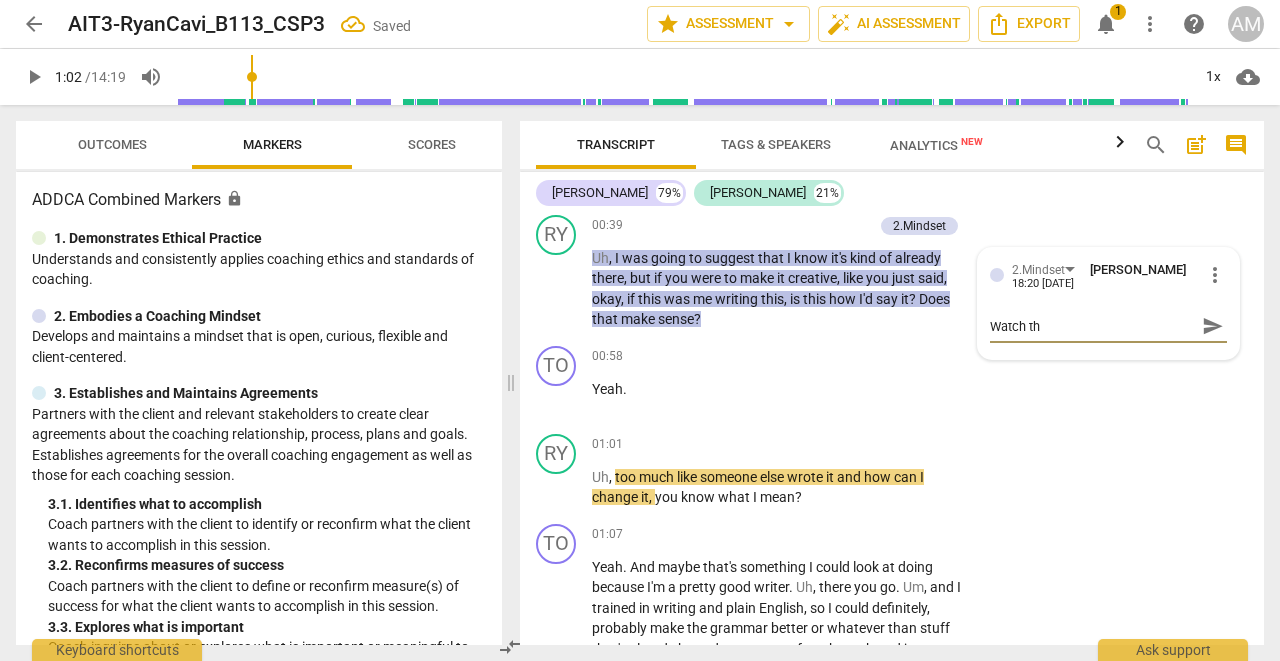 type on "Watch the" 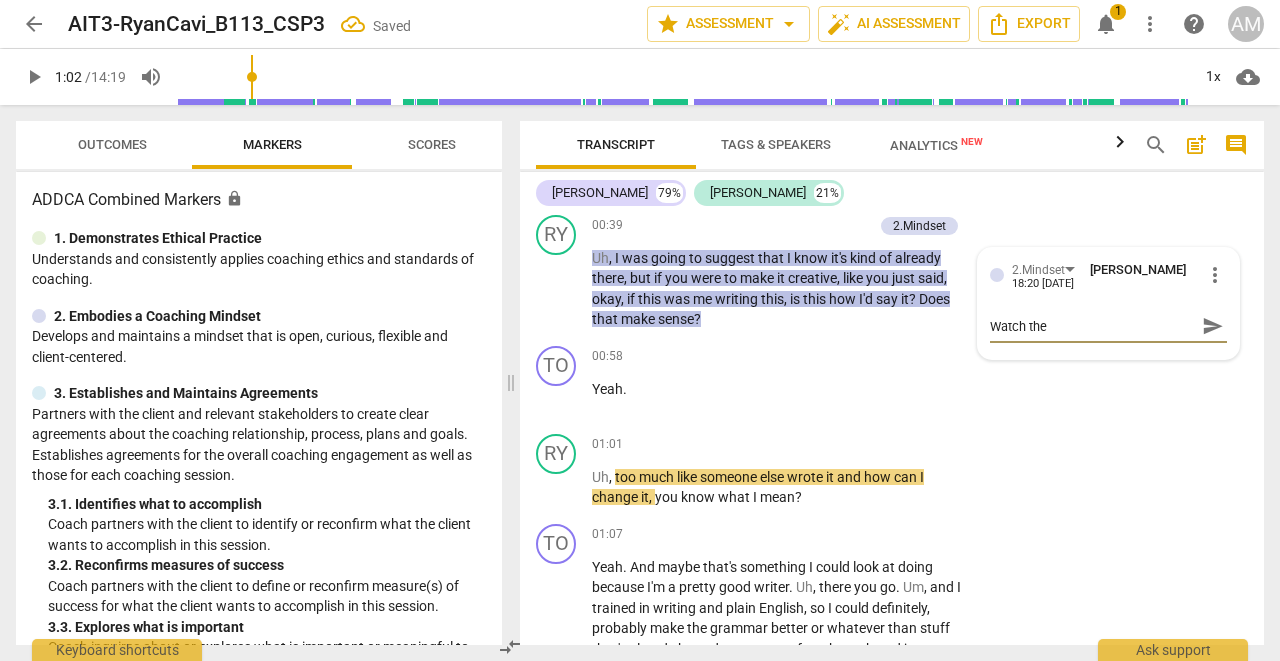 type on "Watch the" 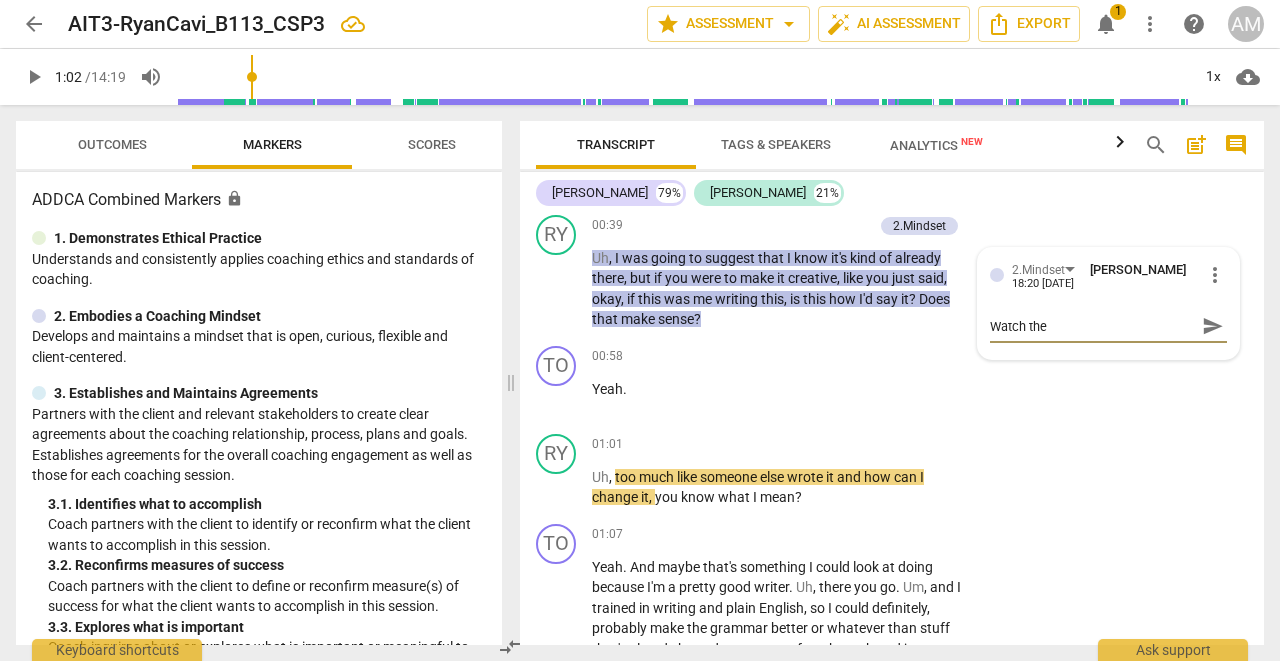 type on "Watch the u" 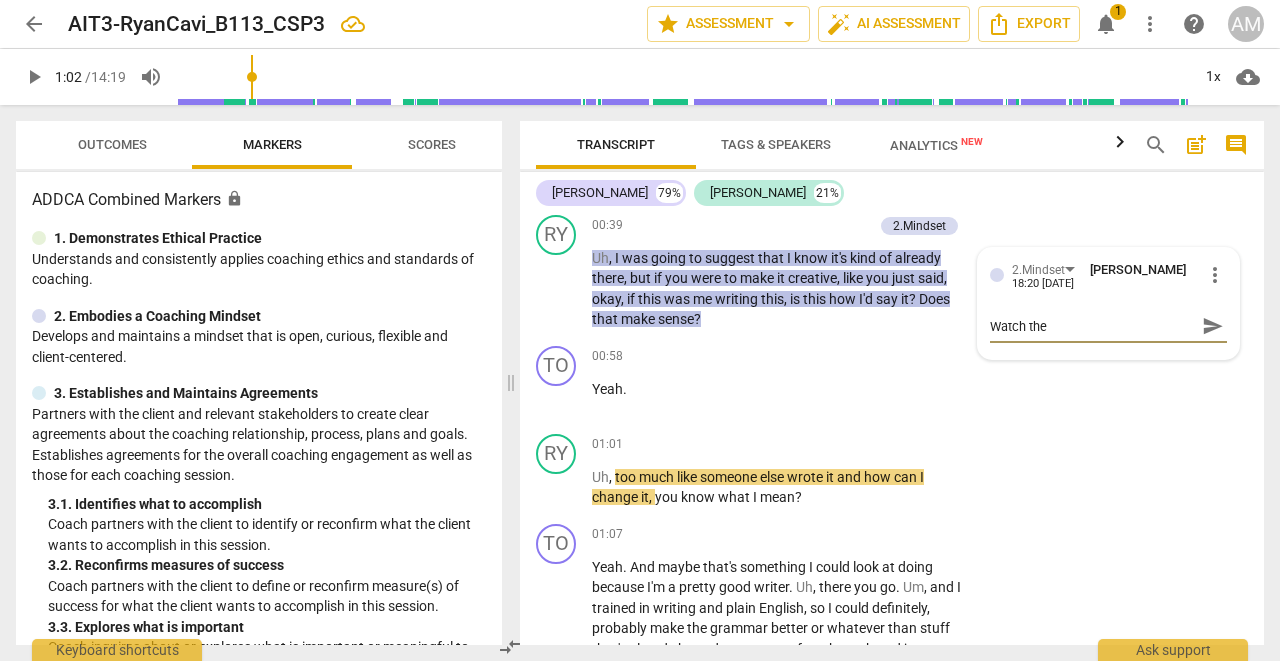 type on "Watch the u" 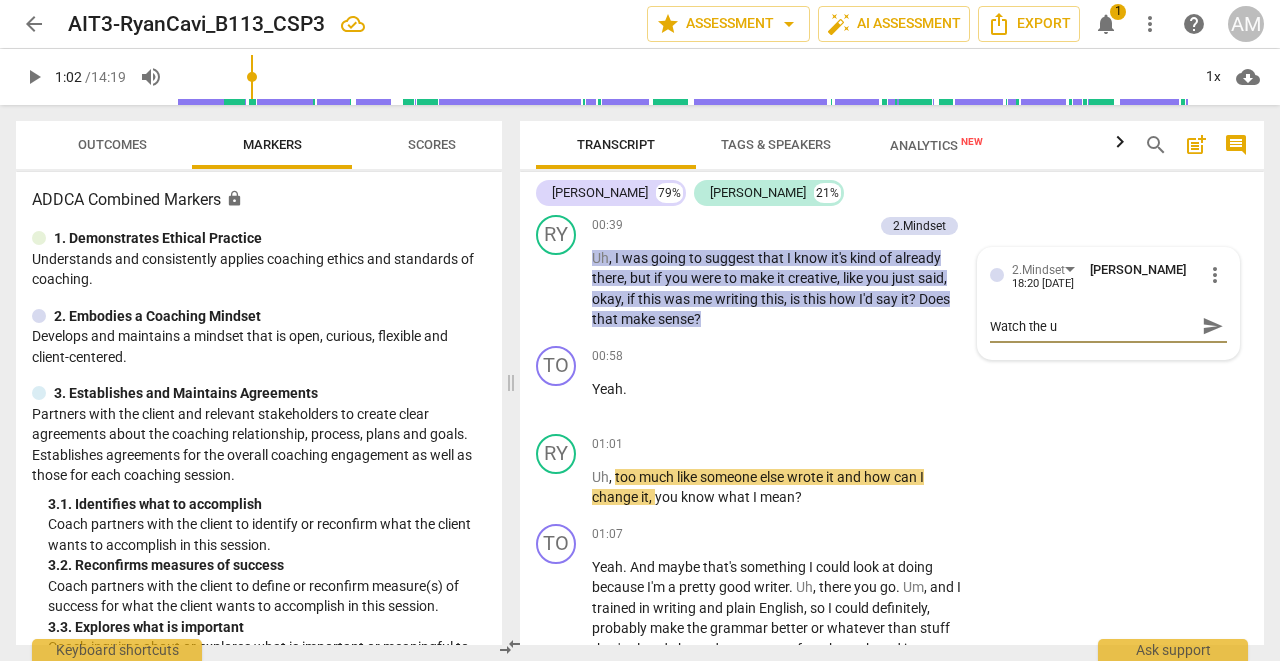 type on "Watch the us" 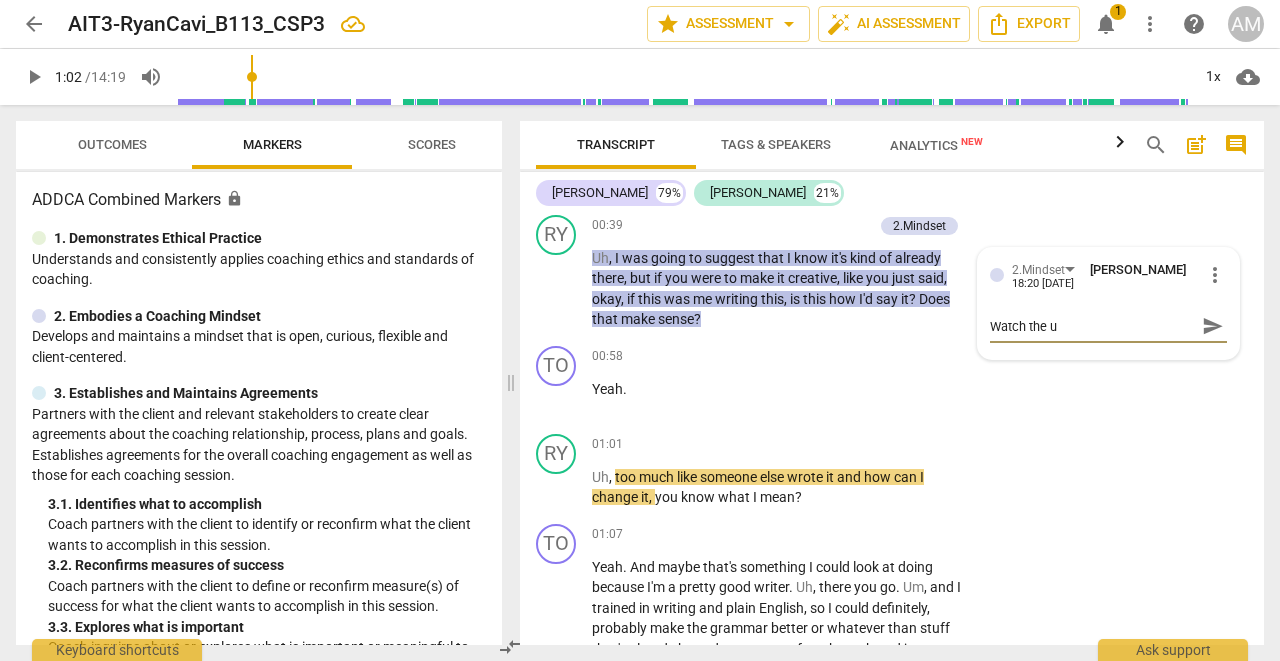 type on "Watch the us" 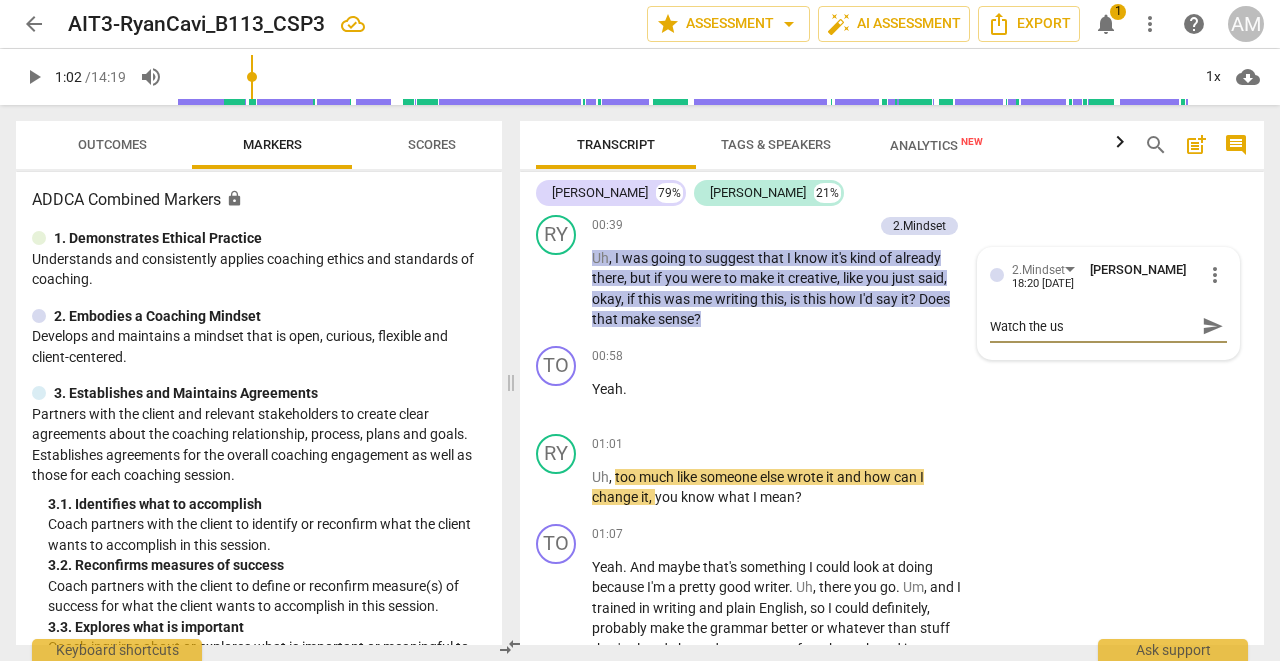 type on "Watch the use" 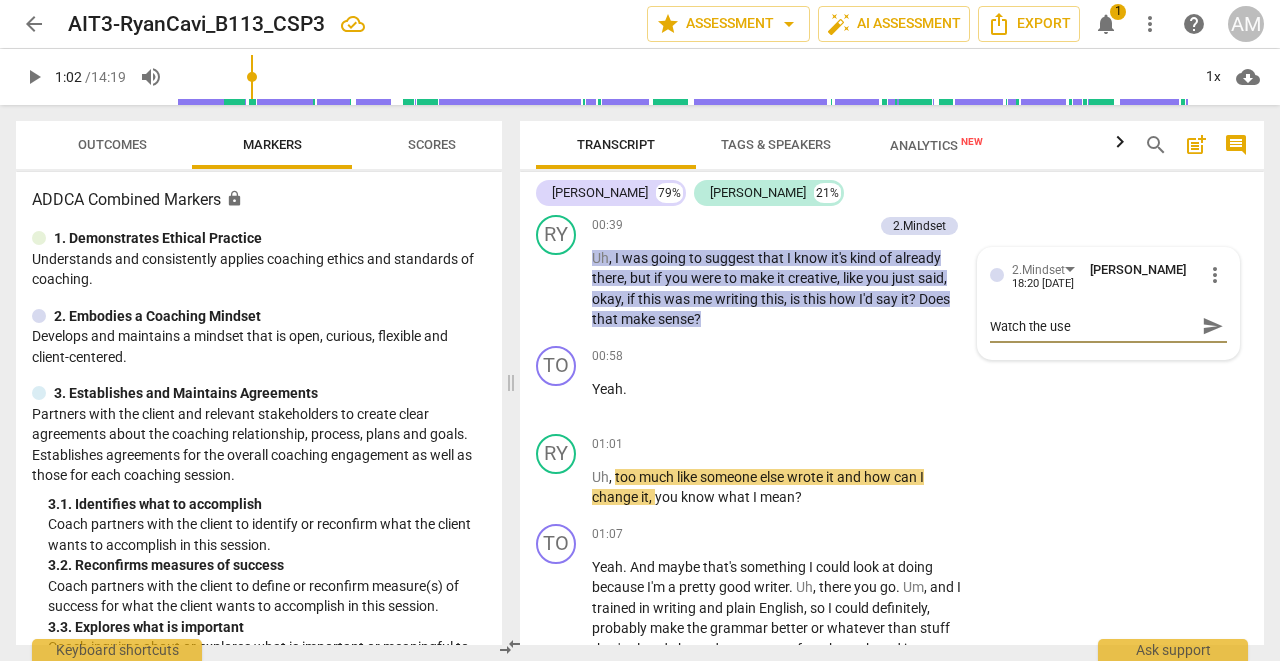 type on "Watch the use" 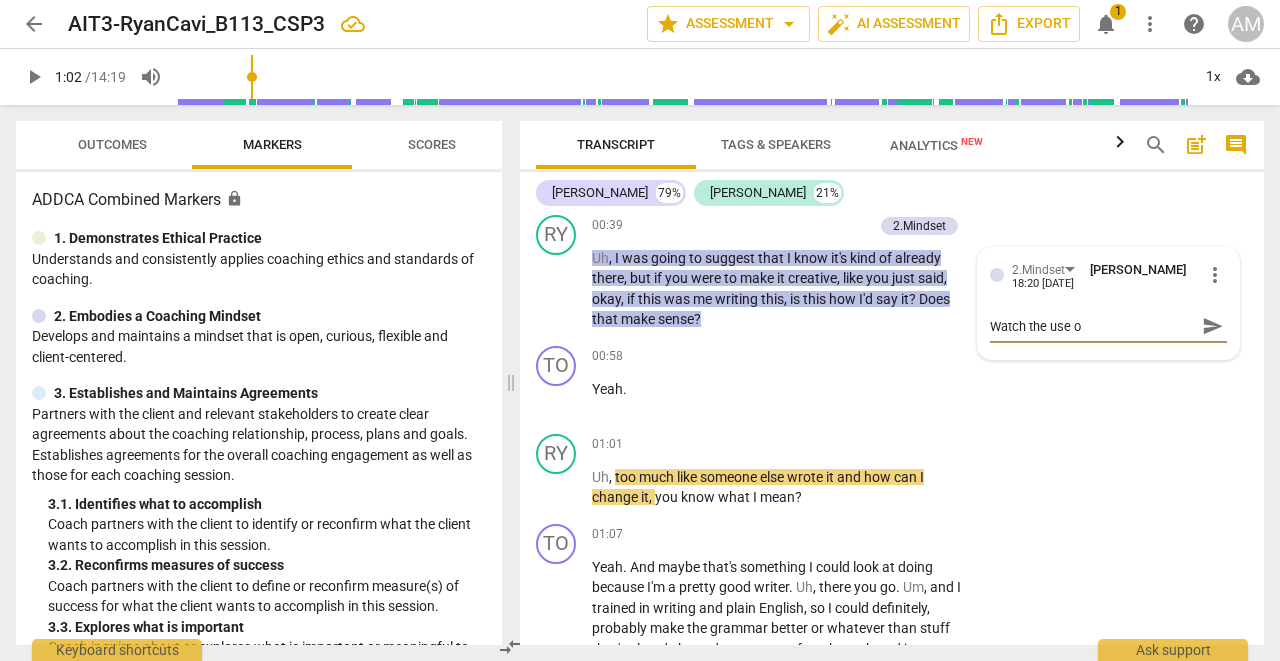 type on "Watch the use of" 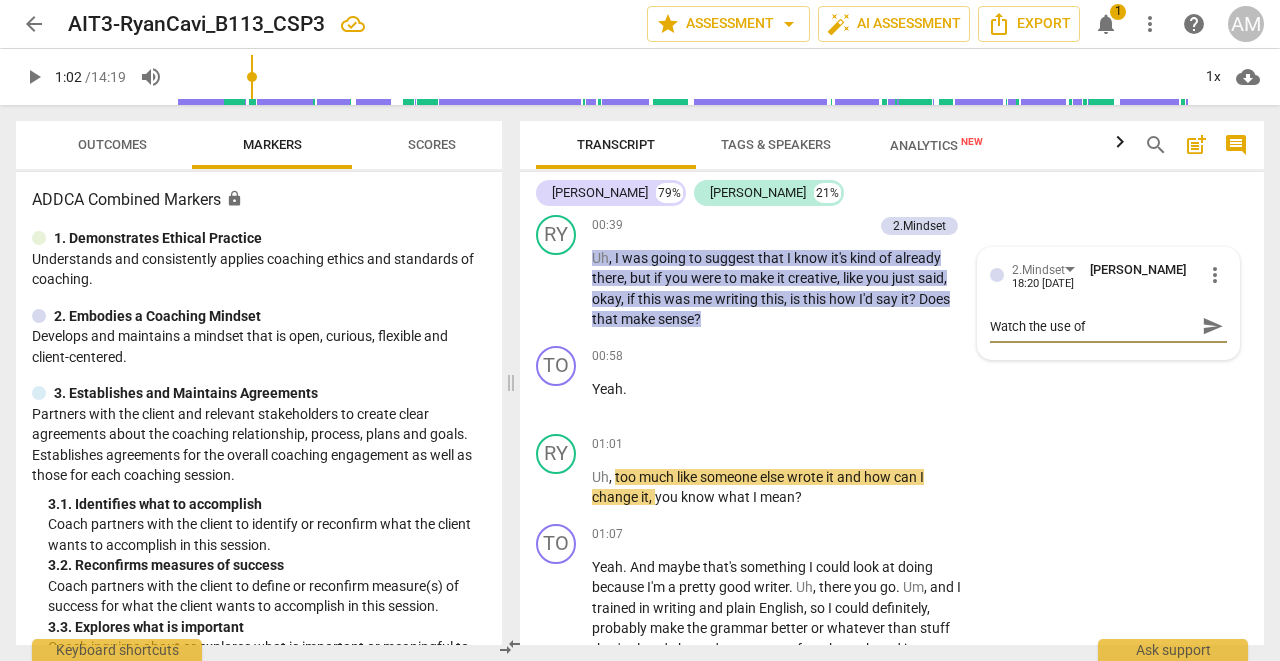 type on "Watch the use of" 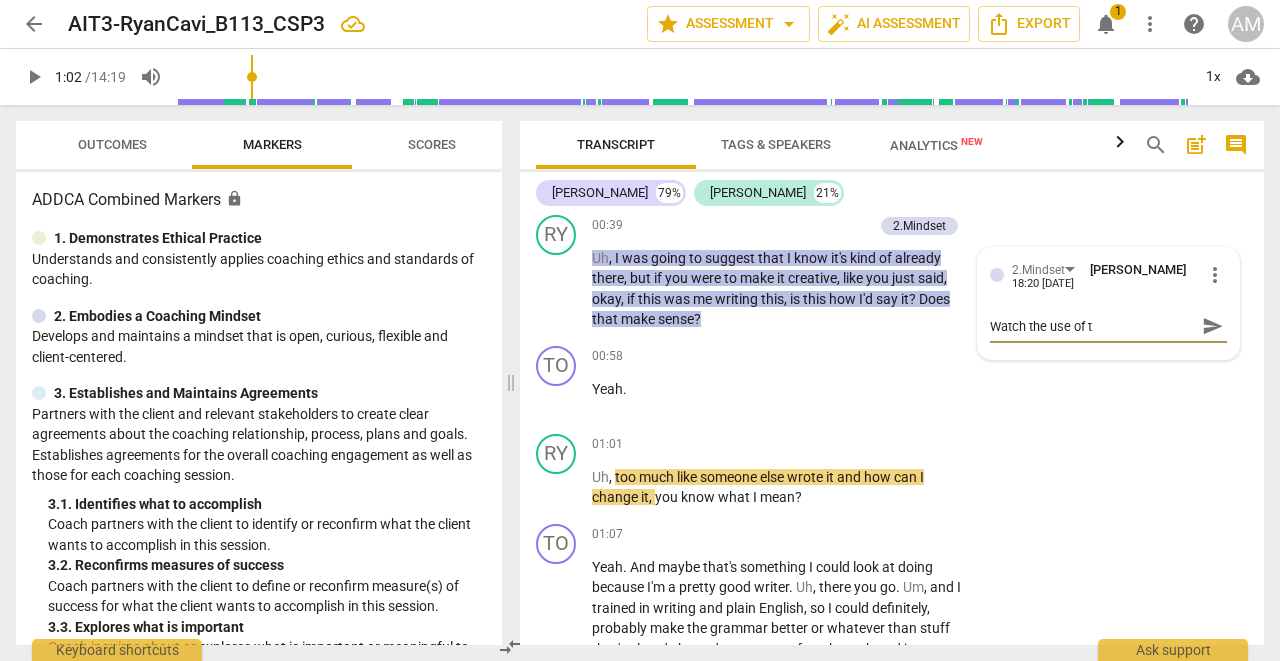type on "Watch the use of th" 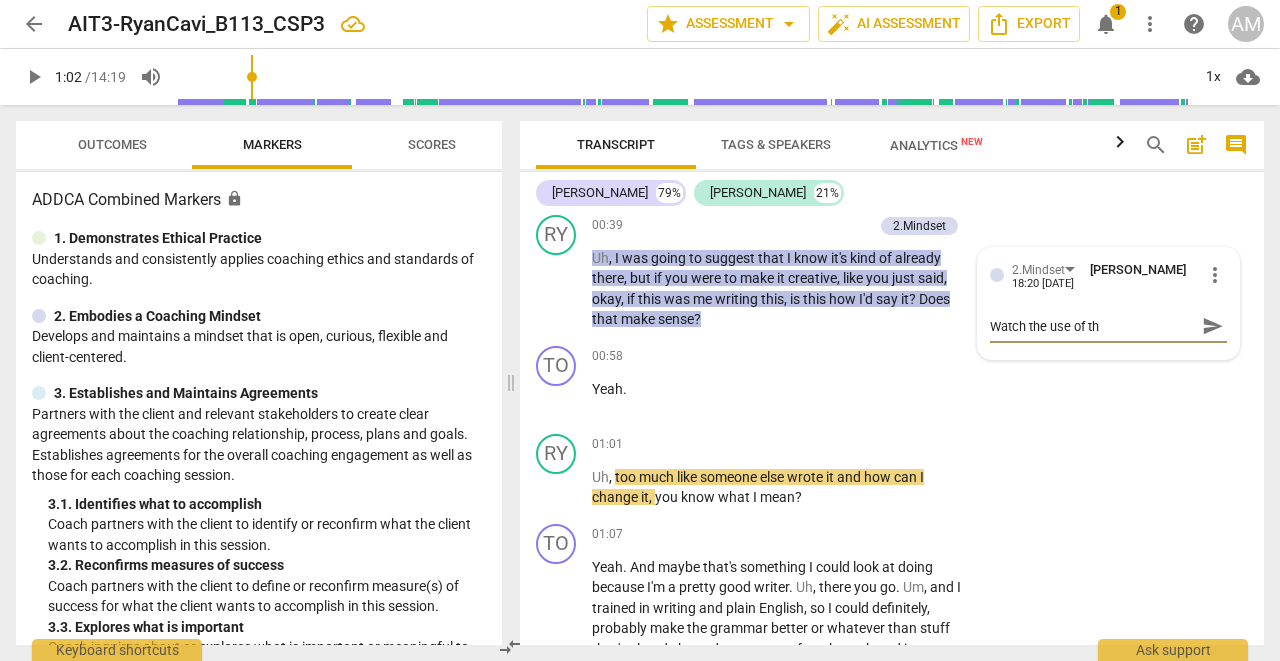 type on "Watch the use of the" 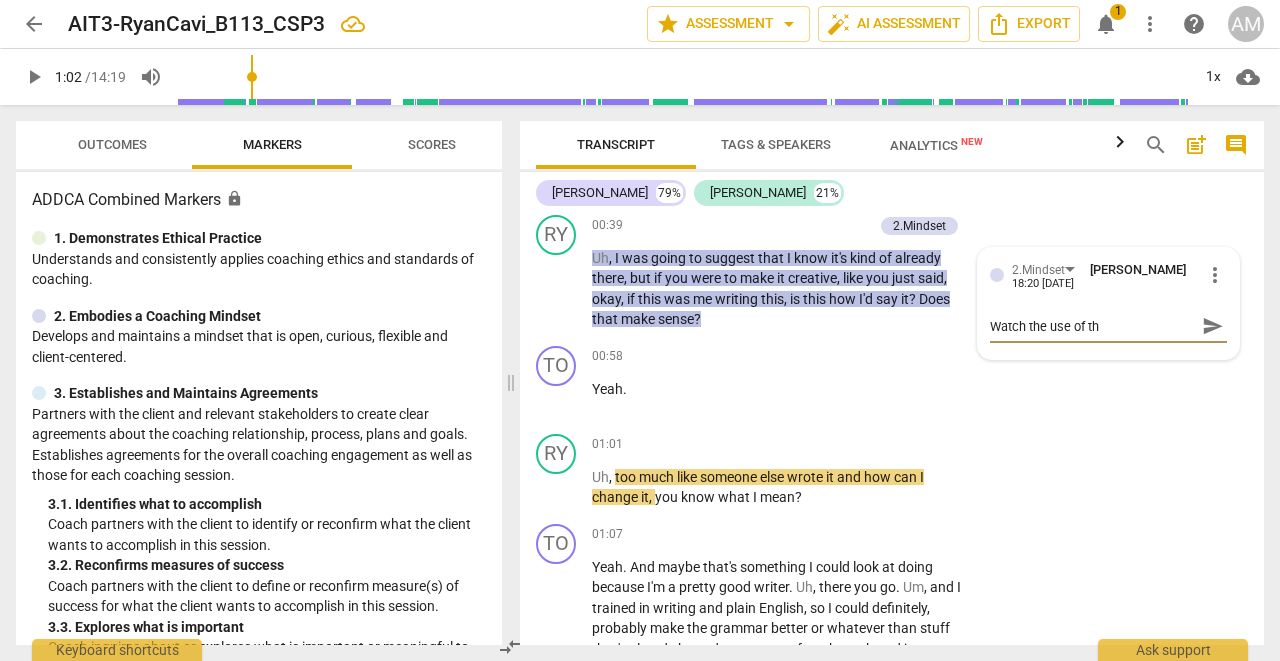 type on "Watch the use of the" 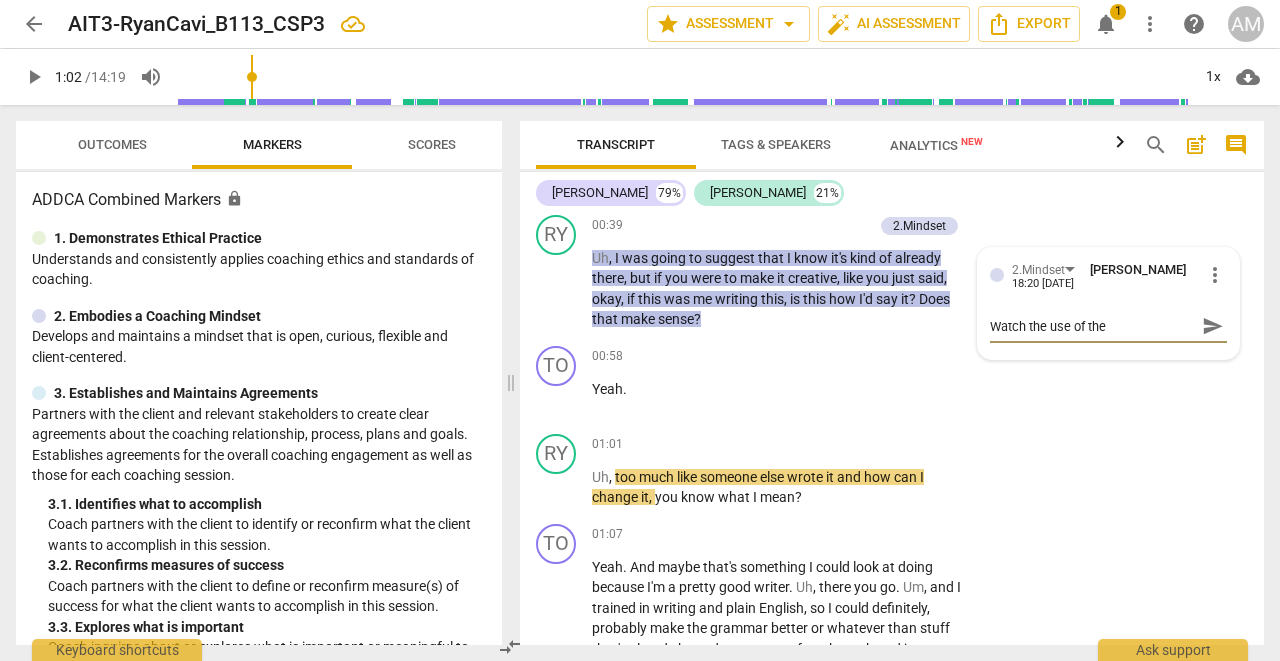 type on "Watch the use of the" 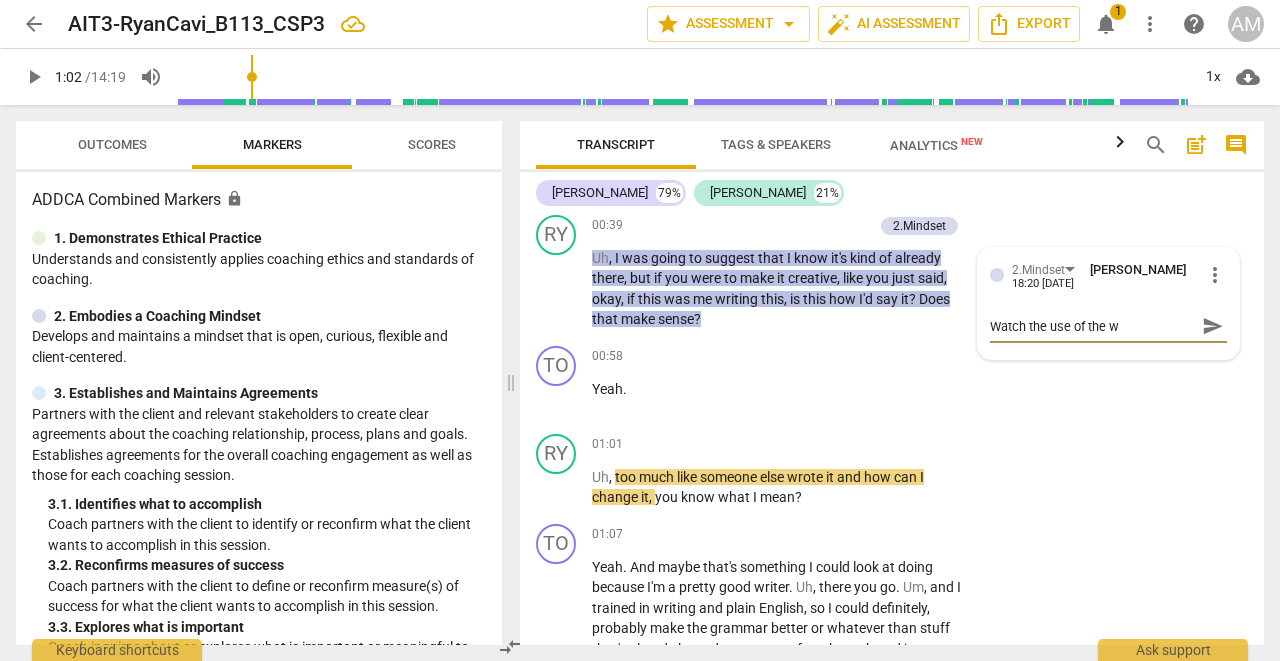 type on "Watch the use of the wo" 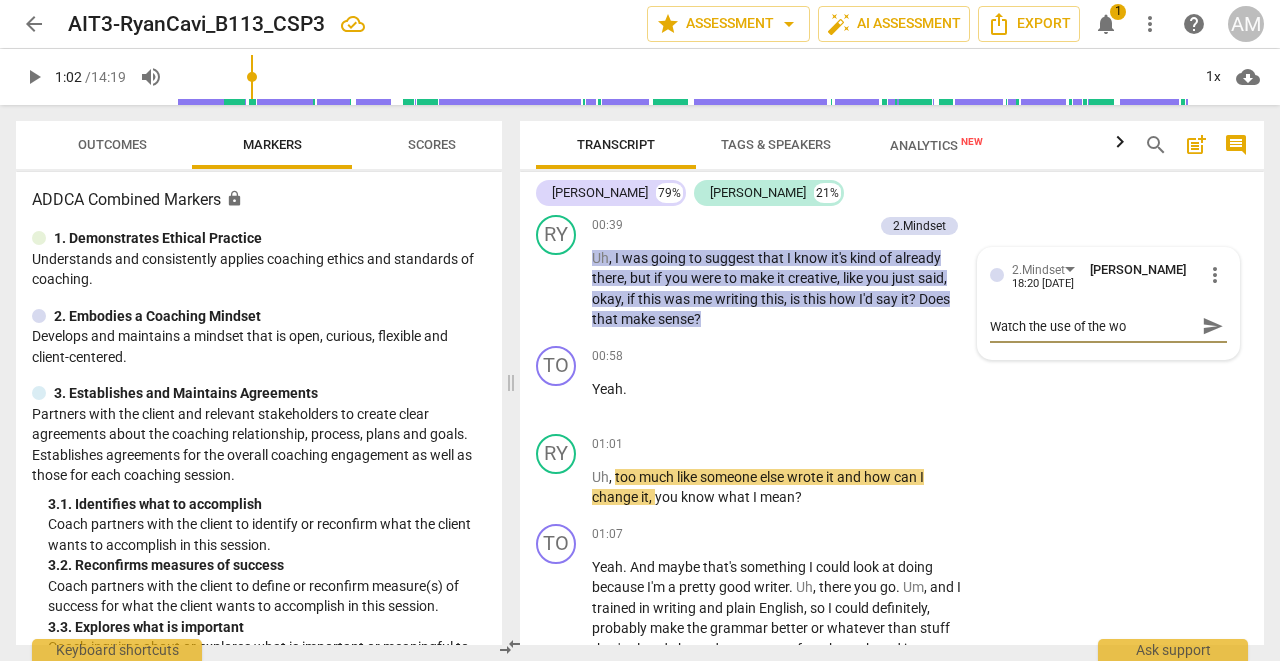 type on "Watch the use of the wor" 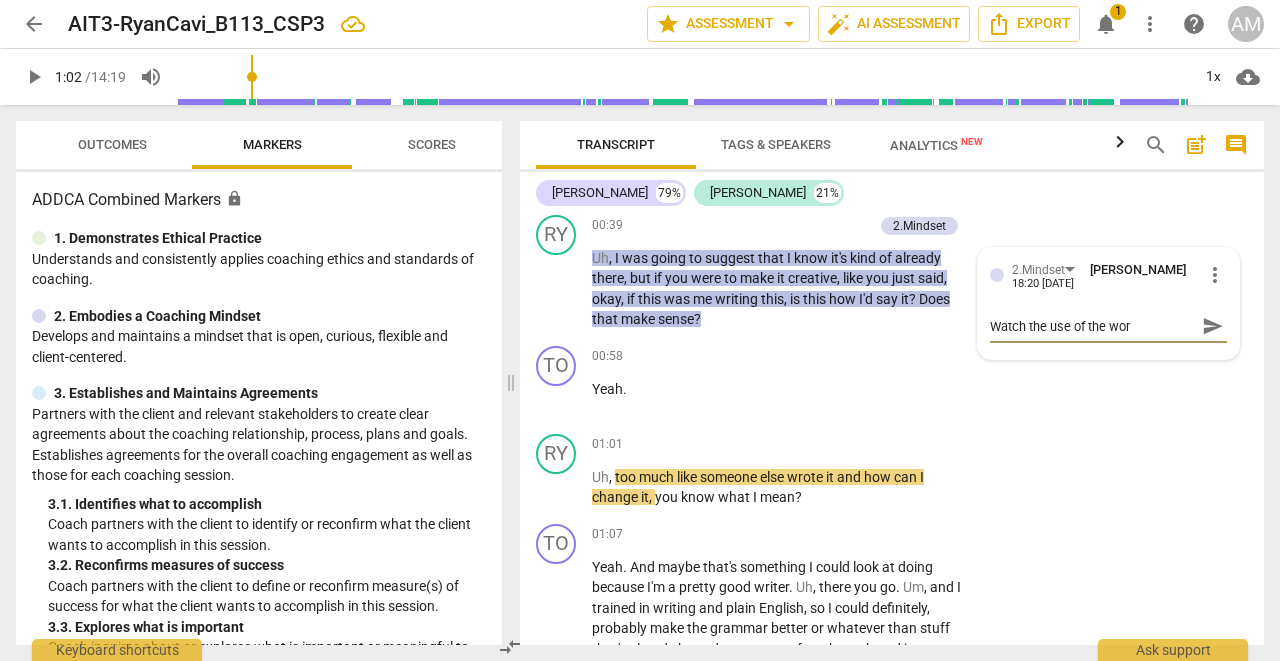 type on "Watch the use of the word" 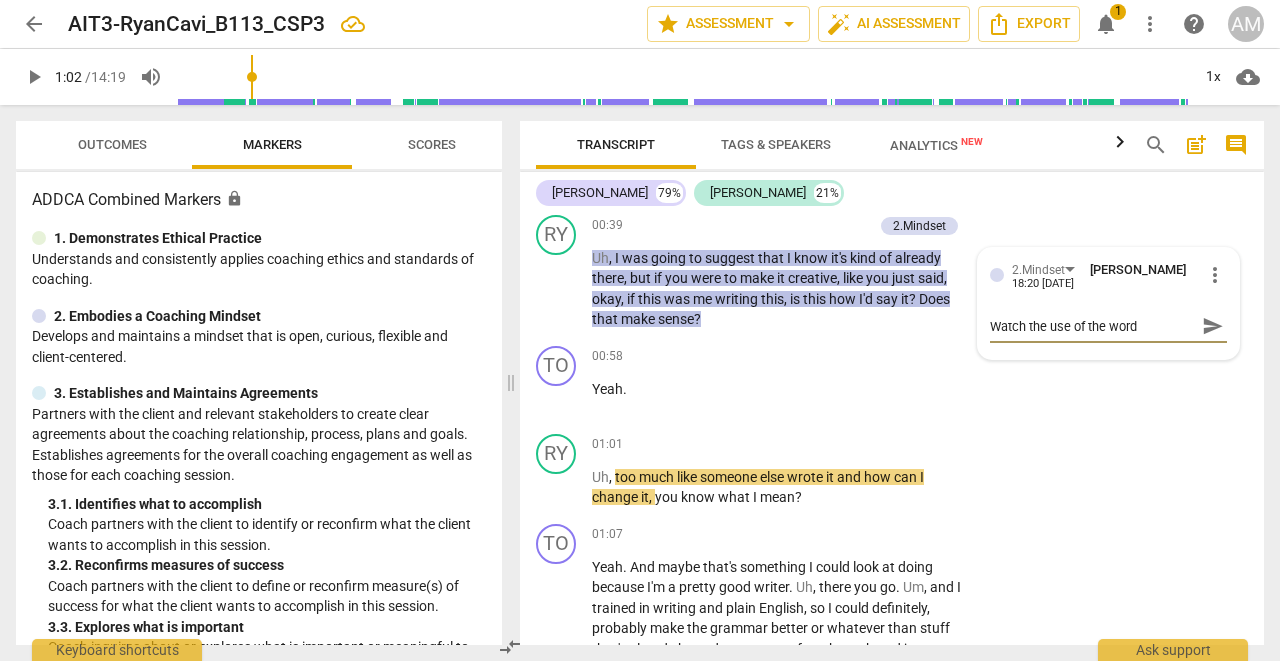 type on "Watch the use of the word" 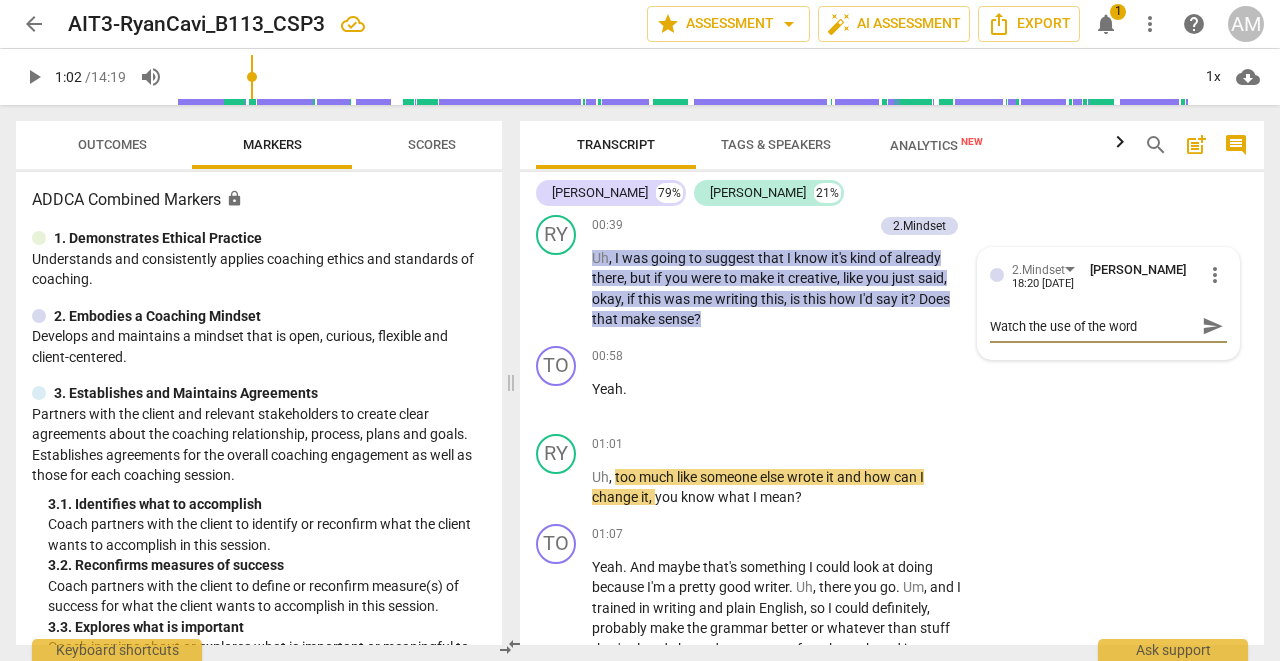 type on "Watch the use of the word '" 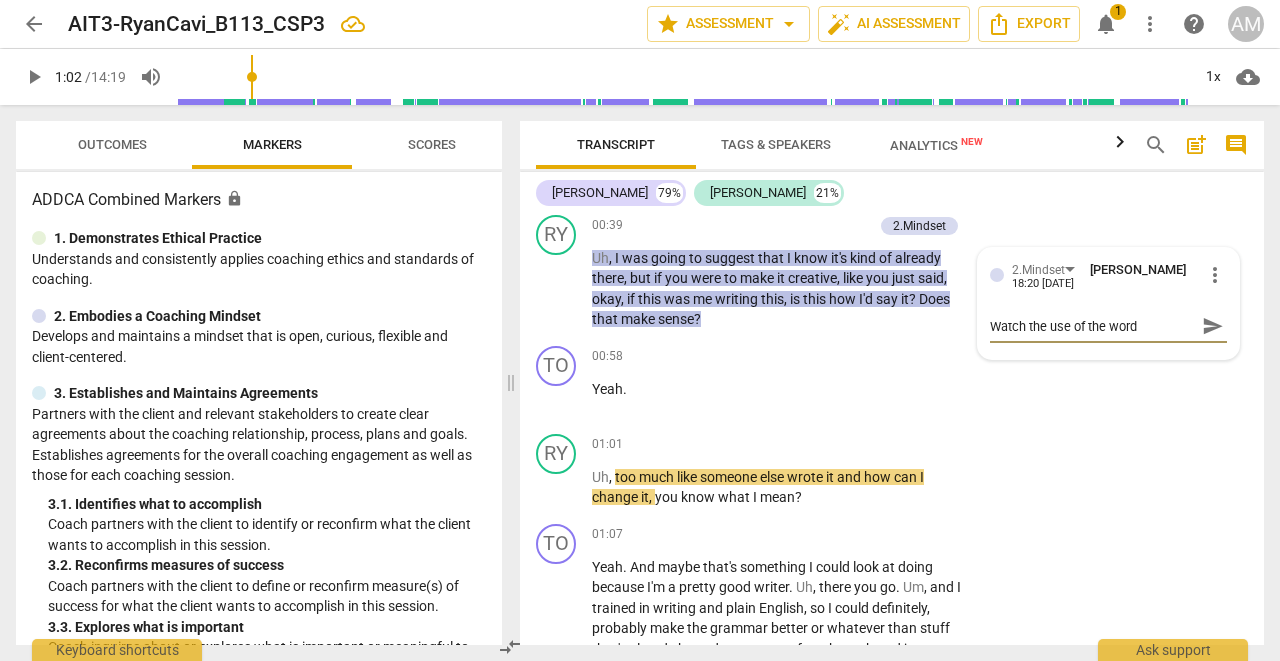 type on "Watch the use of the word '" 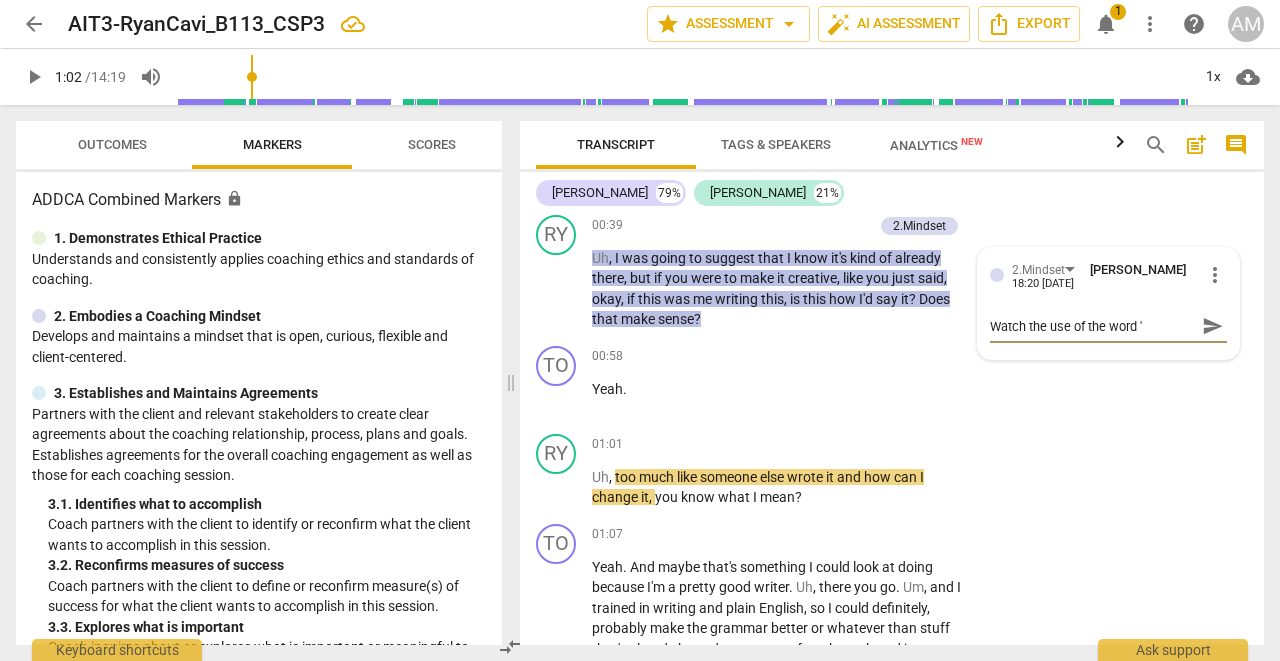 type on "Watch the use of the word 'l" 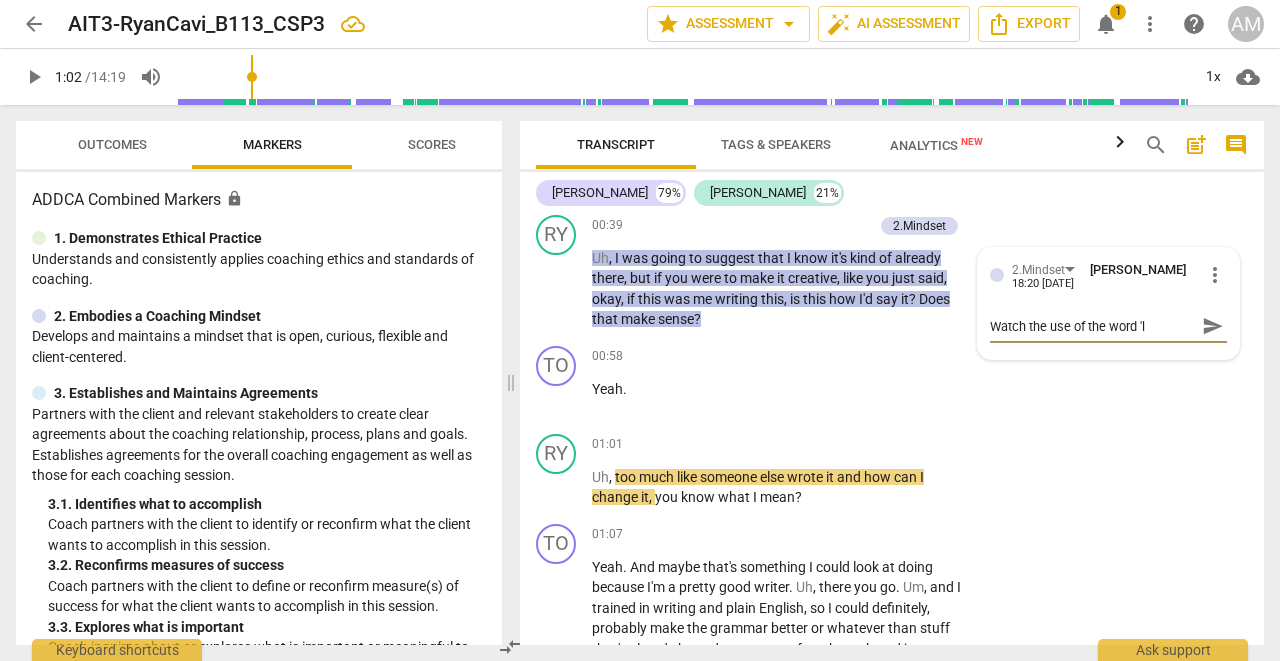 type on "Watch the use of the word 'li" 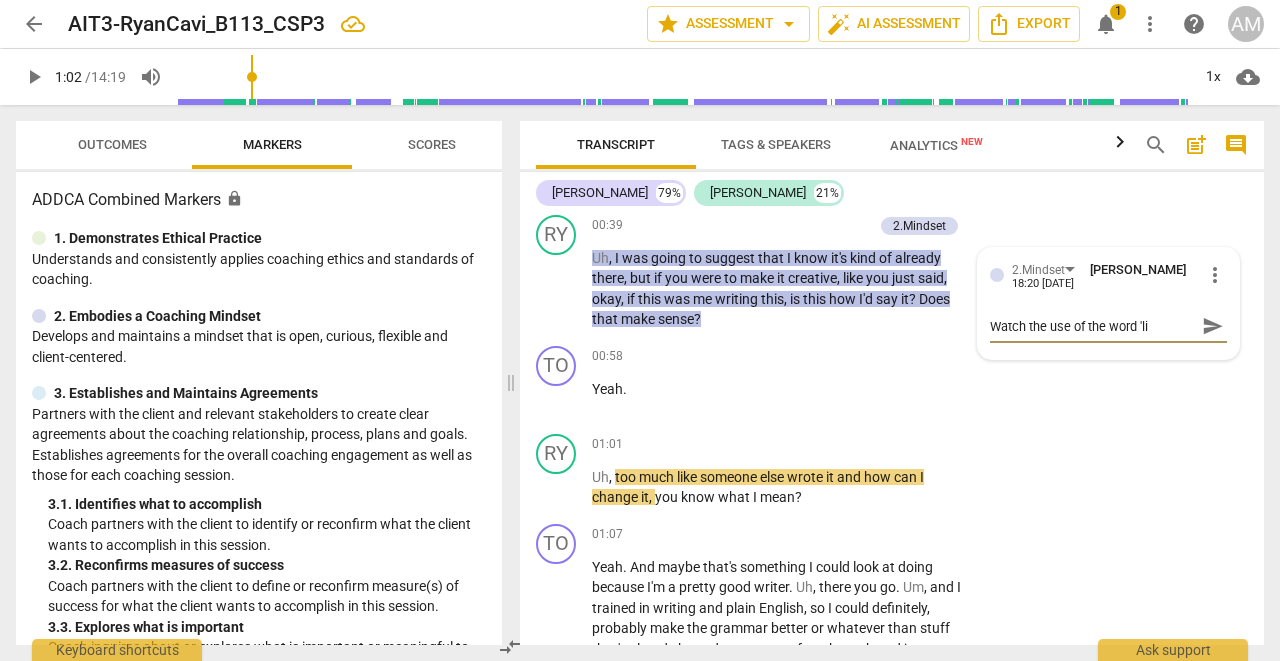 type on "Watch the use of the word 'lik" 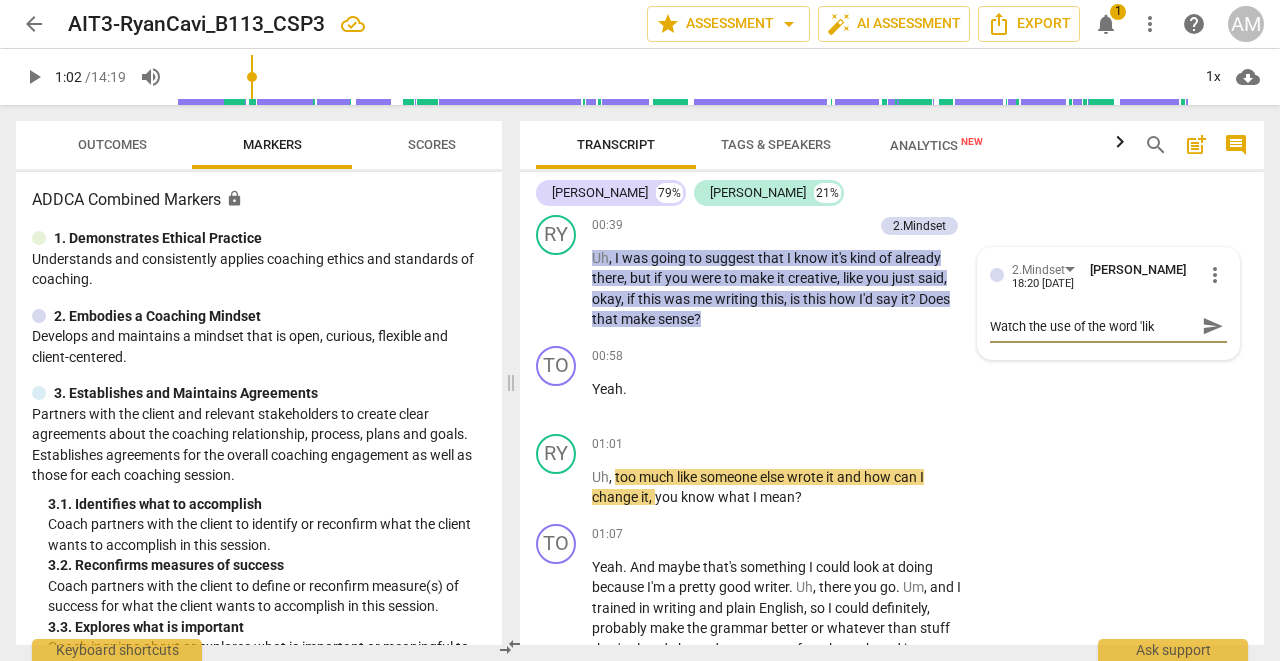 type on "Watch the use of the word 'like" 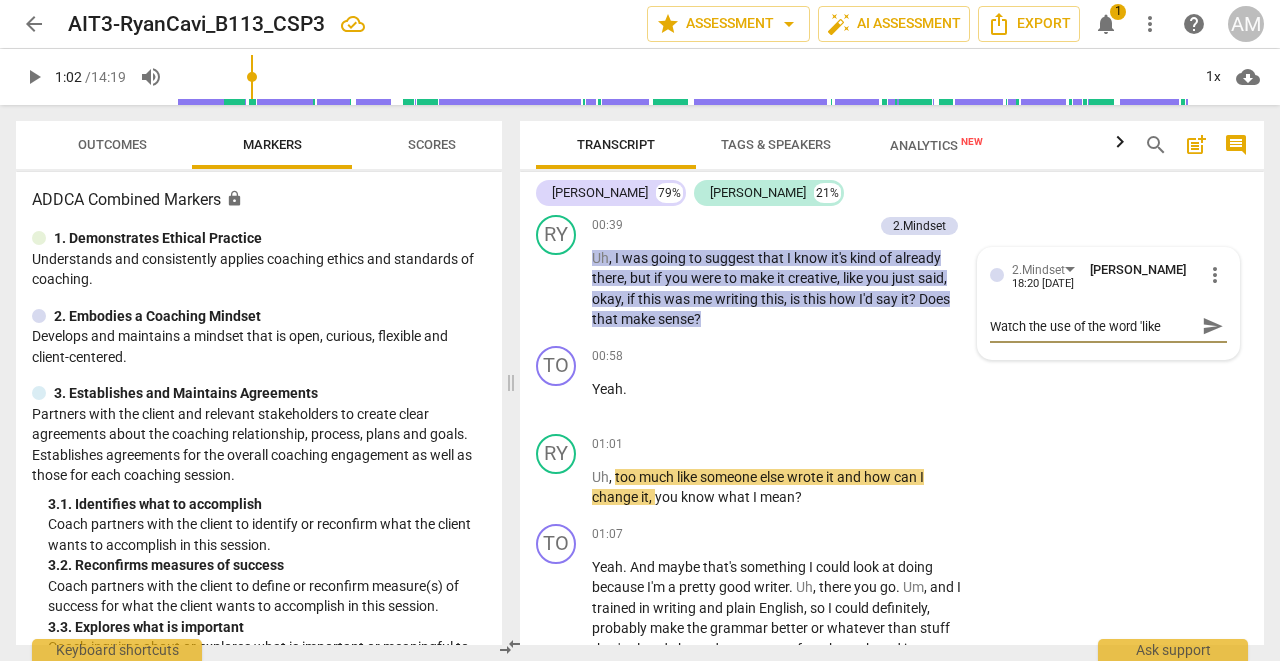 type on "Watch the use of the word 'like'" 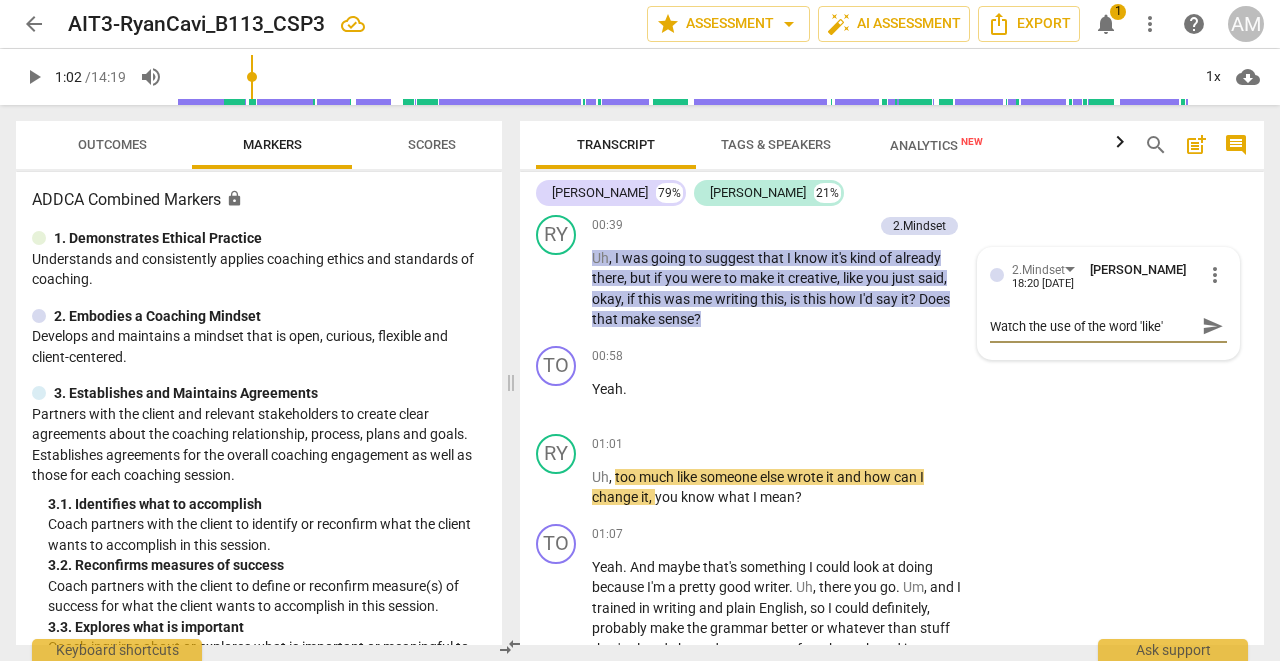 type on "Watch the use of the word 'like'" 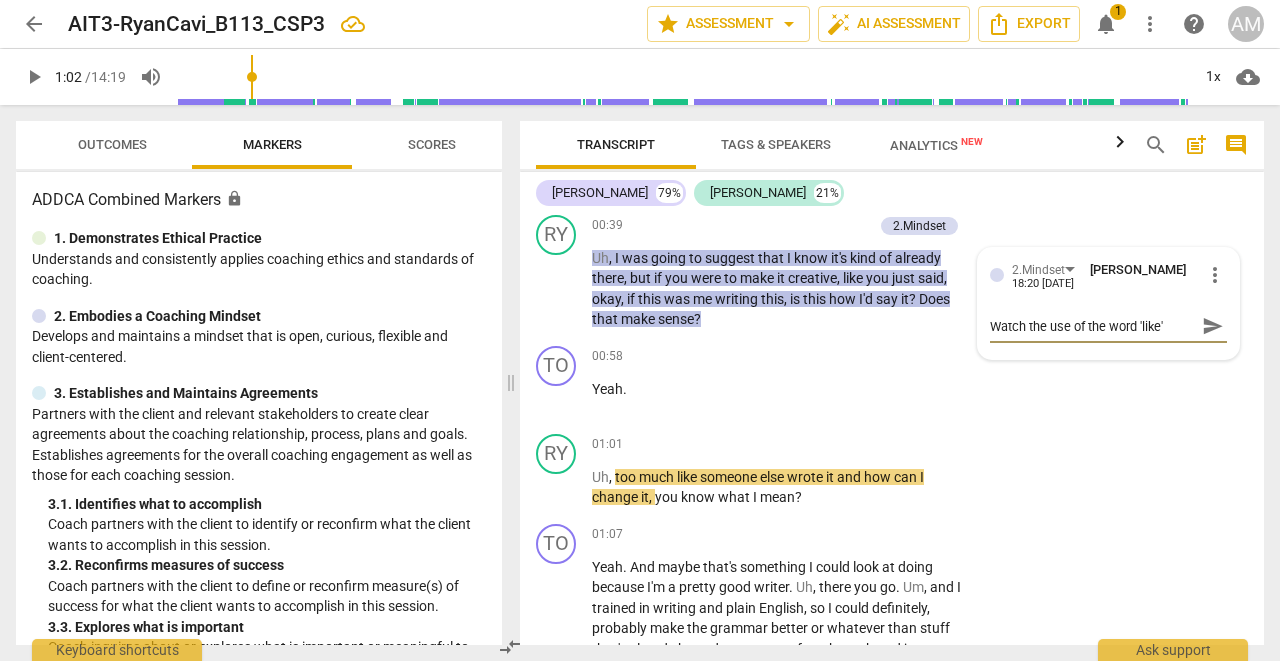 type on "Watch the use of the word 'like' -" 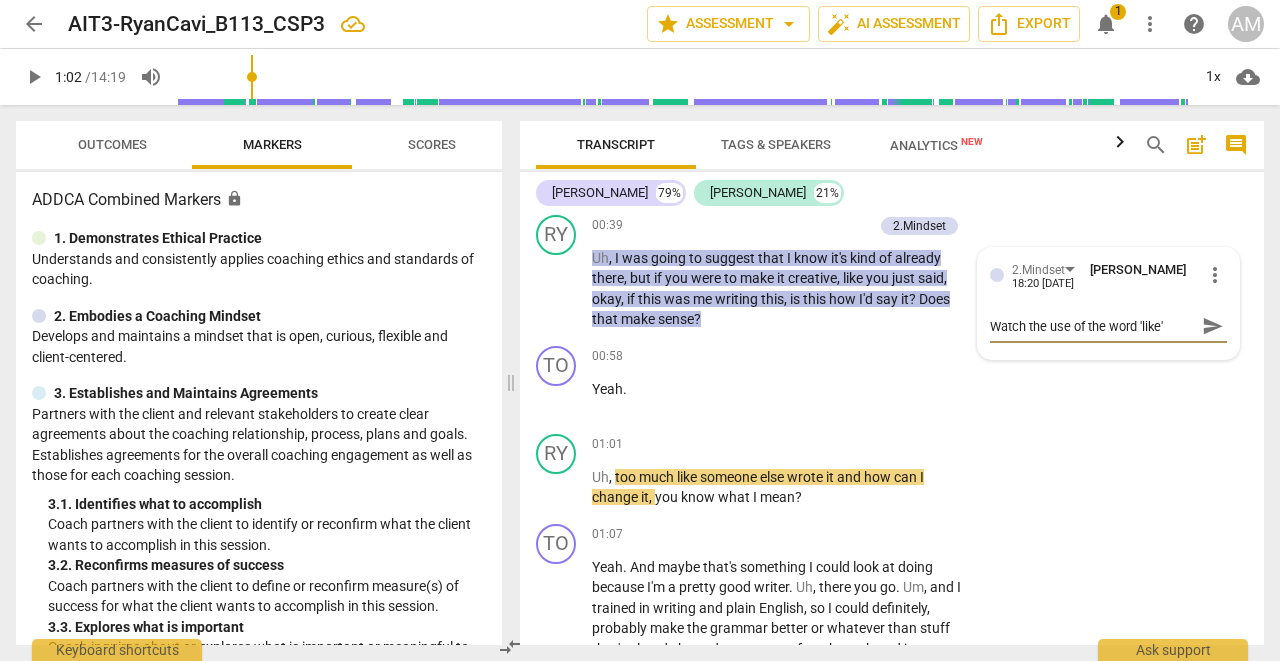 type on "Watch the use of the word 'like' -" 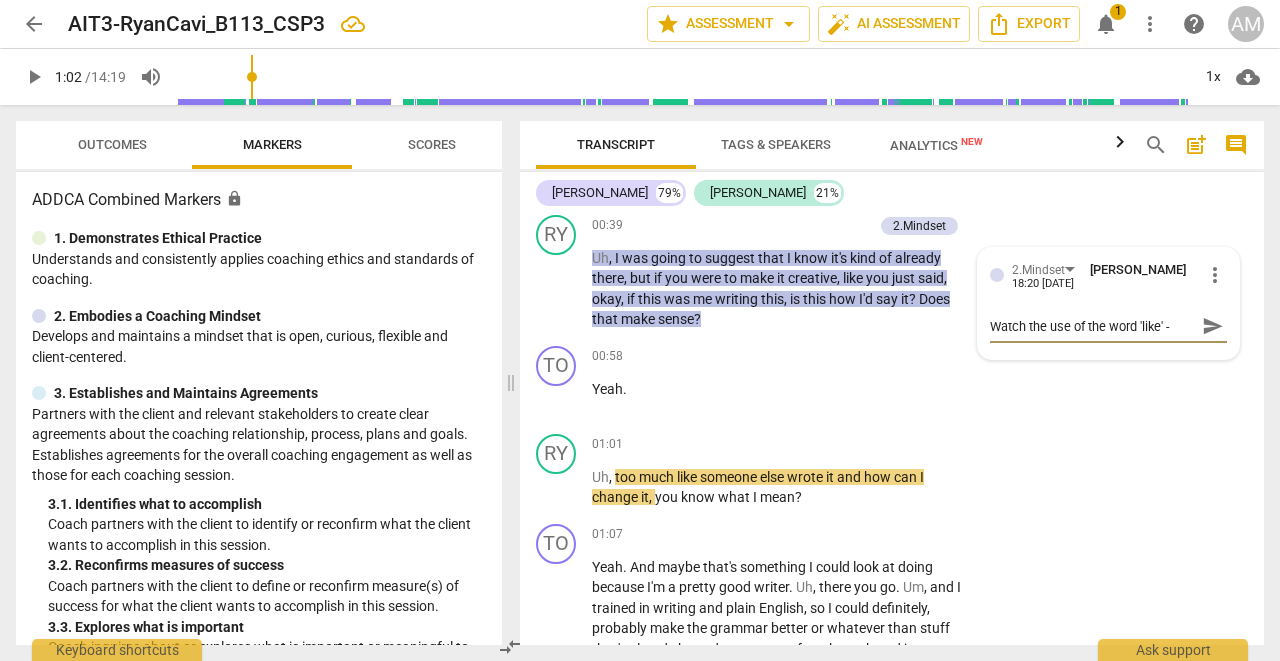 type on "Watch the use of the word 'like' -" 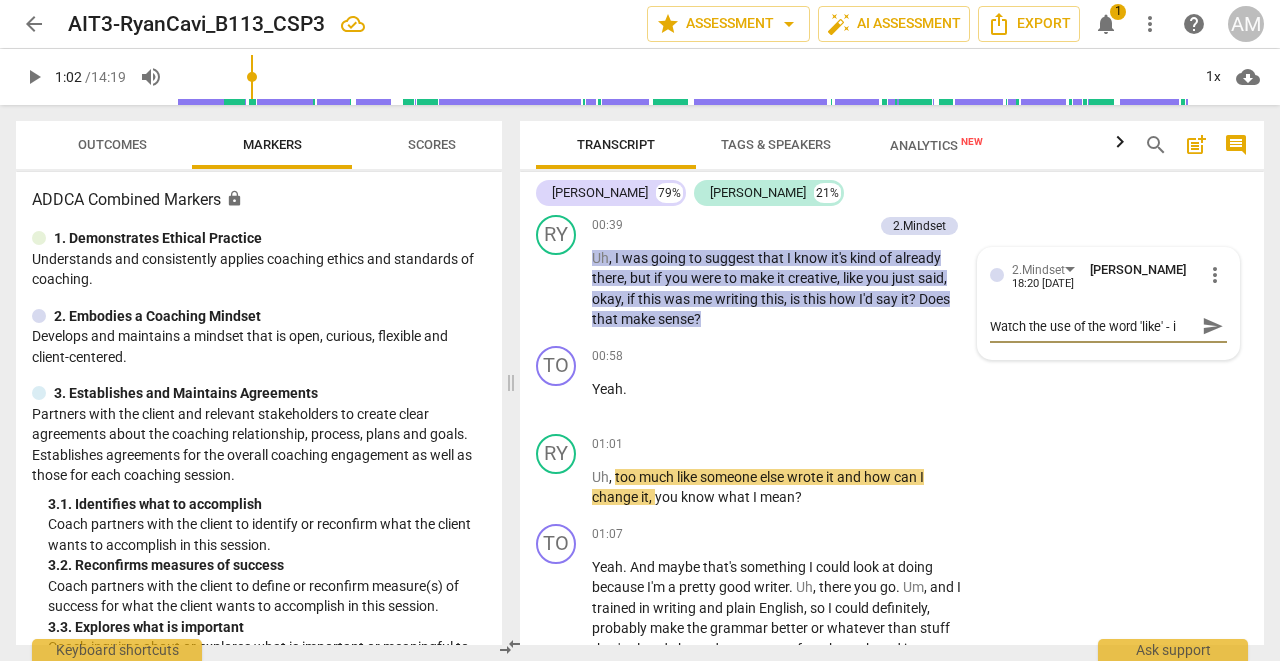 type on "Watch the use of the word 'like' - I" 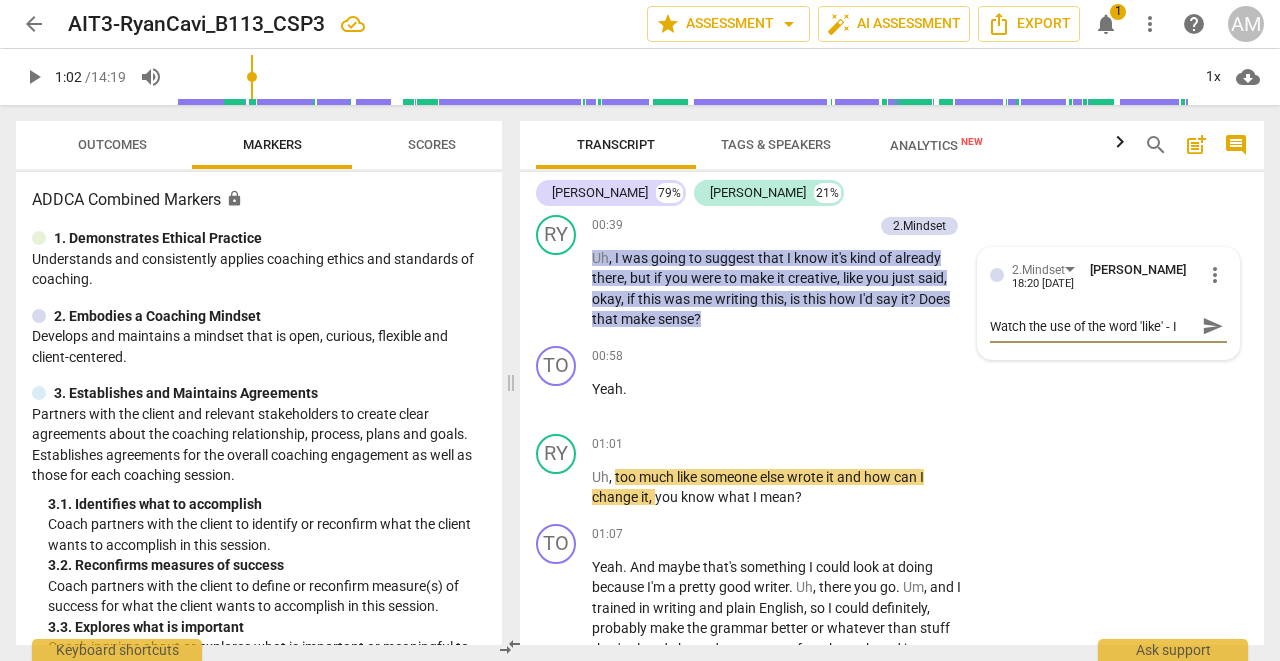 type on "Watch the use of the word 'like' - I c" 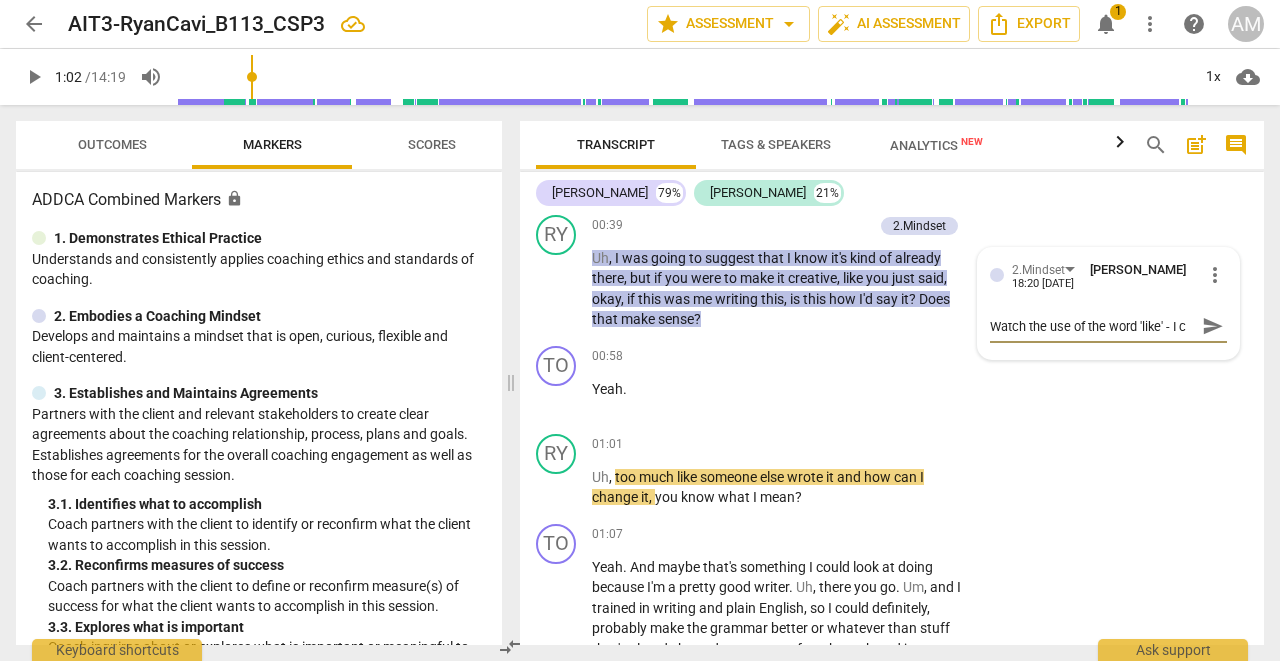 type on "Watch the use of the word 'like' - I co" 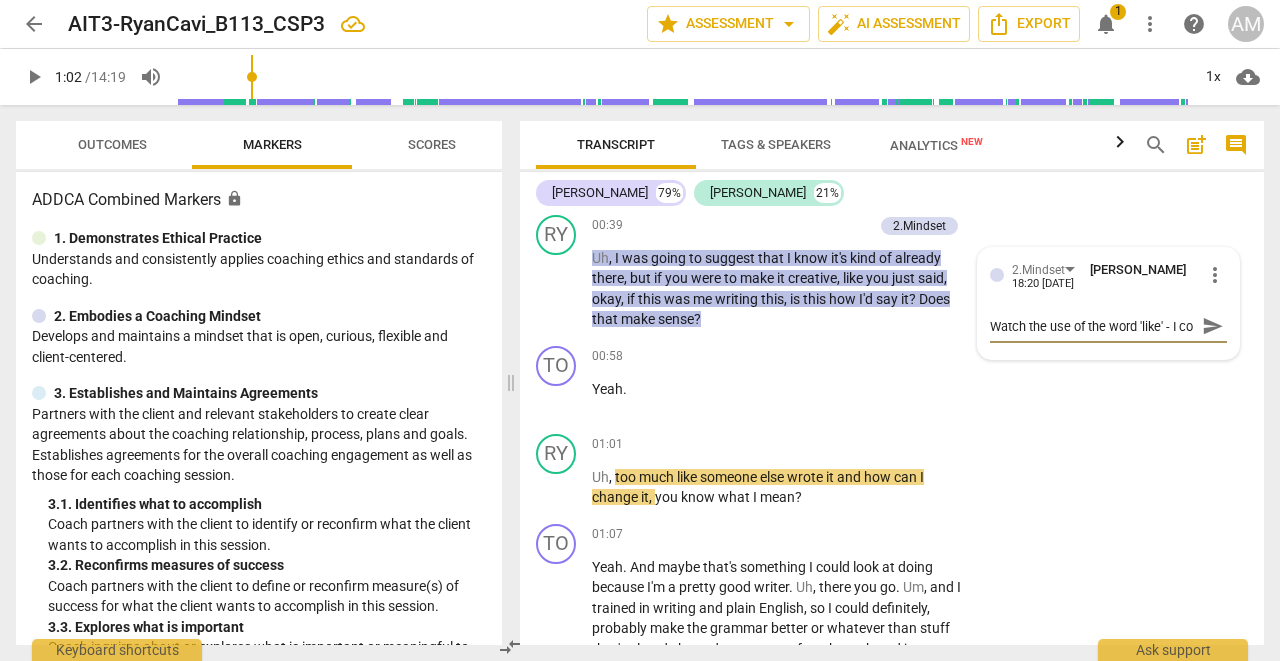 scroll, scrollTop: 17, scrollLeft: 0, axis: vertical 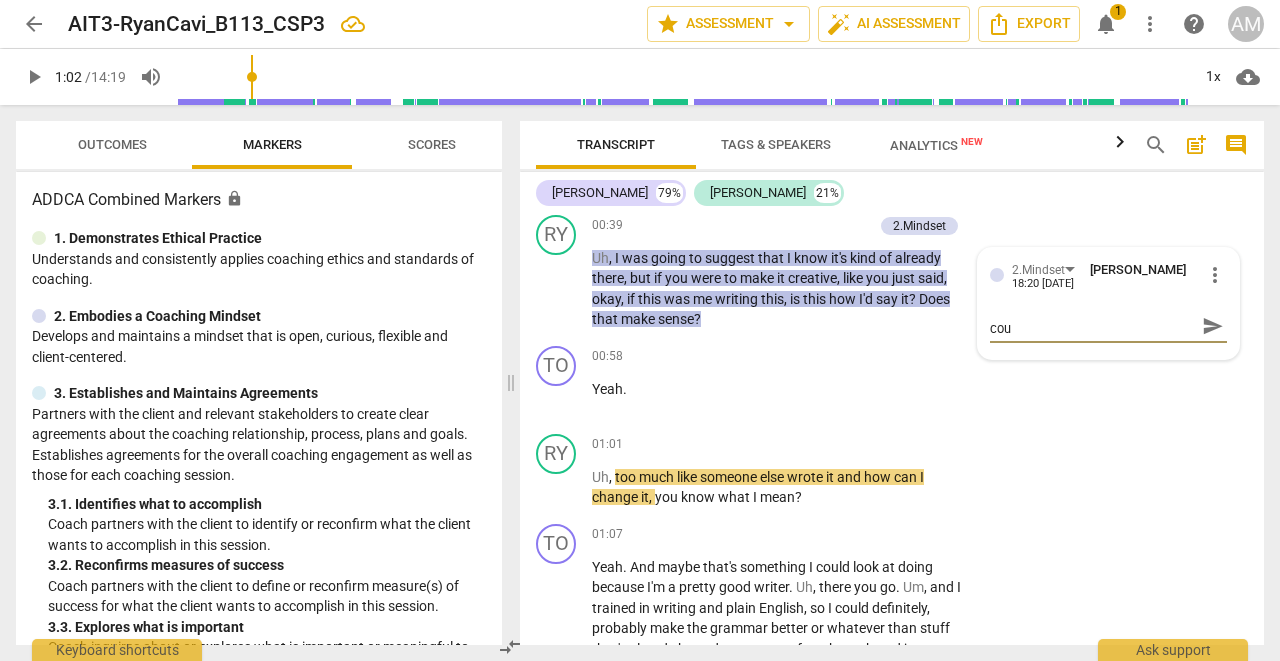 type on "Watch the use of the word 'like' - I coun" 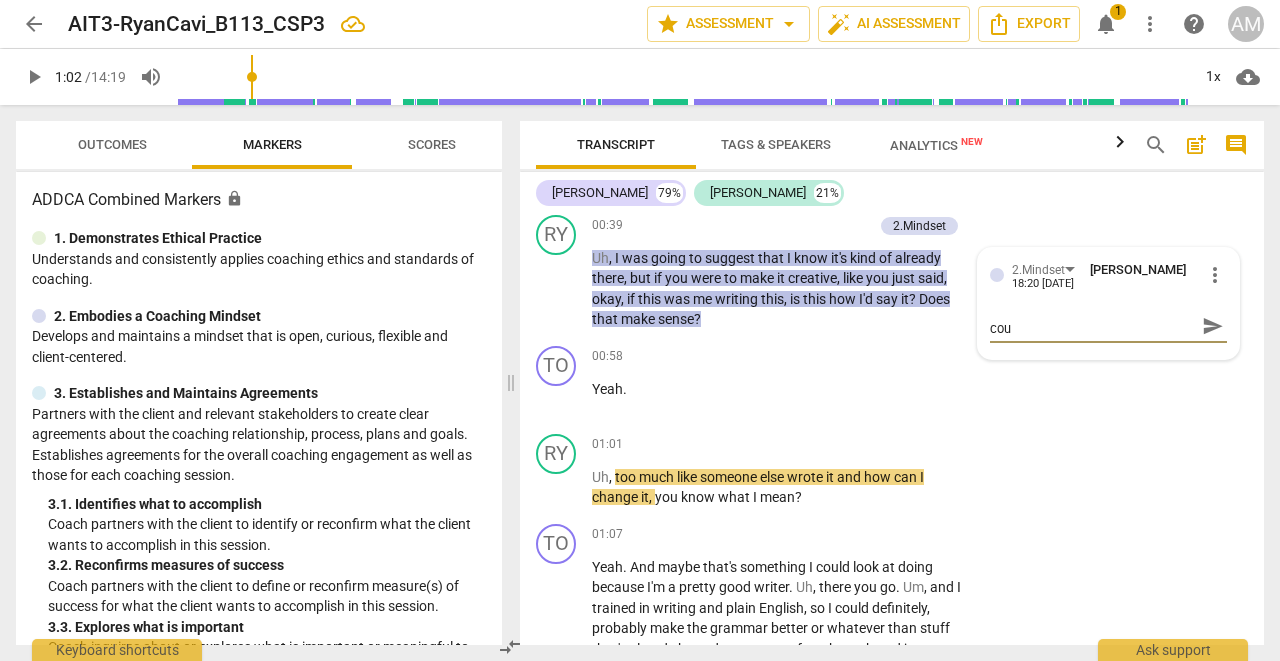 type on "Watch the use of the word 'like' - I coun" 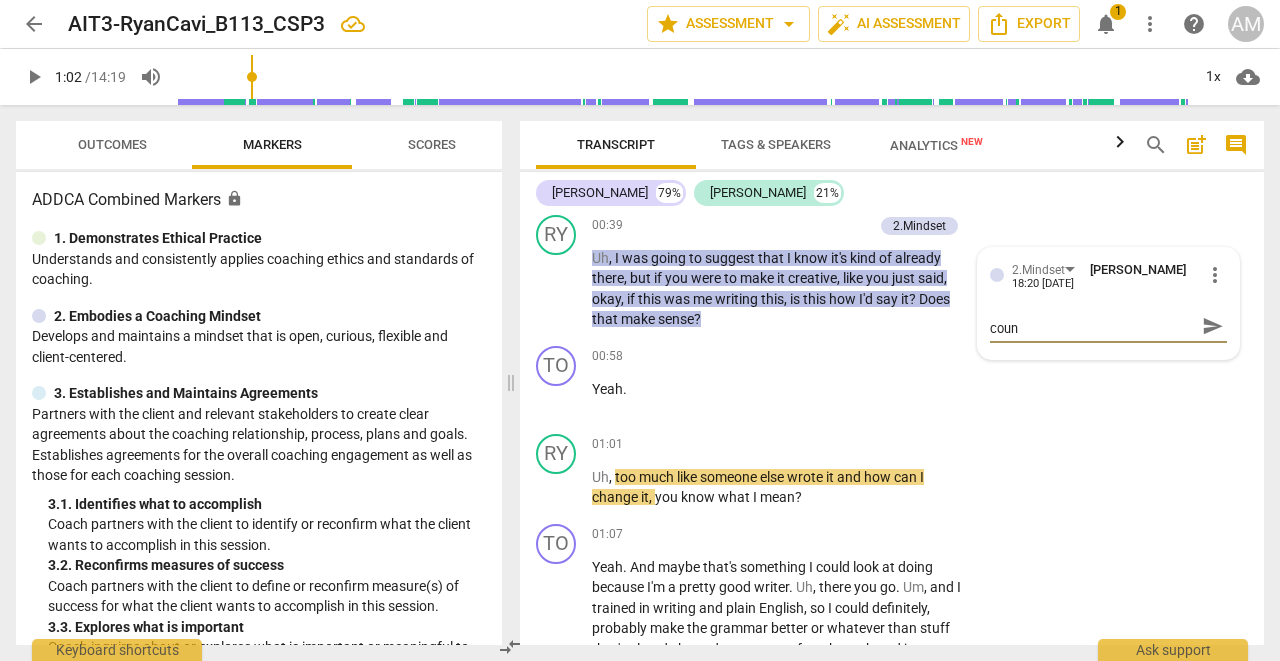 type on "Watch the use of the word 'like' - I count" 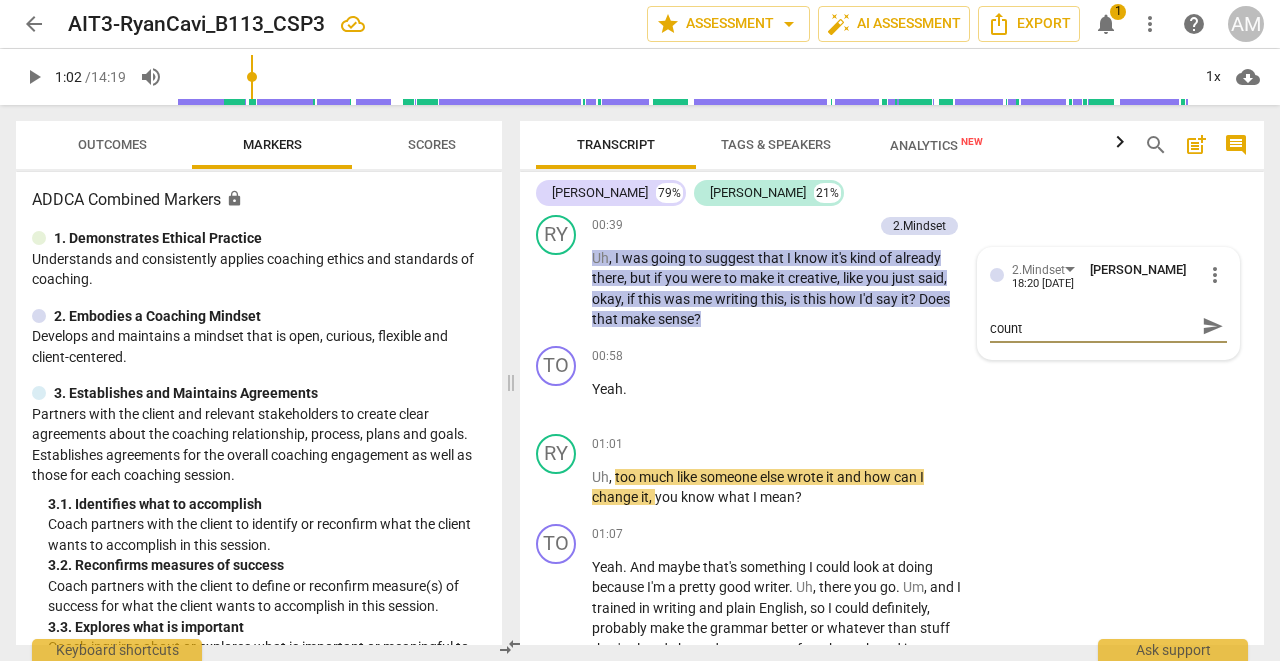 type on "Watch the use of the word 'like' - I counte" 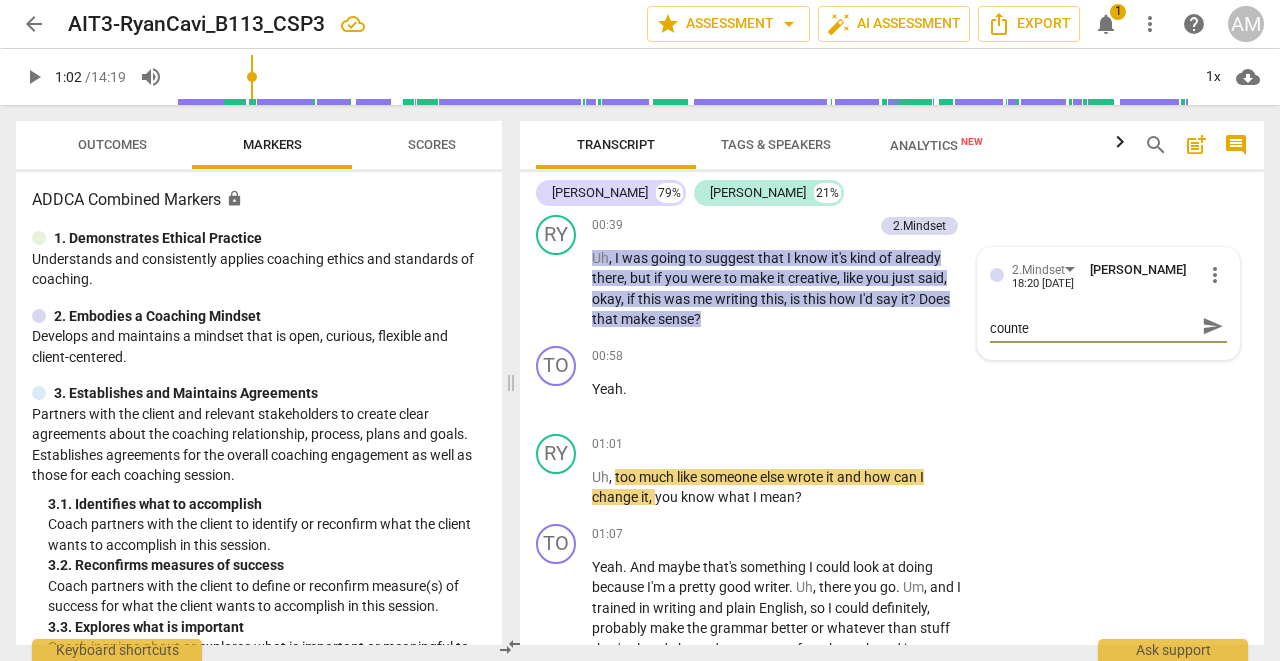 type on "Watch the use of the word 'like' - I counted" 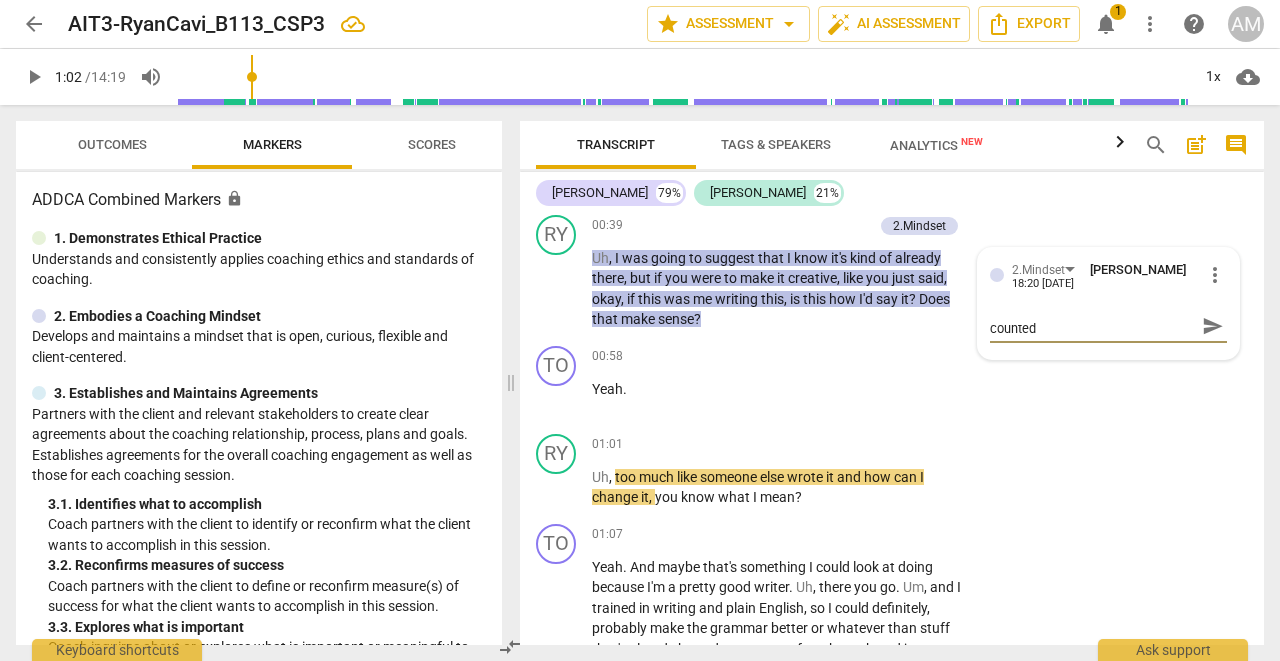 scroll, scrollTop: 0, scrollLeft: 0, axis: both 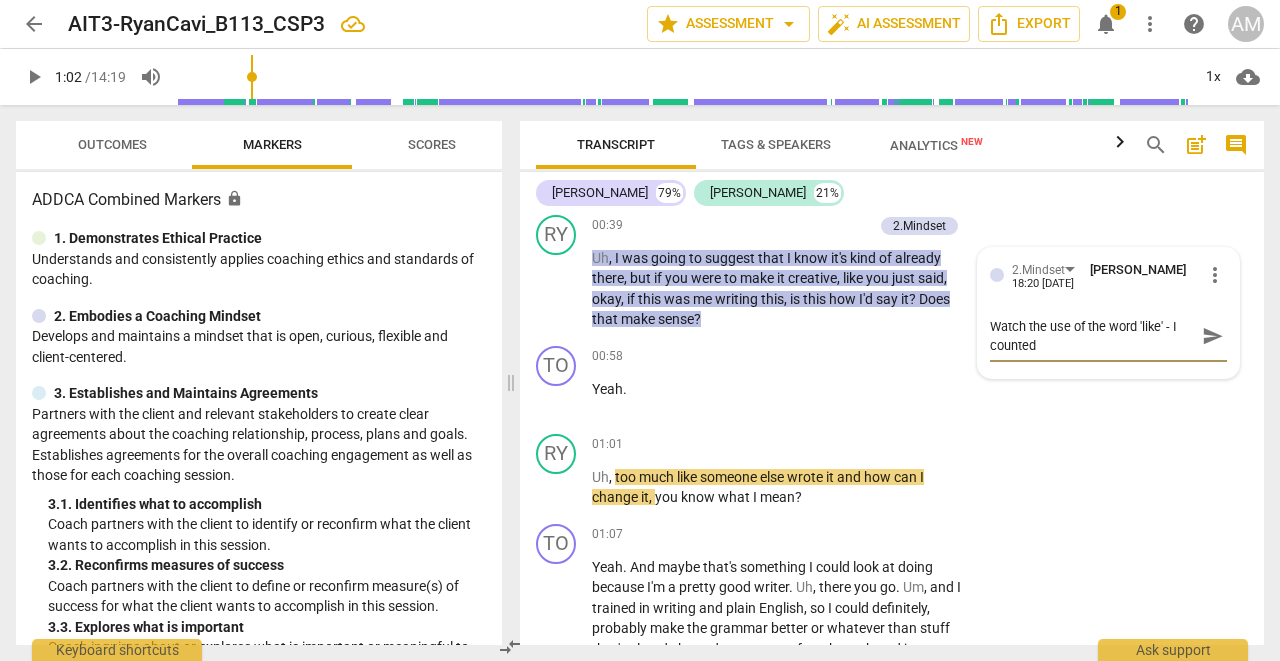 type on "Watch the use of the word 'like' - I counted" 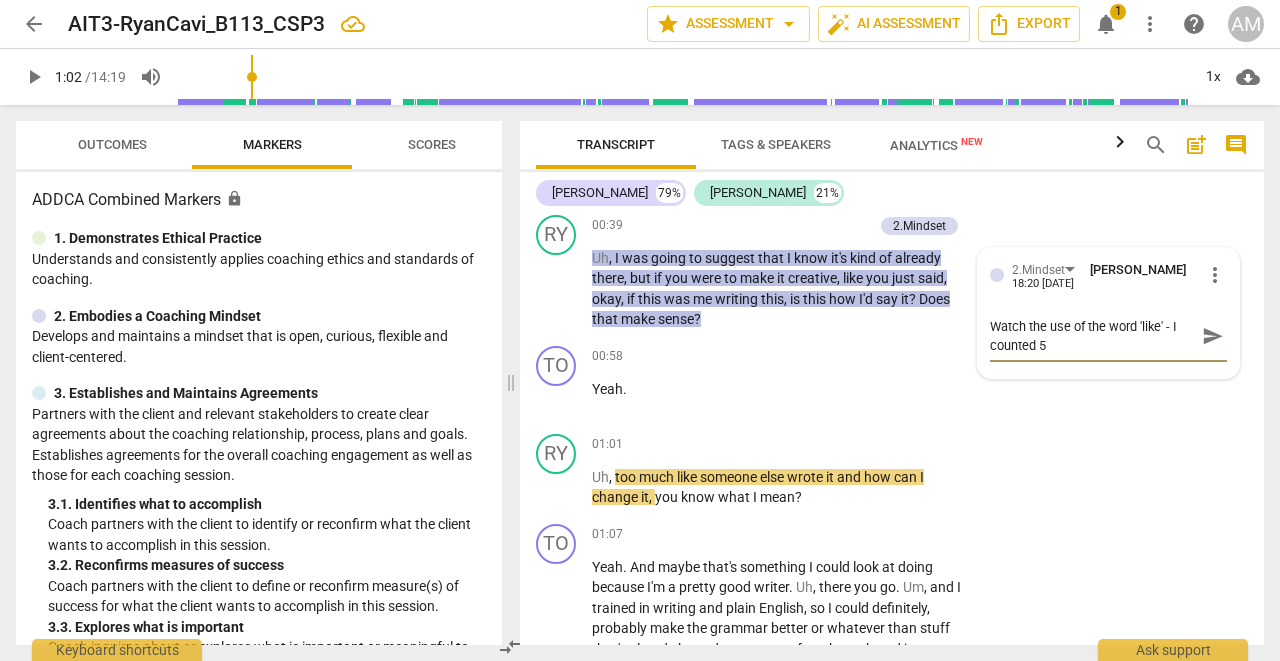 type on "Watch the use of the word 'like' - I counted 5" 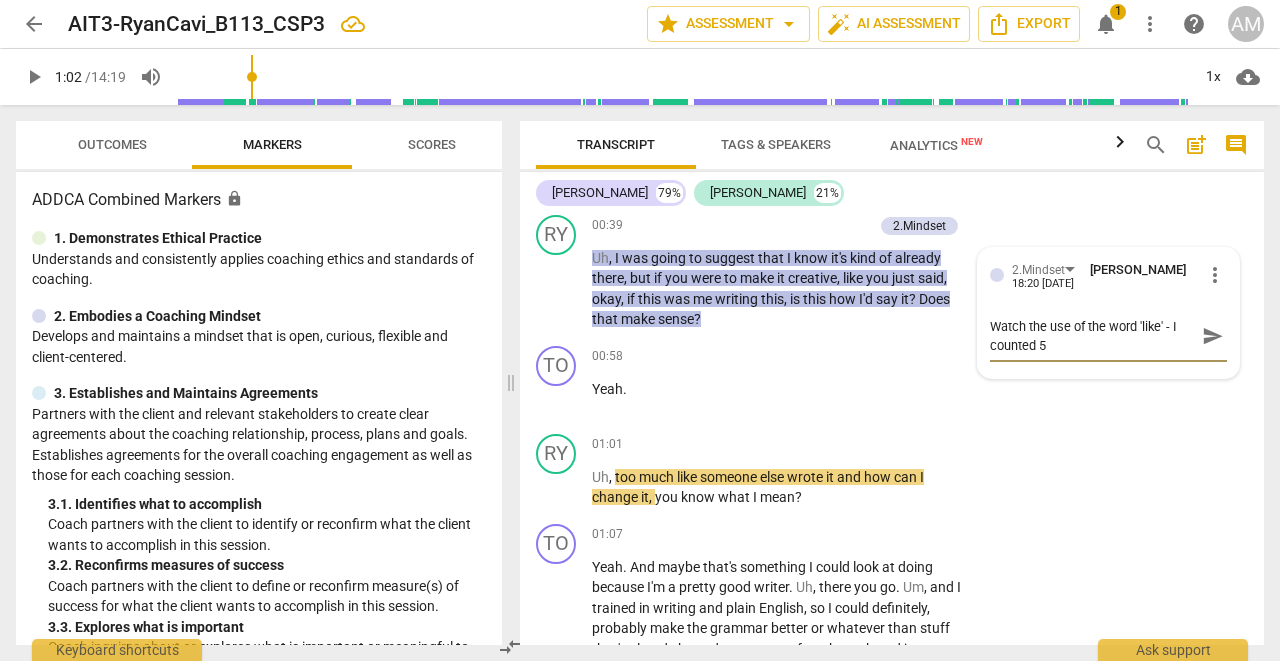 type on "Watch the use of the word 'like' - I counted 5 t" 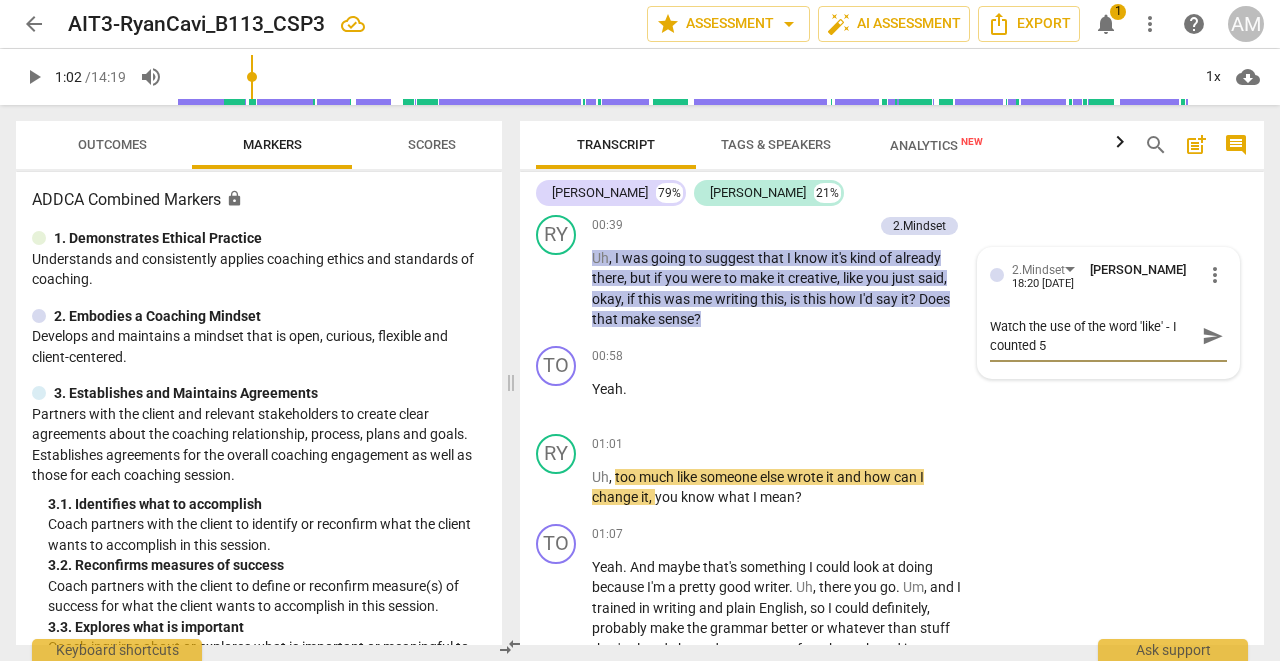 type on "Watch the use of the word 'like' - I counted 5 t" 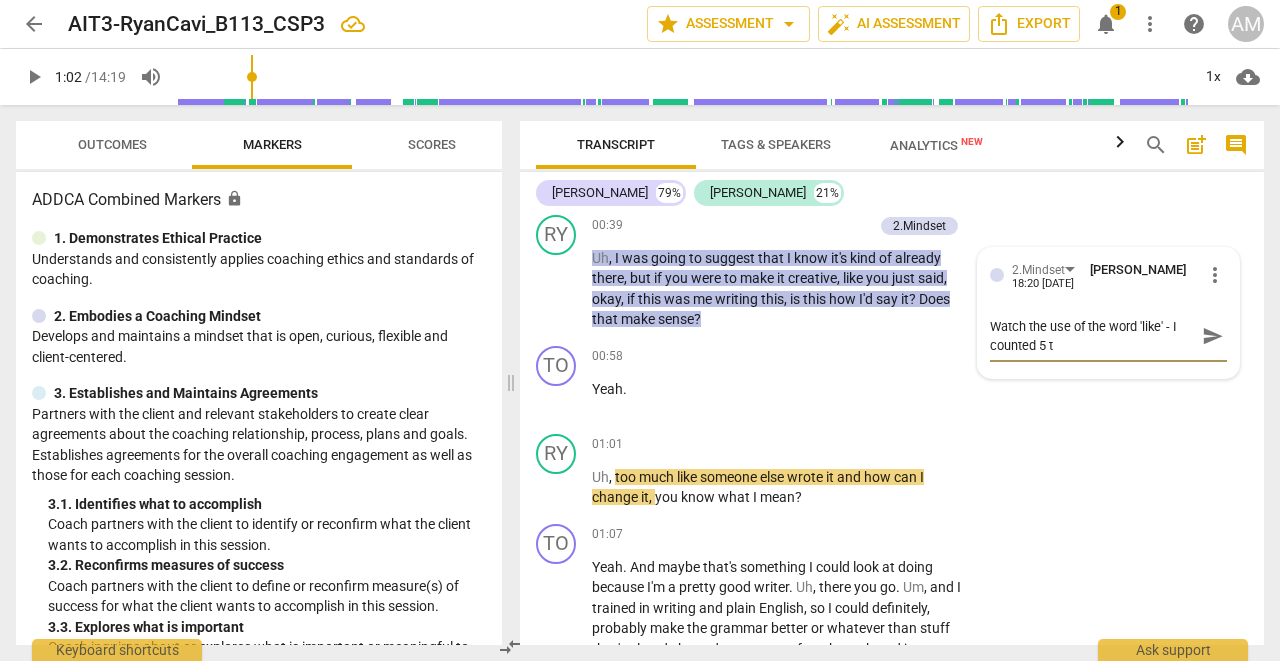 type on "Watch the use of the word 'like' - I counted 5 ti" 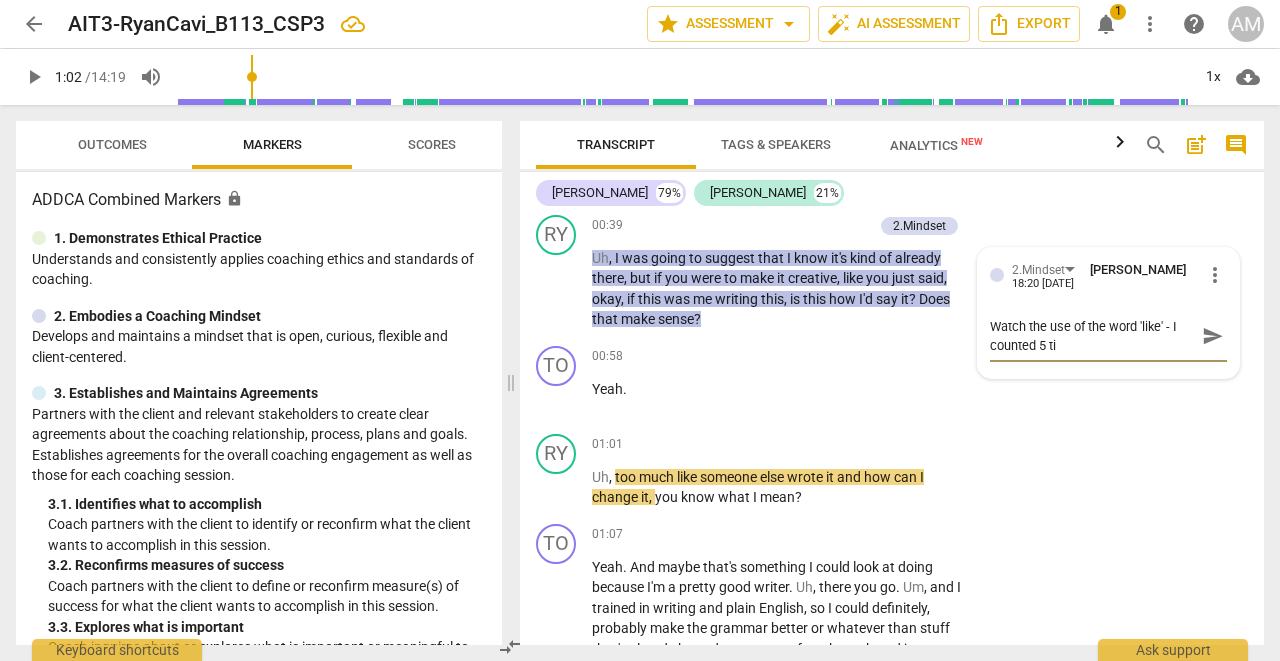 type on "Watch the use of the word 'like' - I counted 5 [PERSON_NAME]" 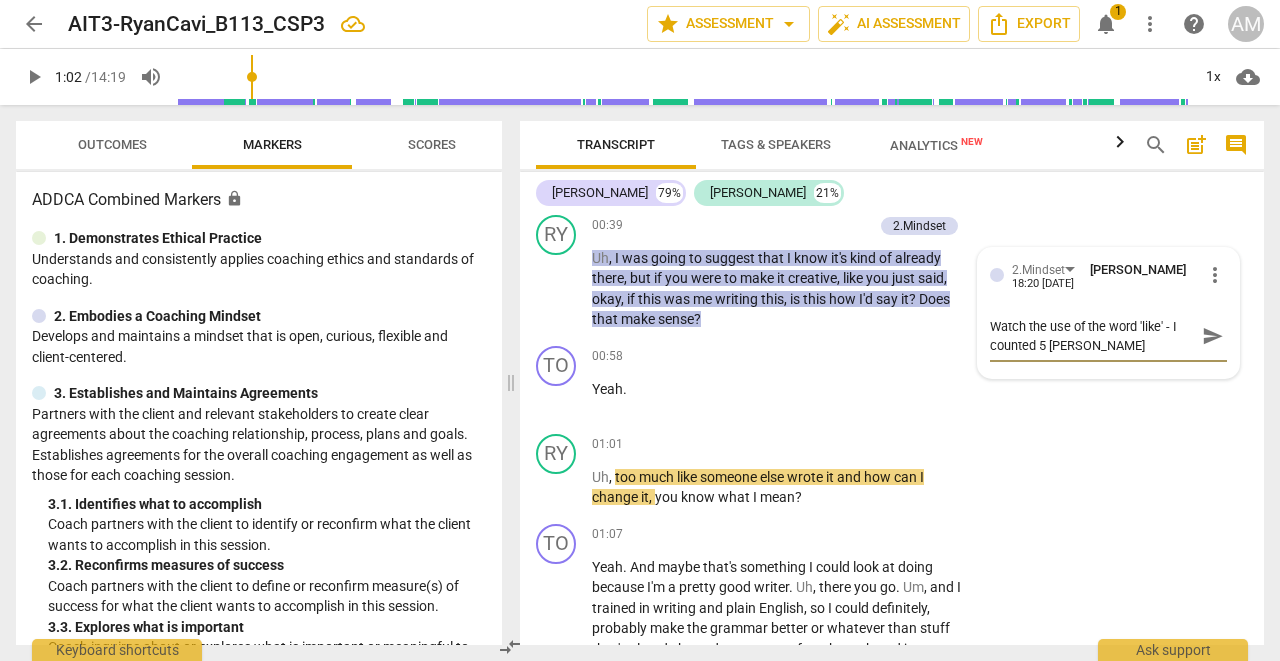 type on "Watch the use of the word 'like' - I counted 5 time" 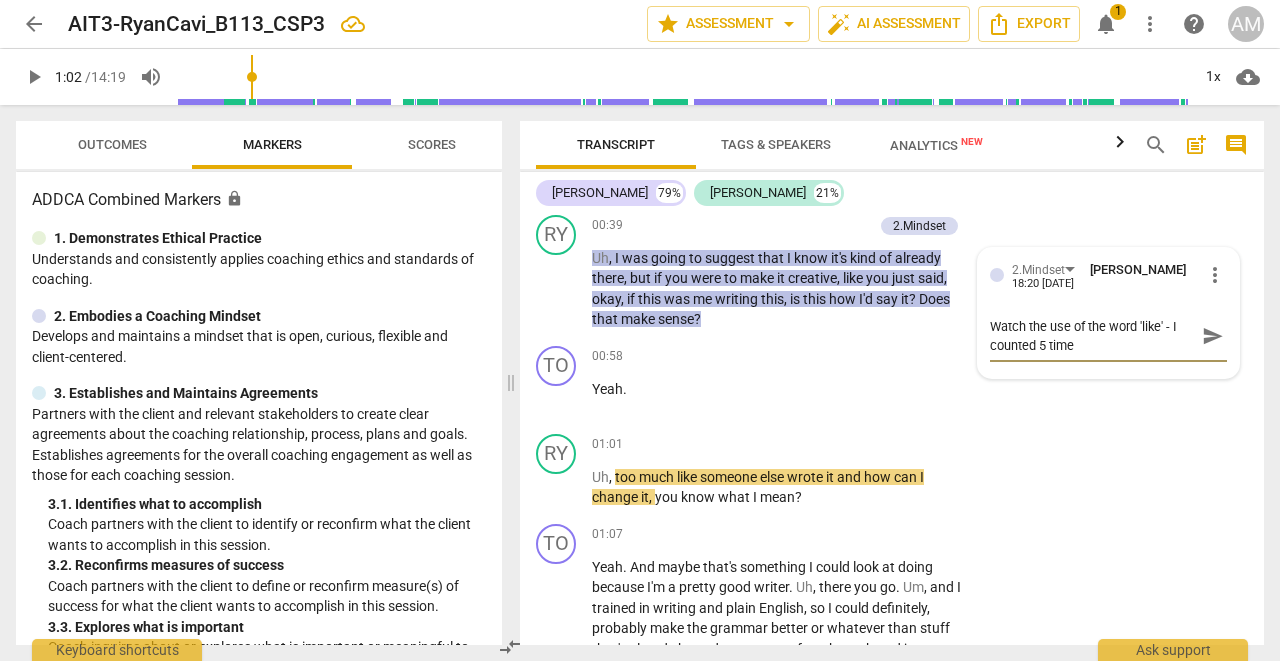 type on "Watch the use of the word 'like' - I counted 5 times" 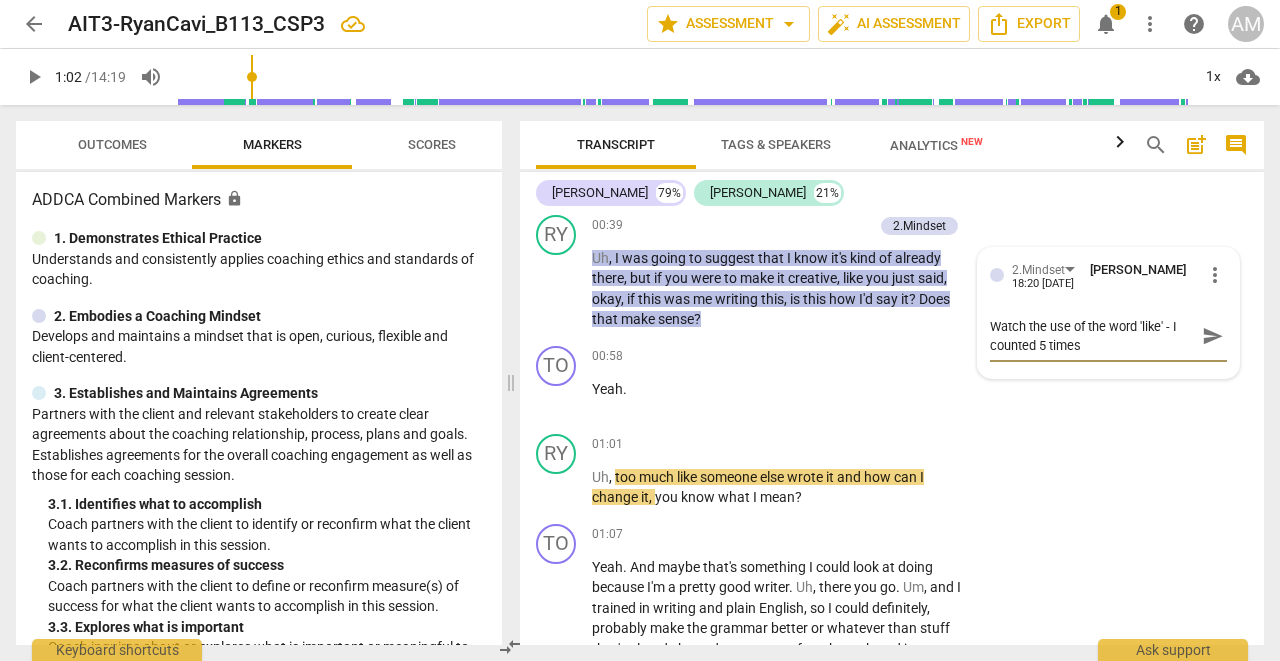 type on "Watch the use of the word 'like' - I counted 5 times" 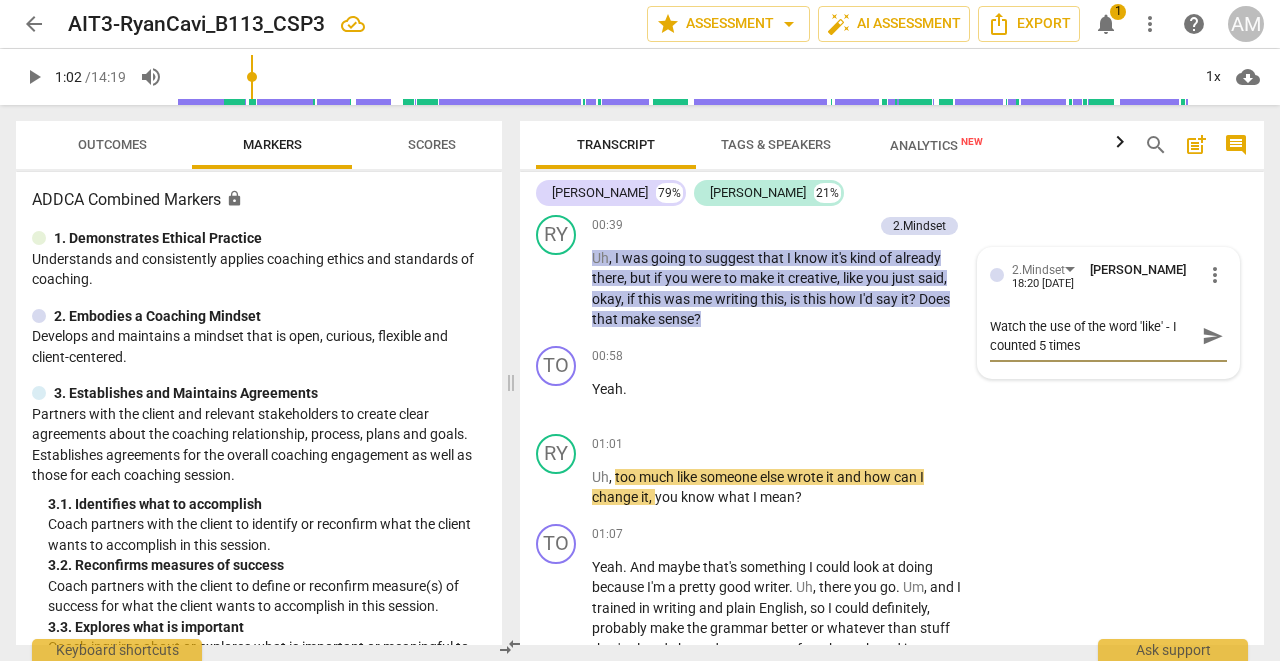 type on "Watch the use of the word 'like' - I counted 5 times i" 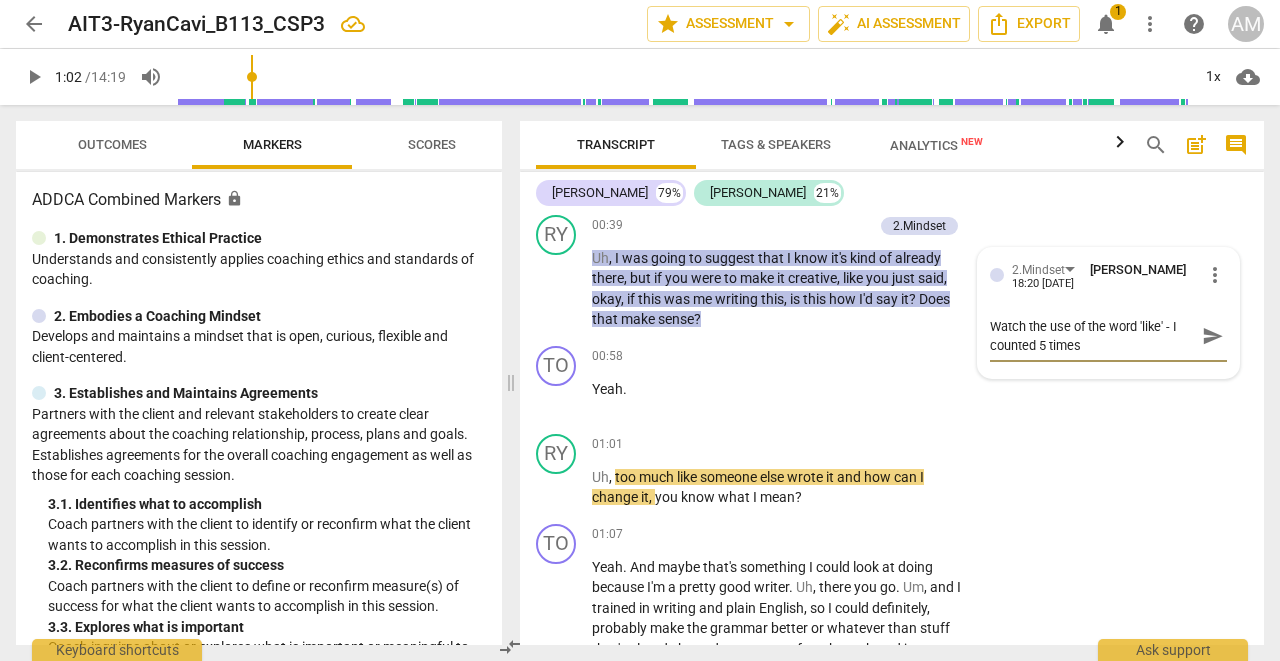 type on "Watch the use of the word 'like' - I counted 5 times i" 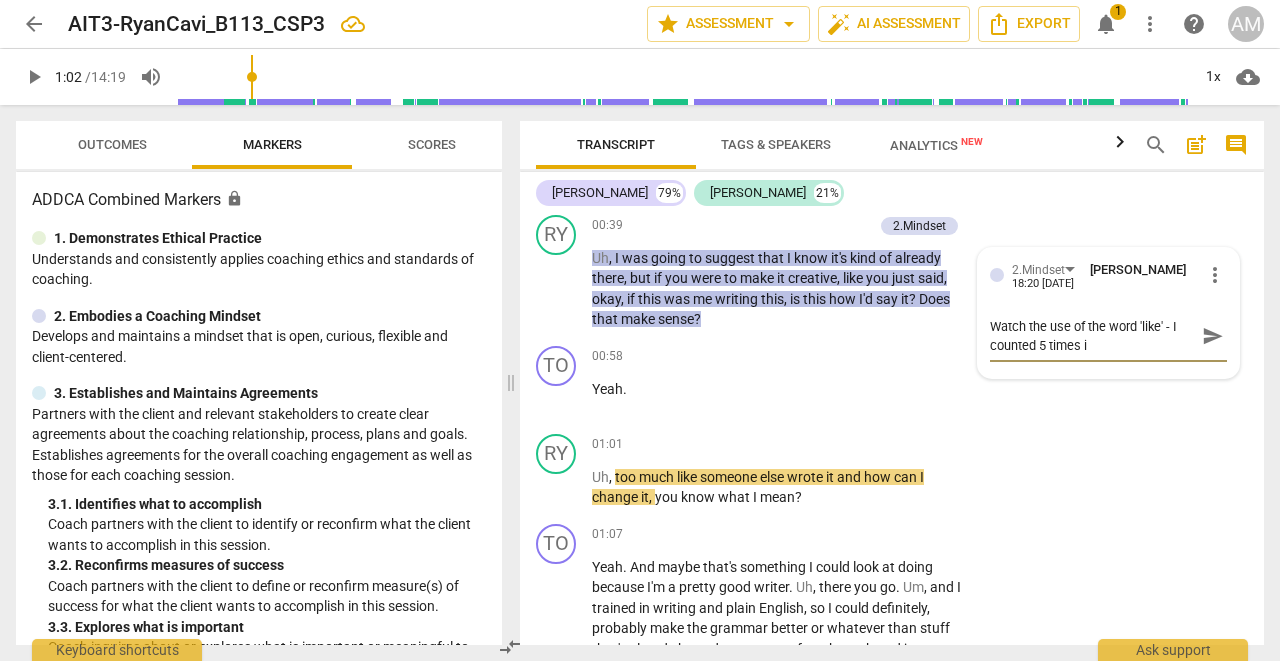 type on "Watch the use of the word 'like' - I counted 5 times in" 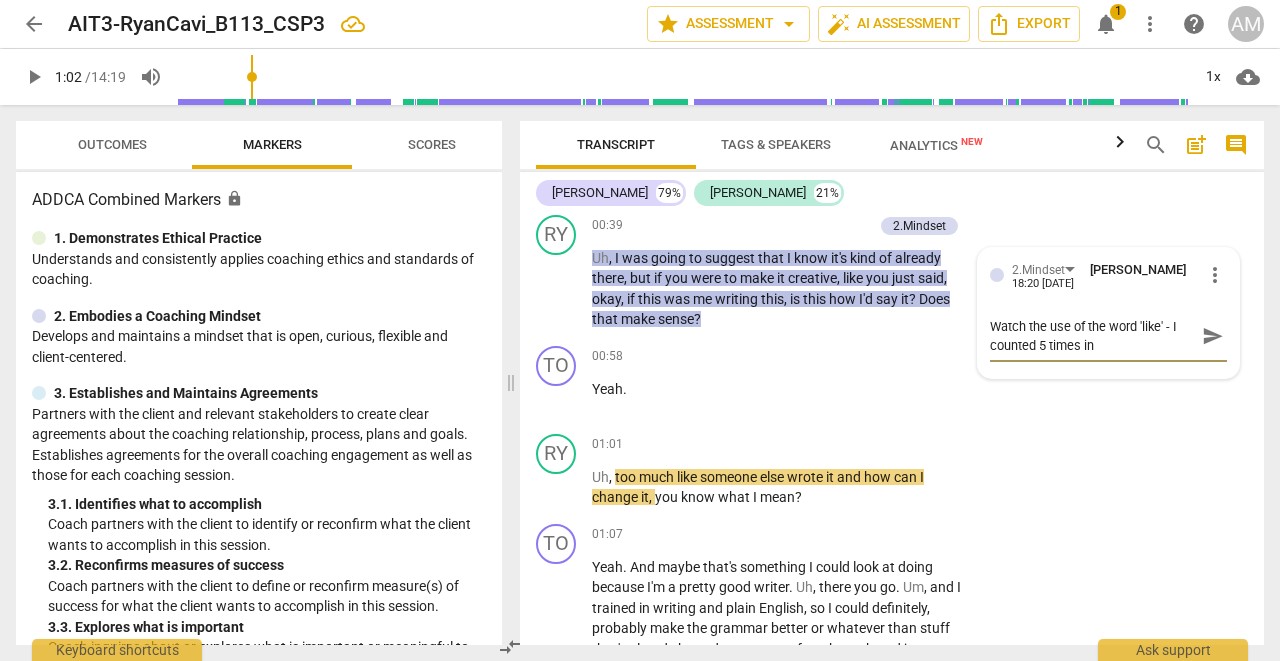 type on "Watch the use of the word 'like' - I counted 5 times in" 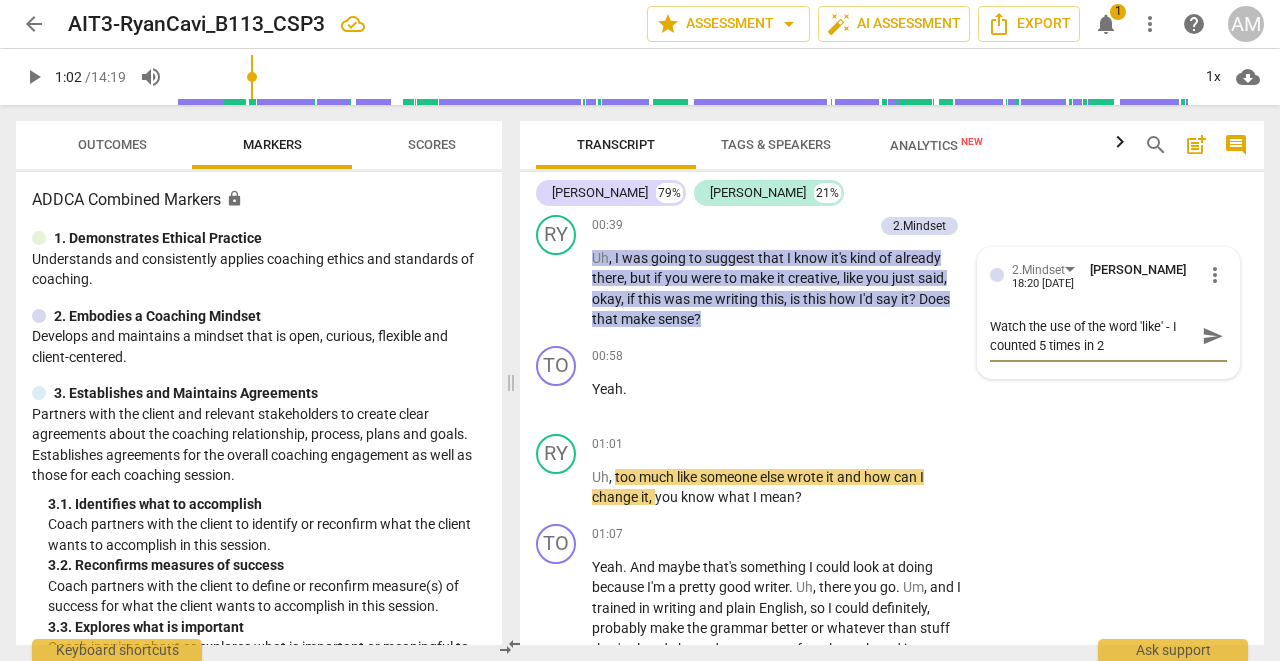 type on "Watch the use of the word 'like' - I counted 5 times in 20" 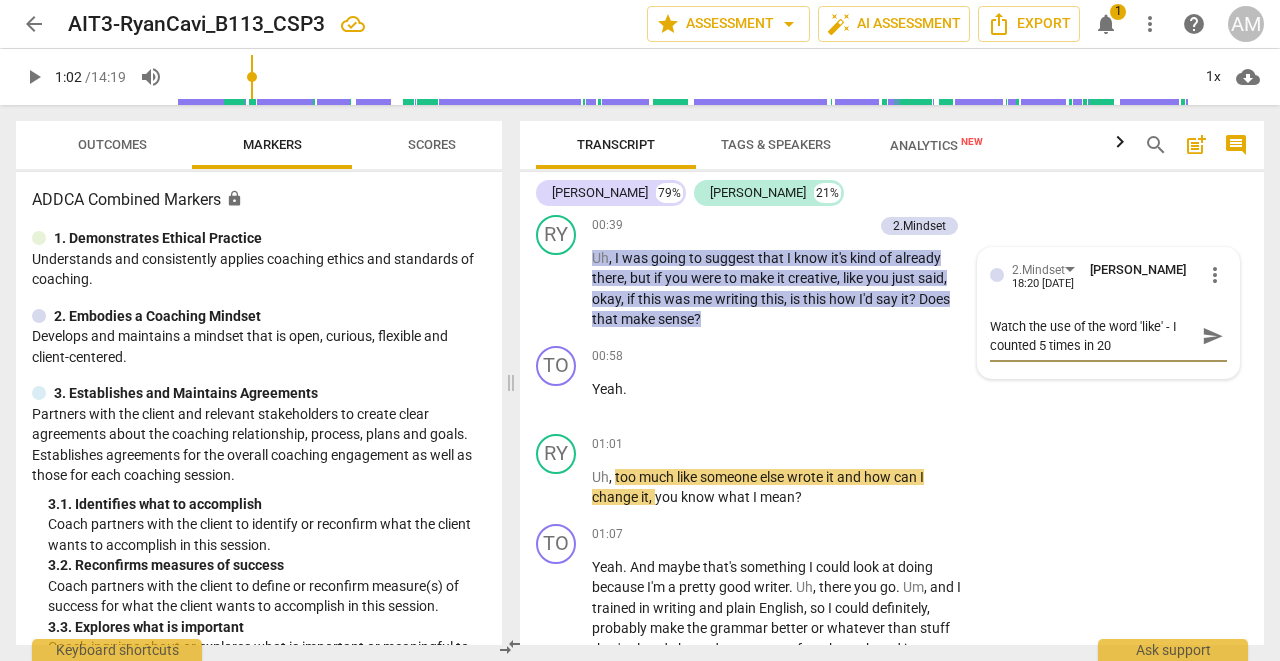 type on "Watch the use of the word 'like' - I counted 5 times in 20" 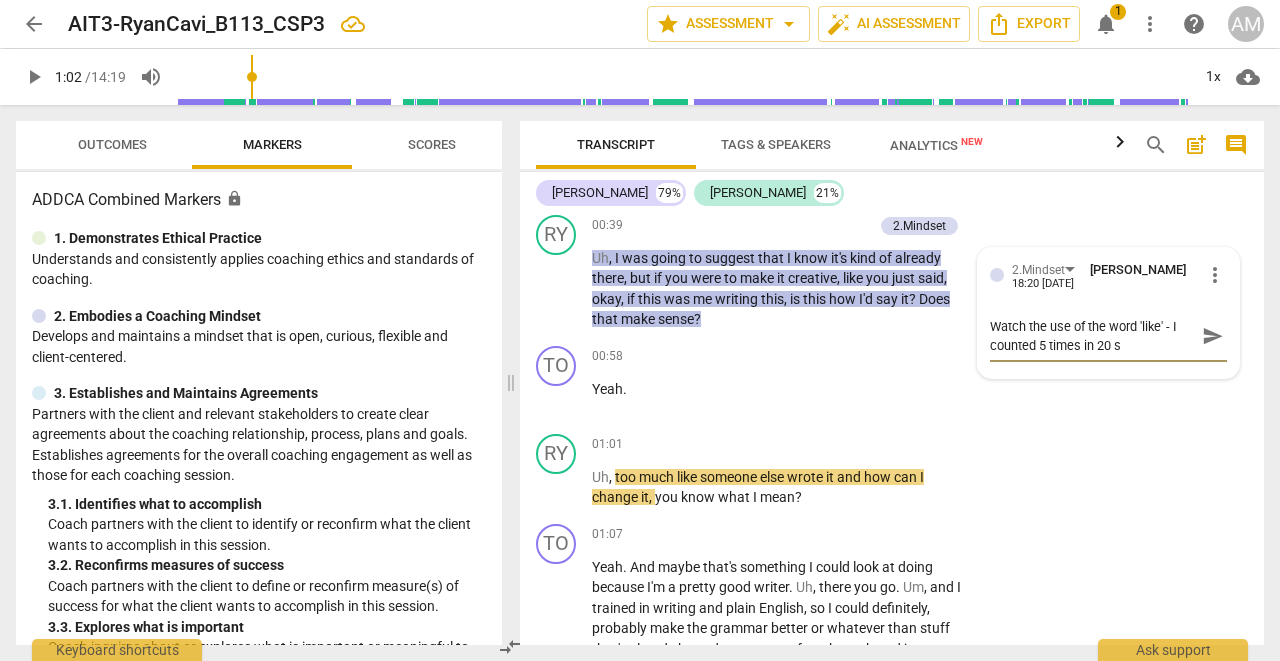 type on "Watch the use of the word 'like' - I counted 5 times in 20 se" 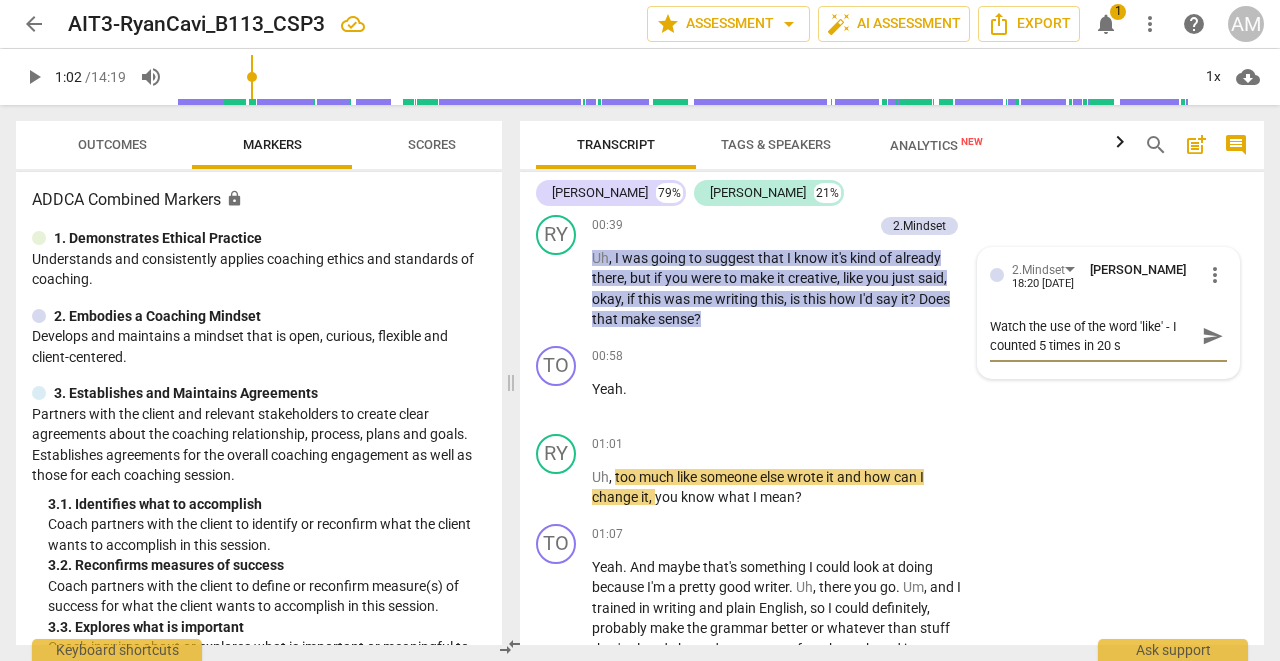 type on "Watch the use of the word 'like' - I counted 5 times in 20 se" 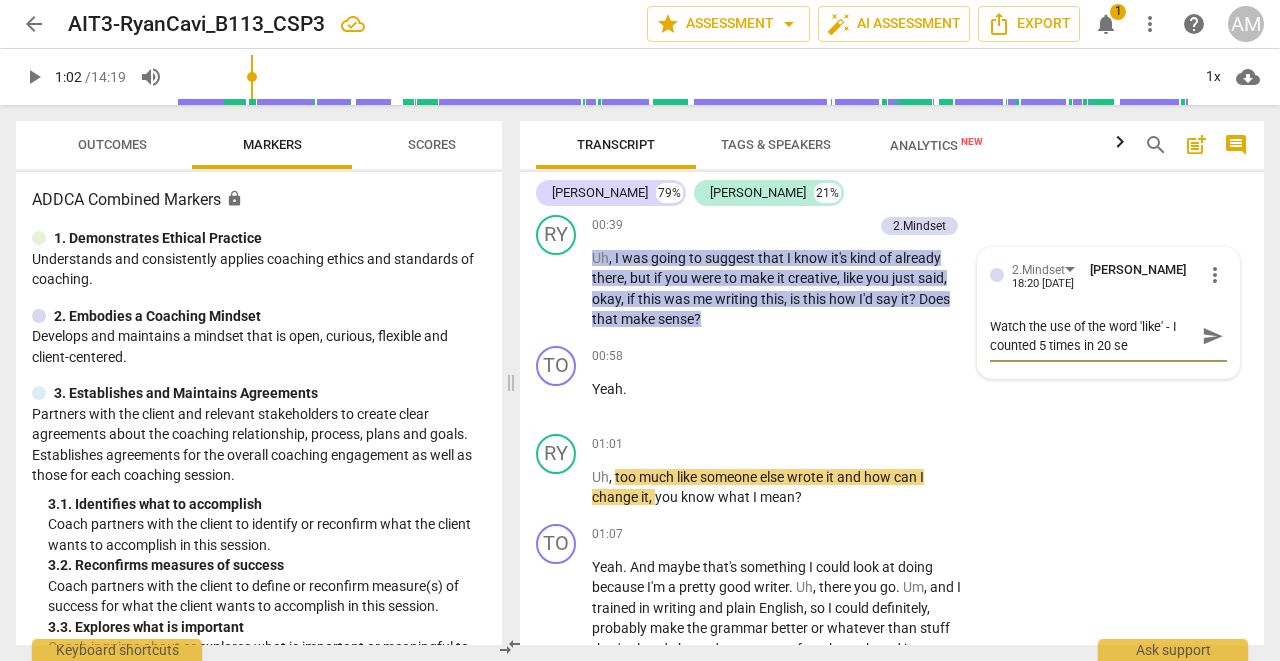 type on "Watch the use of the word 'like' - I counted 5 times in 20 sec" 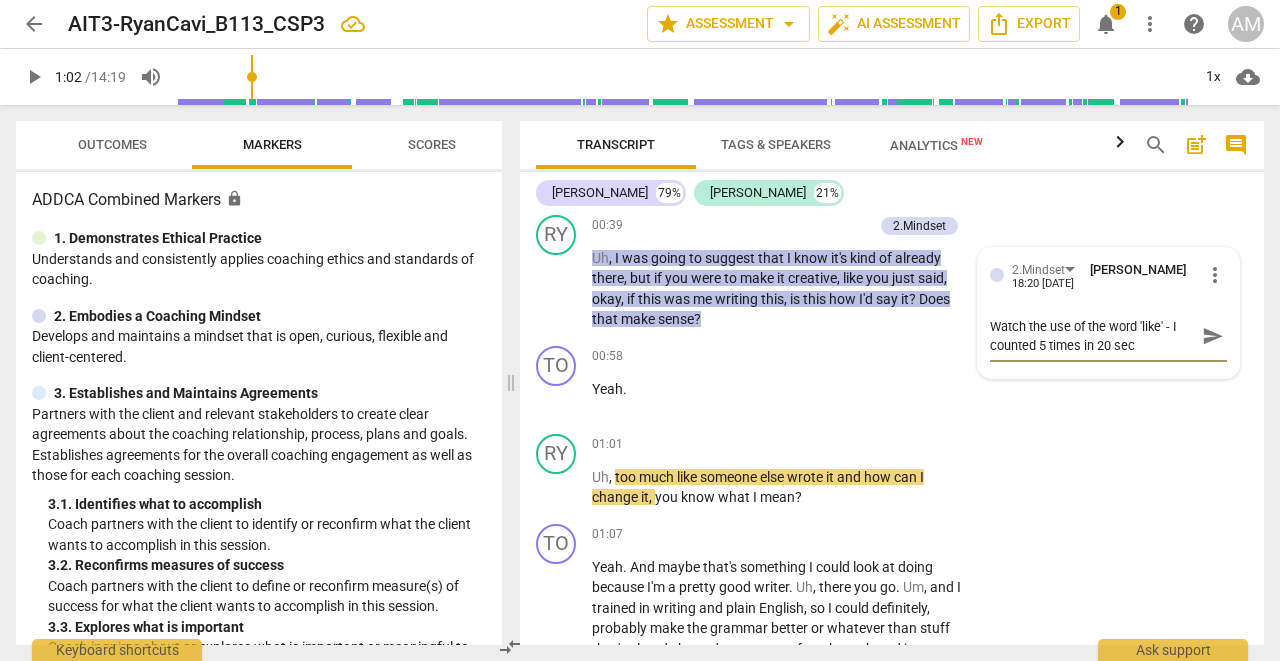 type on "Watch the use of the word 'like' - I counted 5 times in 20 seco" 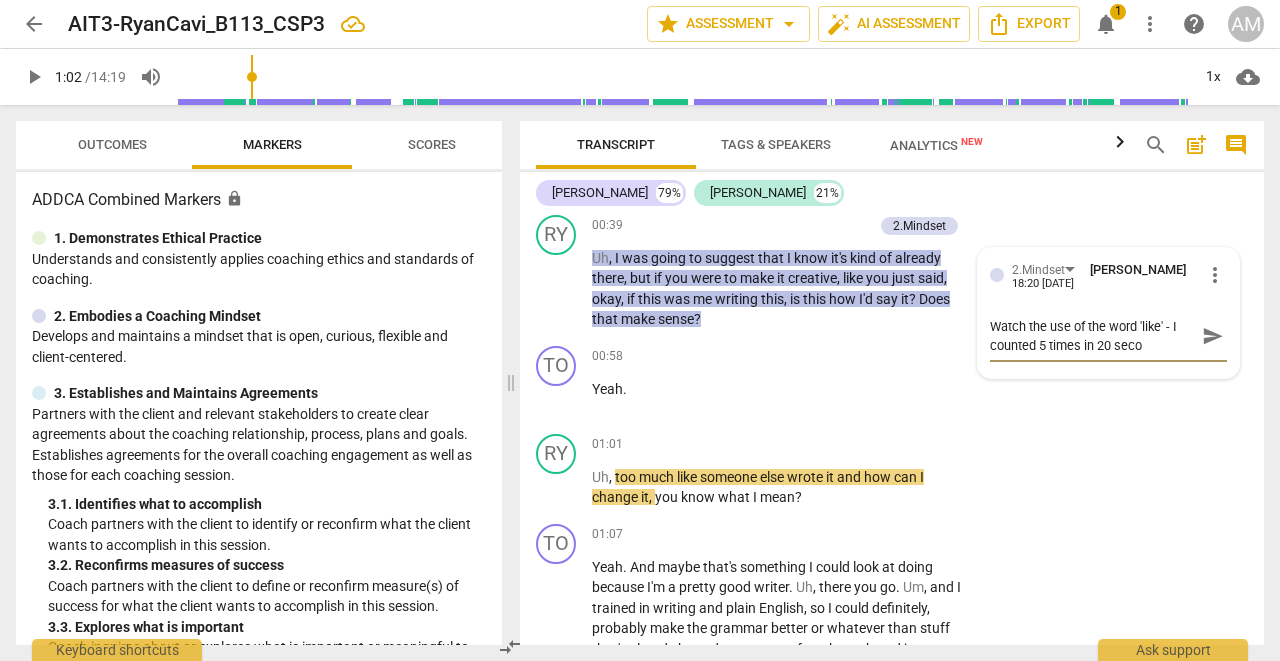 type on "Watch the use of the word 'like' - I counted 5 times in 20 secon" 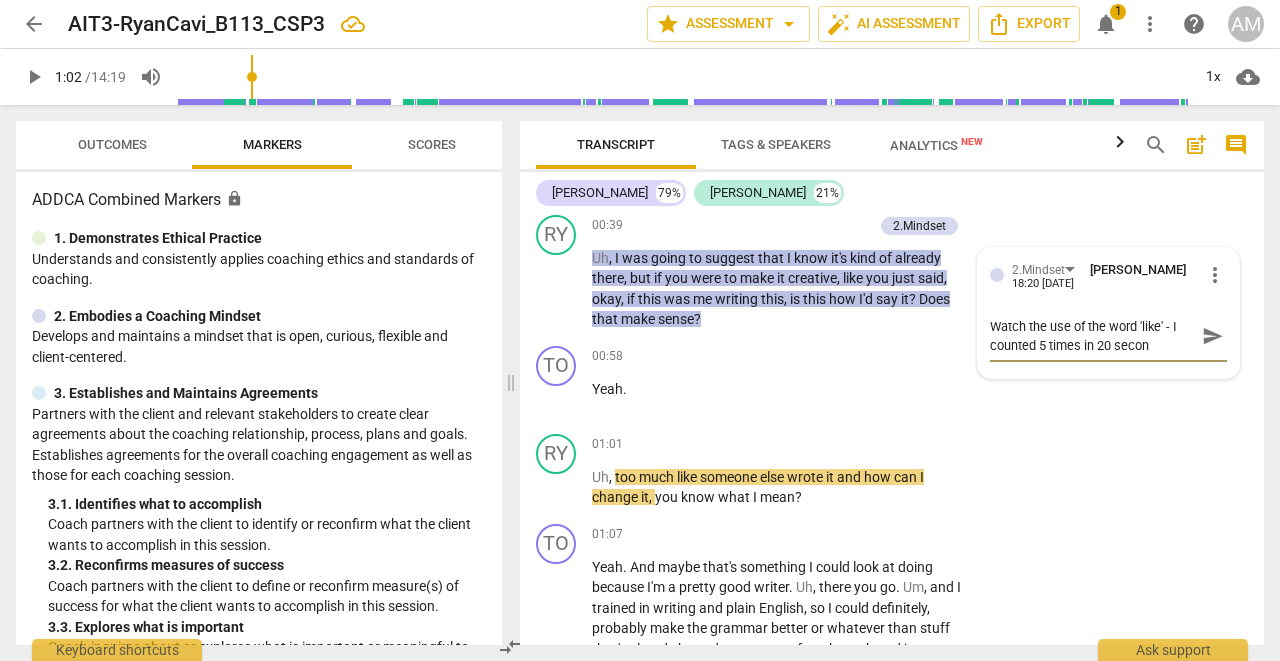 type on "Watch the use of the word 'like' - I counted 5 times in 20 second" 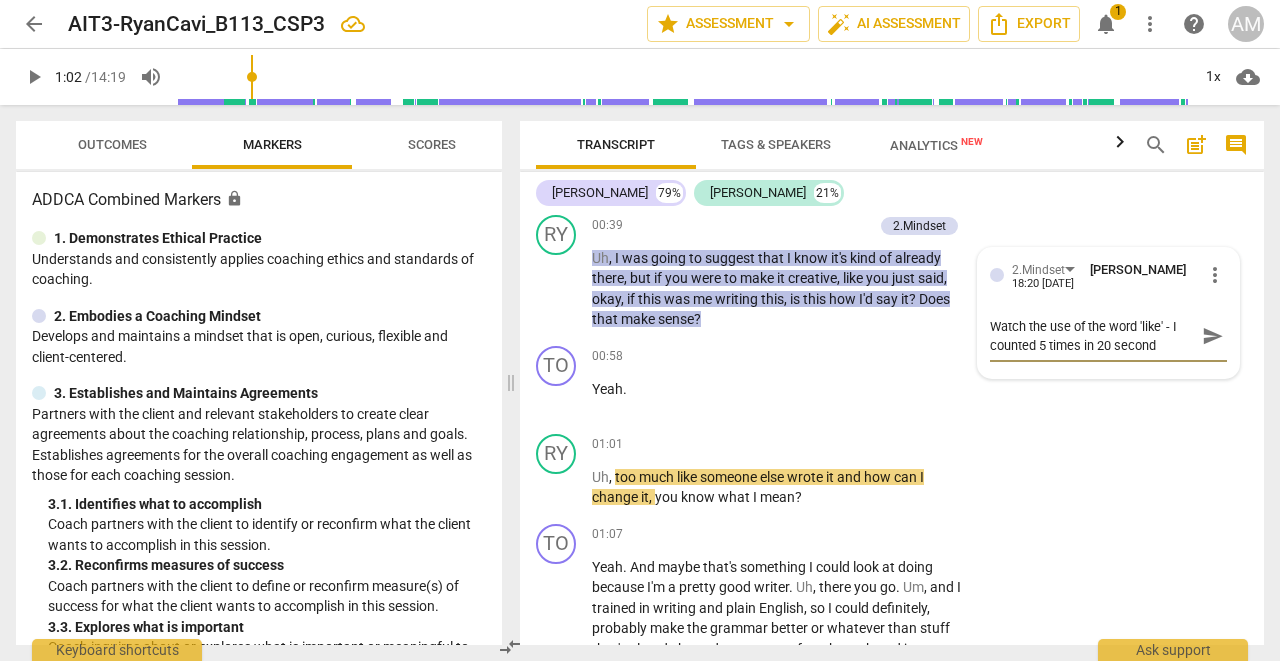 type on "Watch the use of the word 'like' - I counted 5 times in 20 seconds" 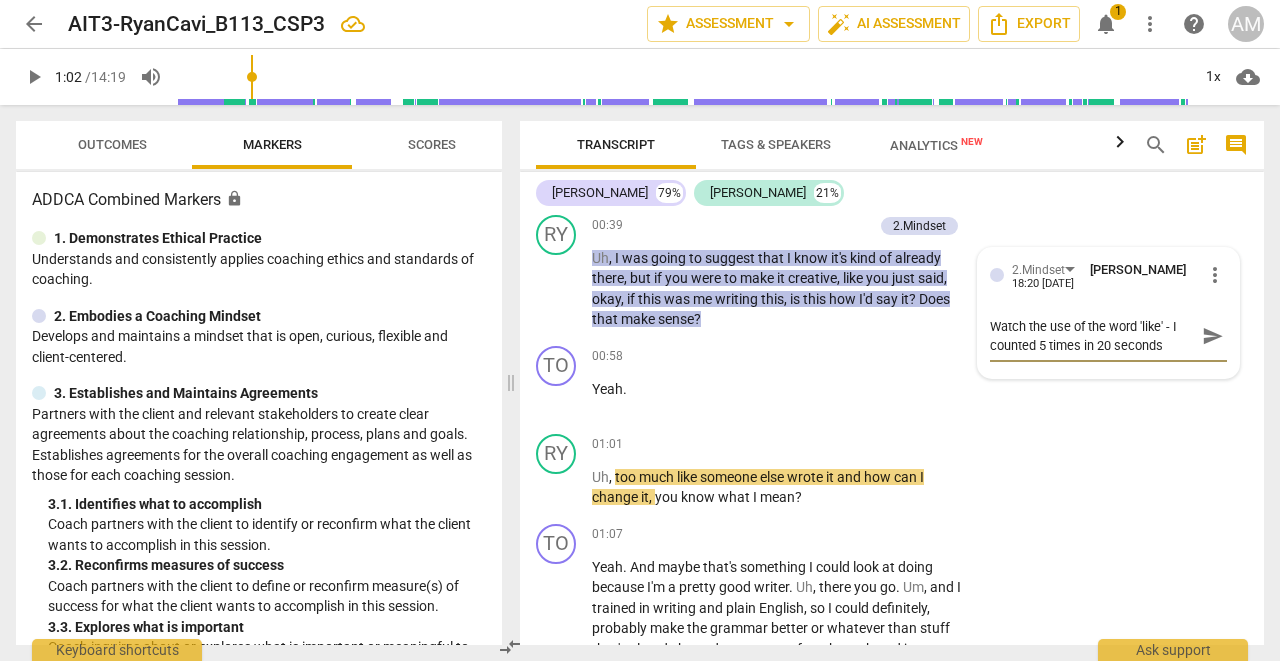 type on "Watch the use of the word 'like' - I counted 5 times in 20 seconds." 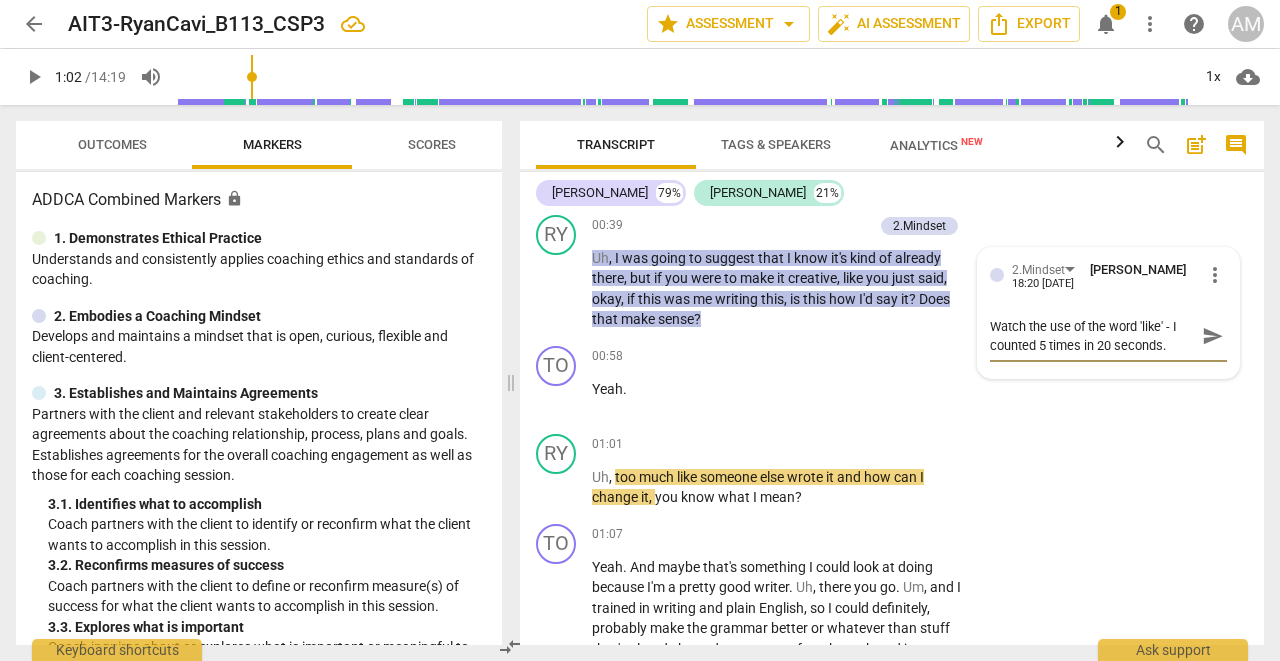 type on "Watch the use of the word 'like' - I counted 5 times in 20 seconds." 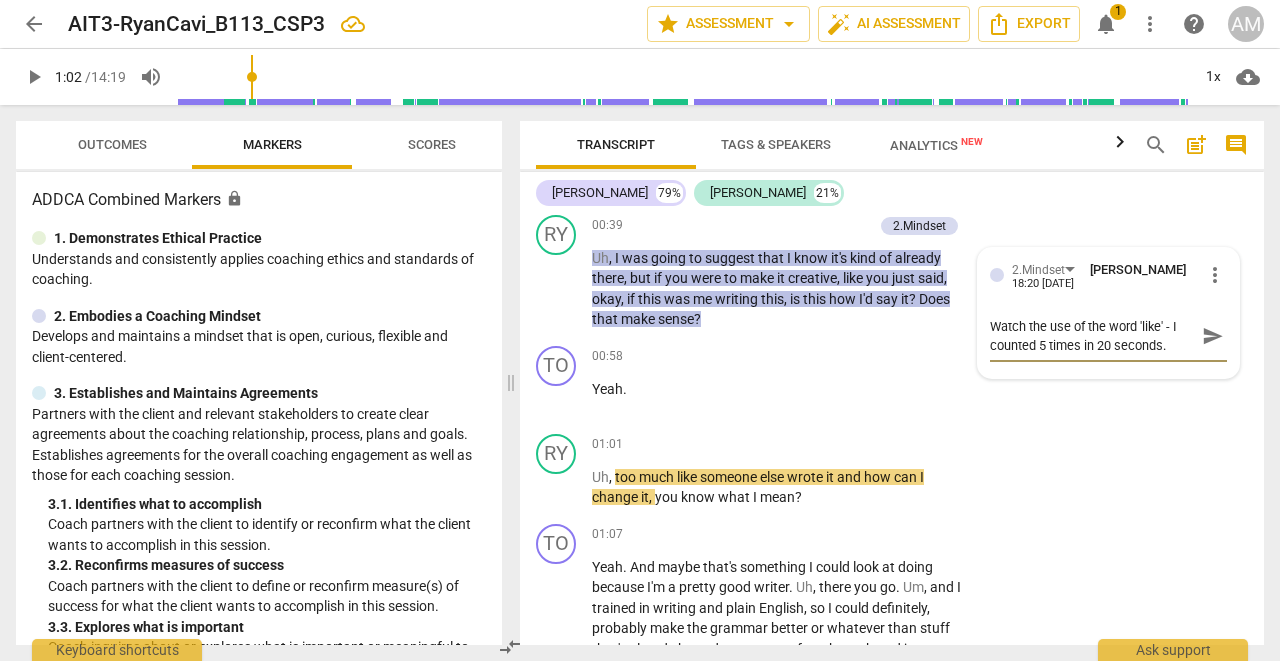 type on "Watch the use of the word 'like' - I counted 5 times in 20 seconds. A" 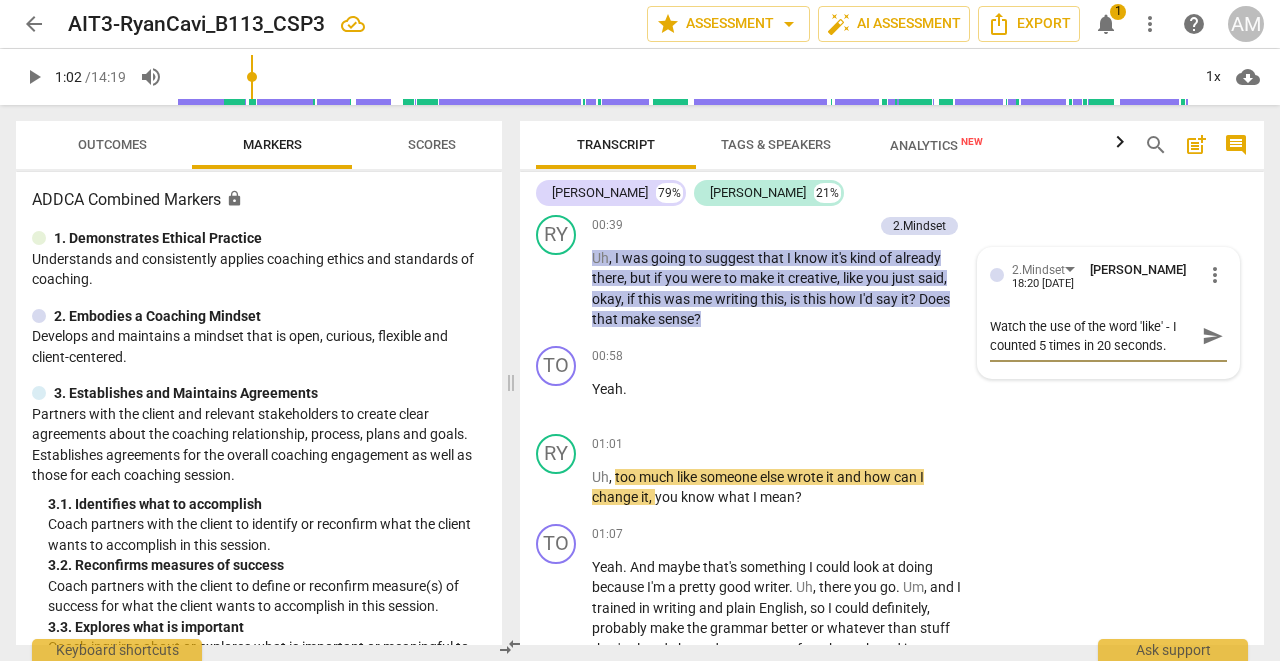 type on "Watch the use of the word 'like' - I counted 5 times in 20 seconds. A" 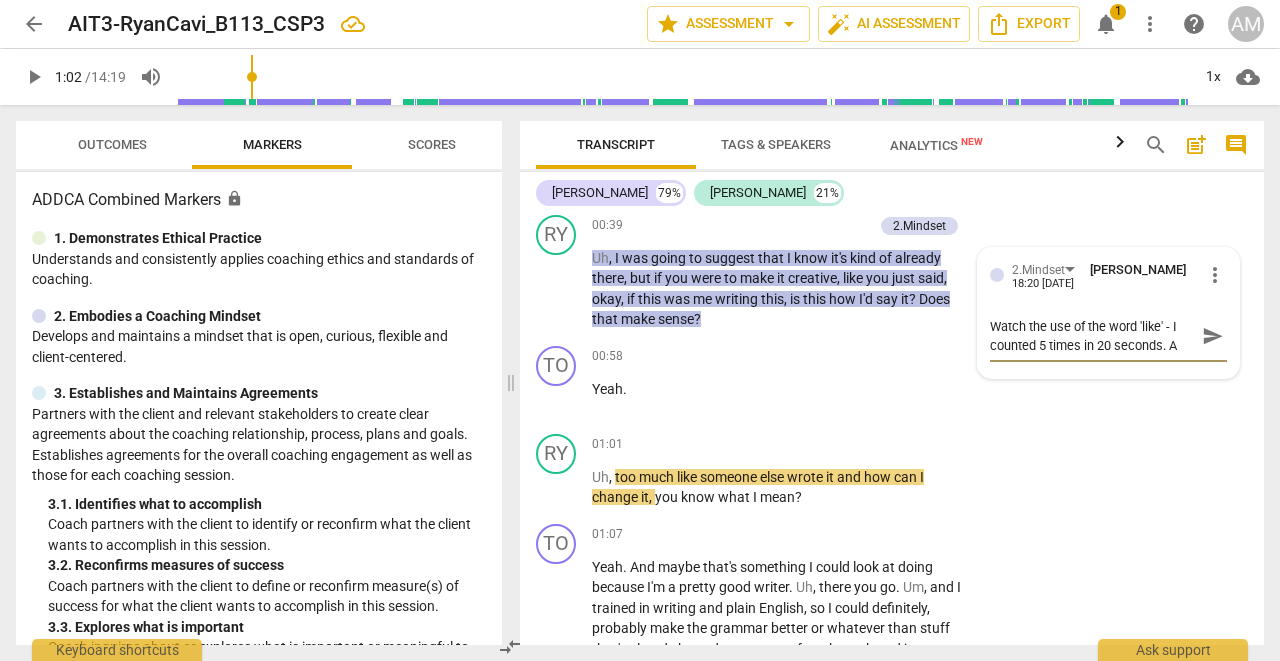type on "Watch the use of the word 'like' - I counted 5 times in 20 seconds. As" 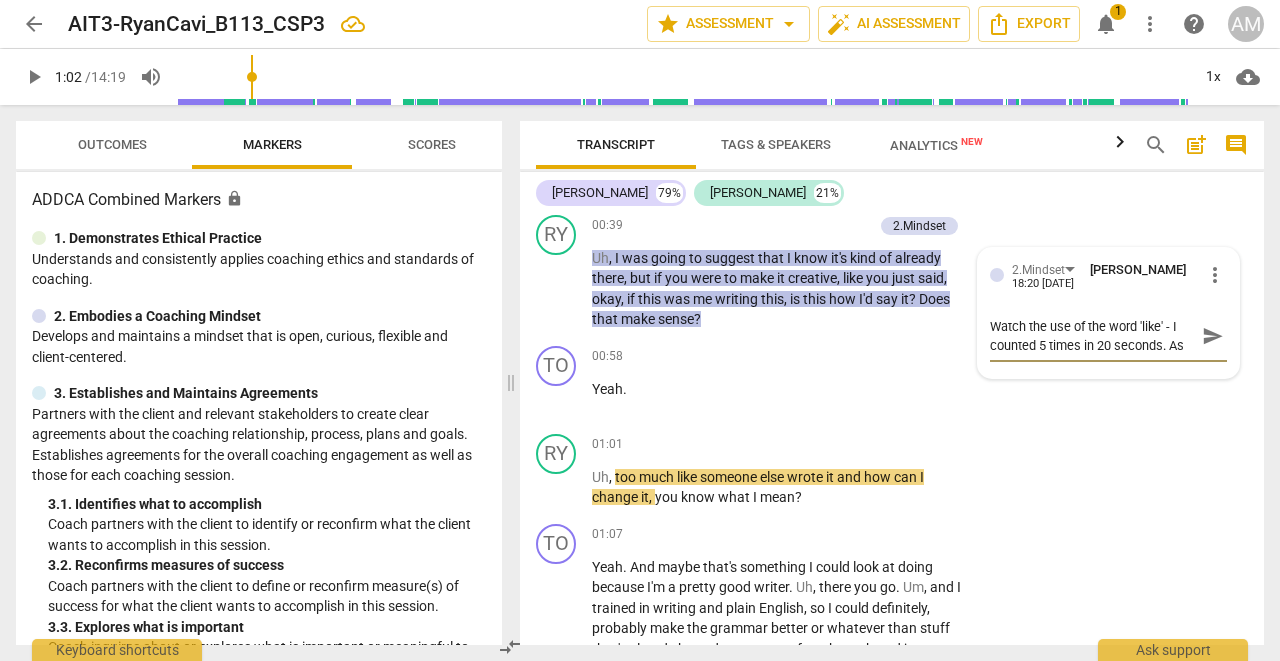 type on "Watch the use of the word 'like' - I counted 5 times in 20 seconds. As" 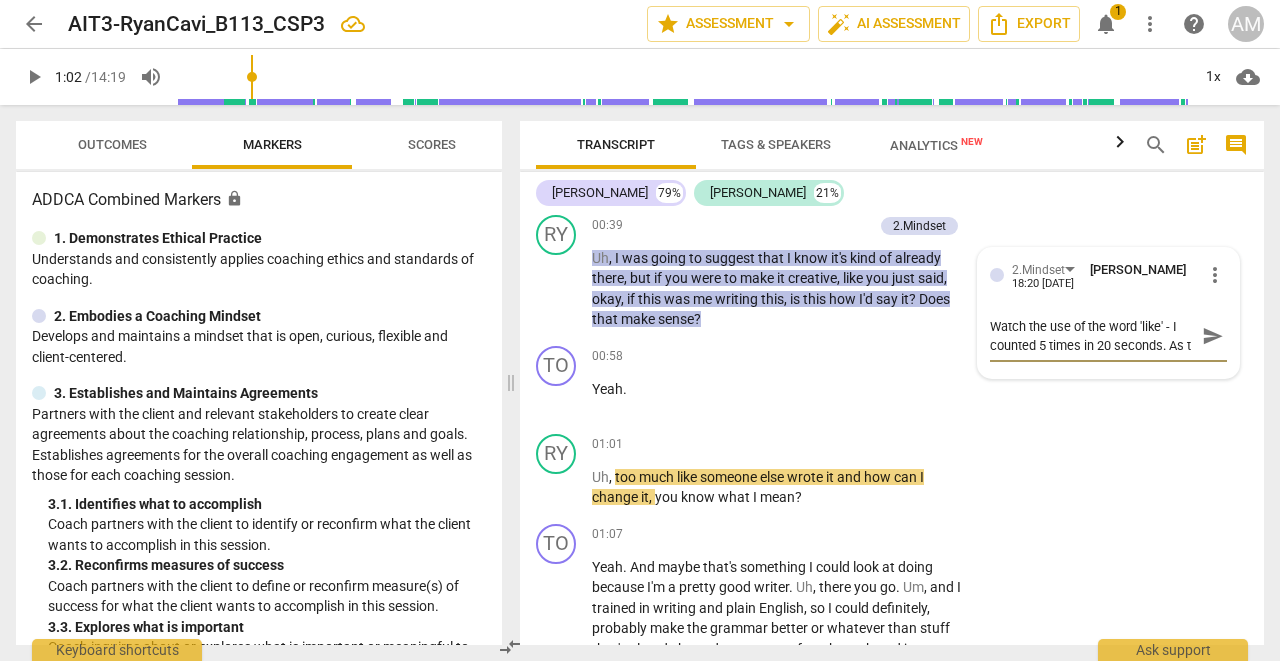 scroll, scrollTop: 17, scrollLeft: 0, axis: vertical 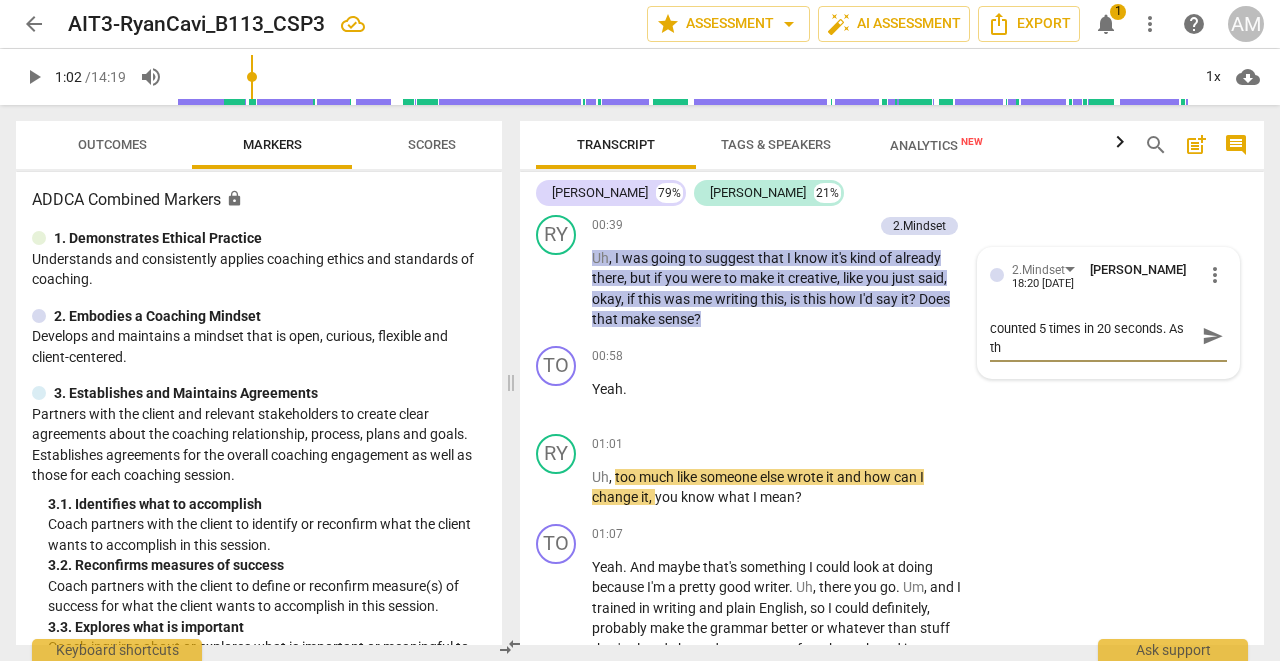 type on "Watch the use of the word 'like' - I counted 5 times in 20 seconds. As thi" 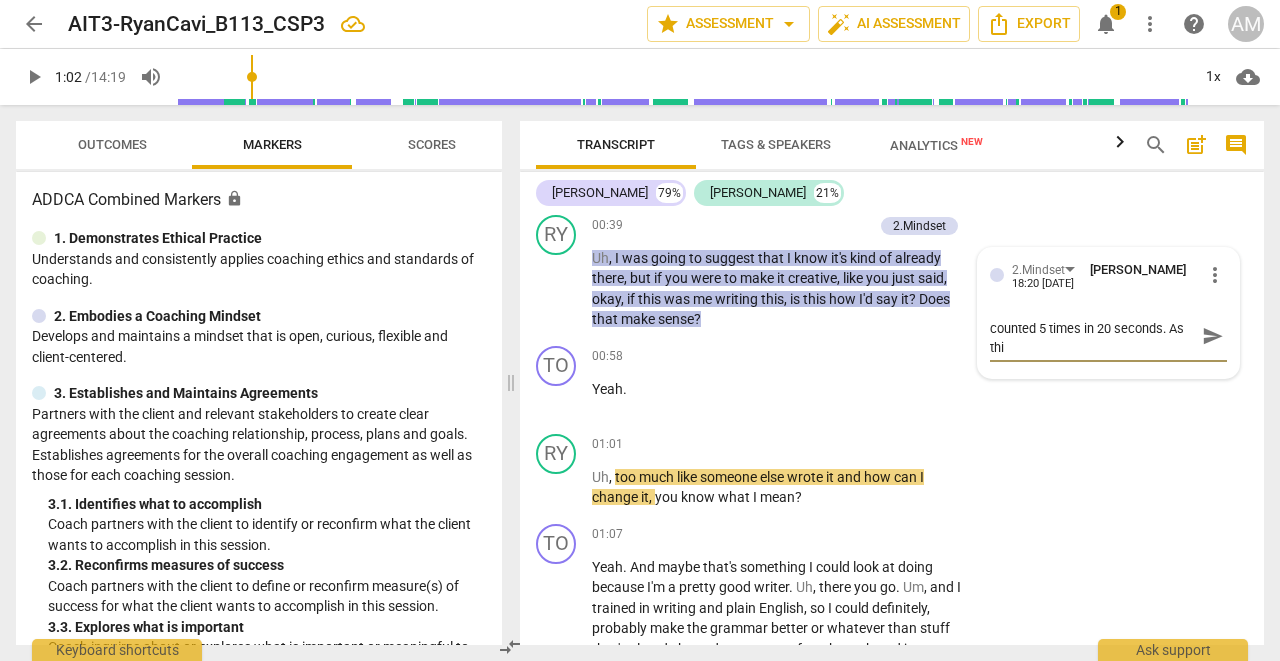 type on "Watch the use of the word 'like' - I counted 5 times in 20 seconds. As thin" 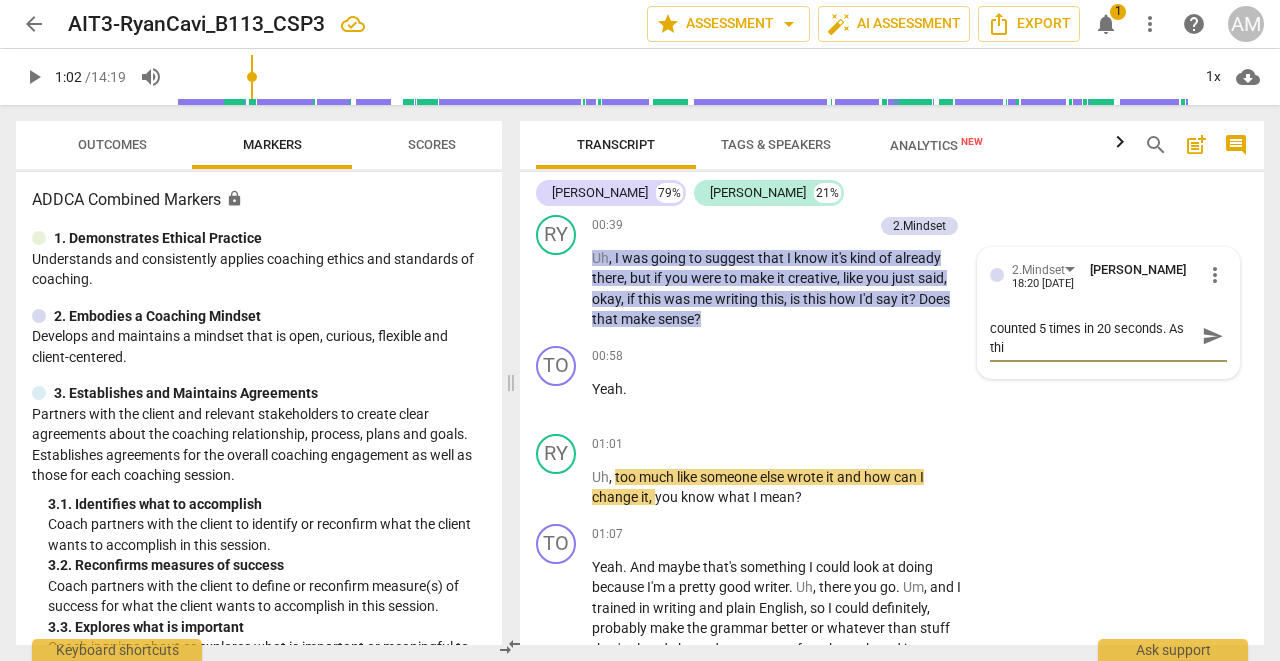 type on "Watch the use of the word 'like' - I counted 5 times in 20 seconds. As thin" 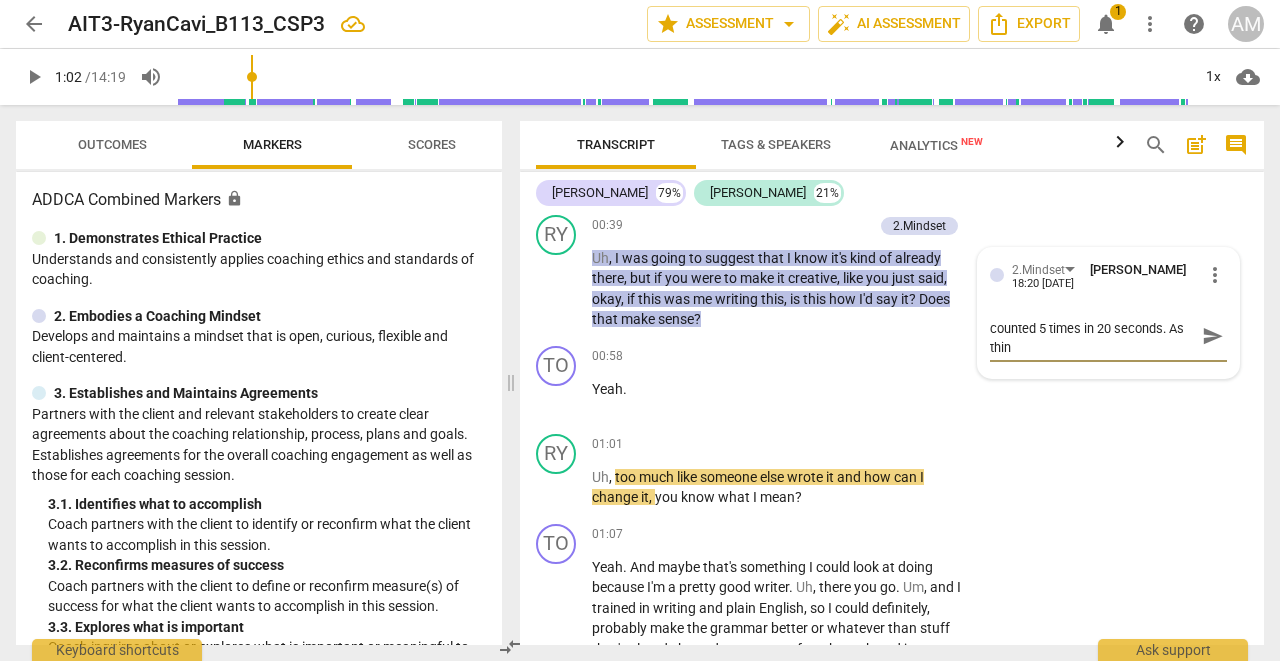 type on "Watch the use of the word 'like' - I counted 5 times in 20 seconds. As think" 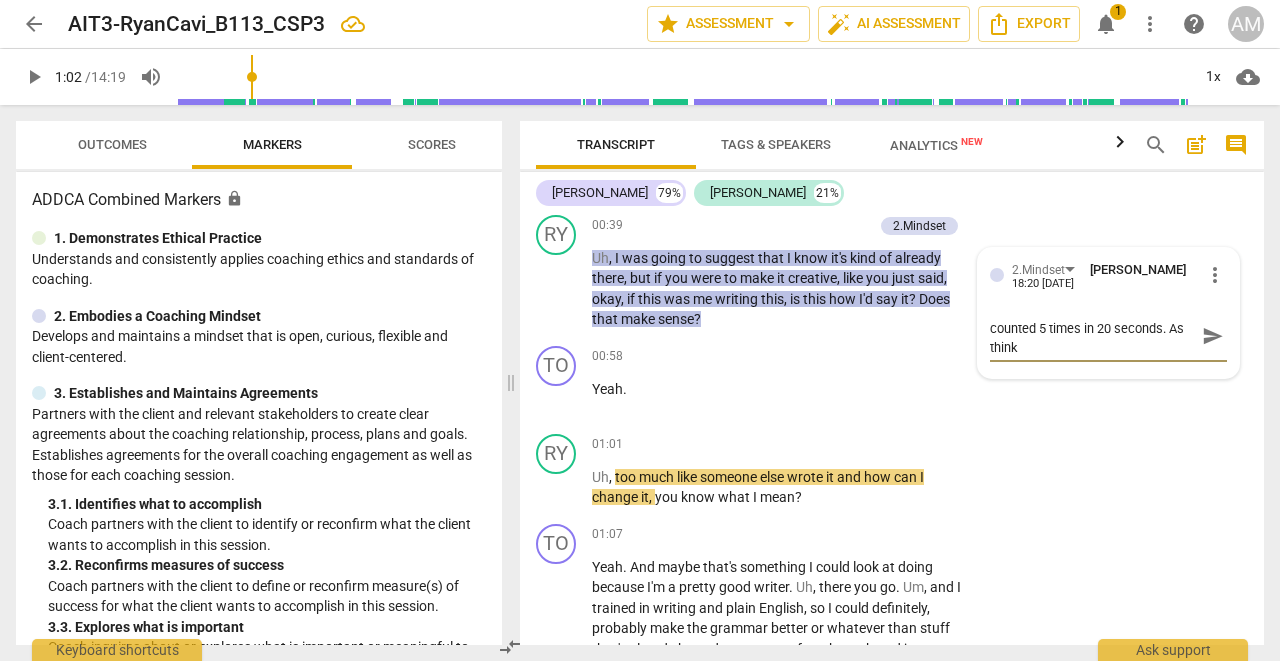 type on "Watch the use of the word 'like' - I counted 5 times in 20 seconds. As thinki" 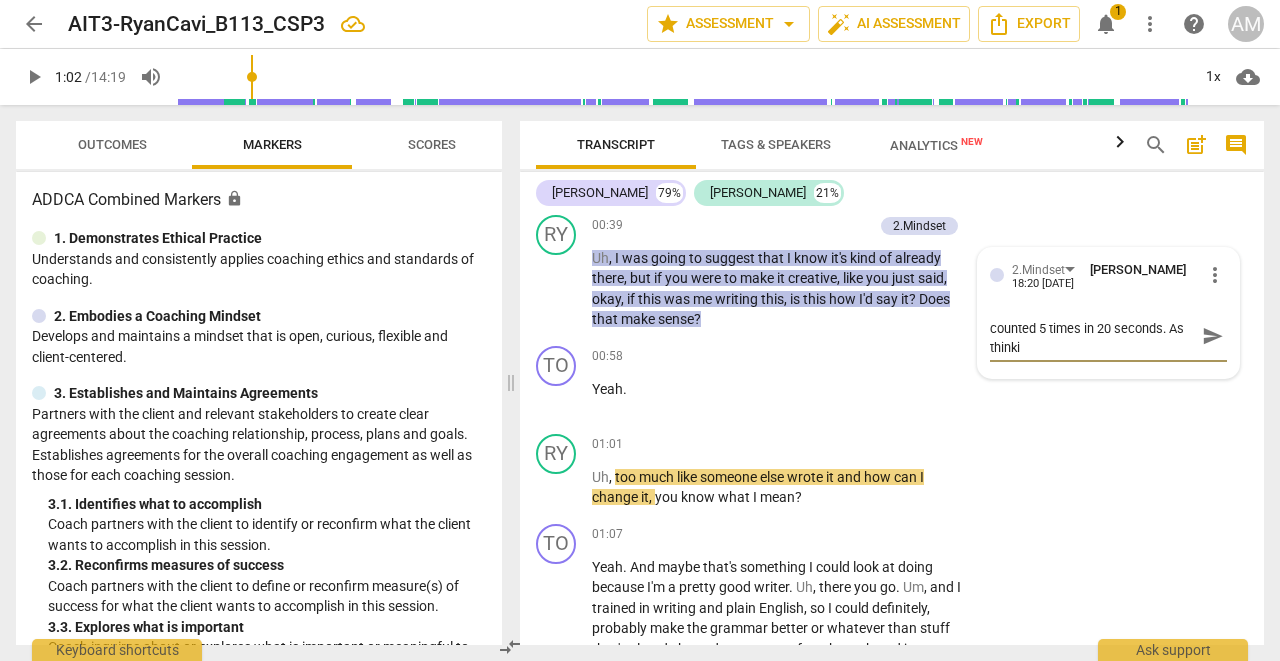 type on "Watch the use of the word 'like' - I counted 5 times in 20 seconds. As thinkin" 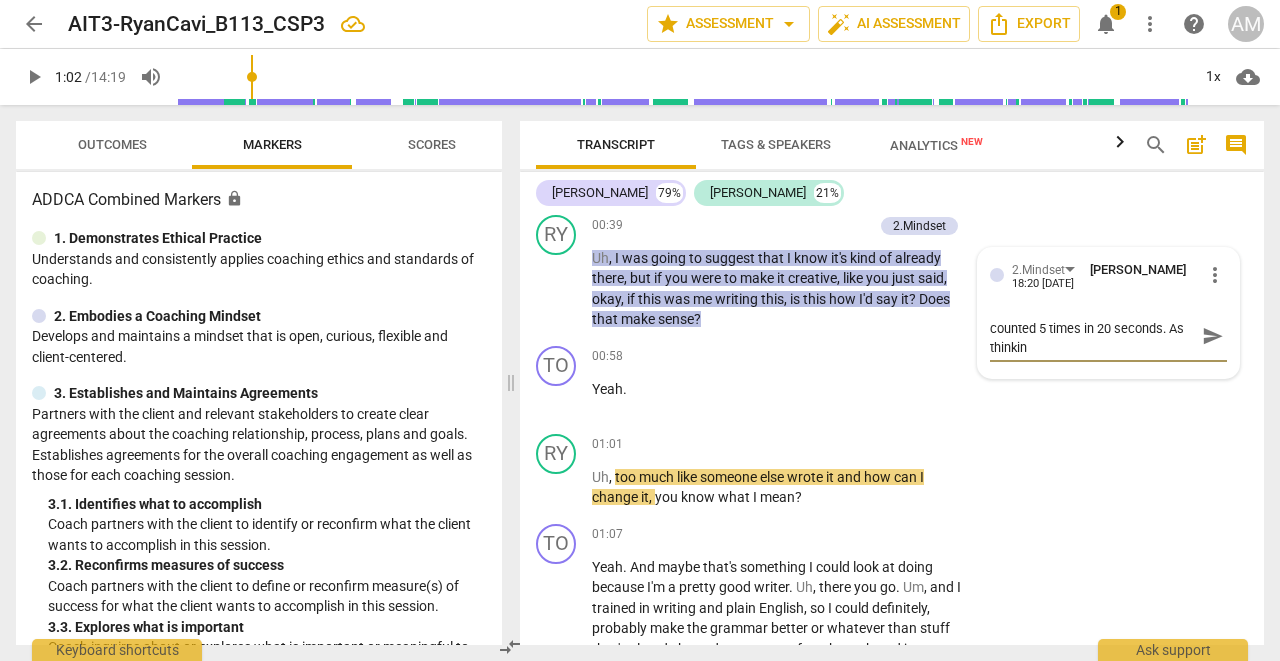 scroll, scrollTop: 0, scrollLeft: 0, axis: both 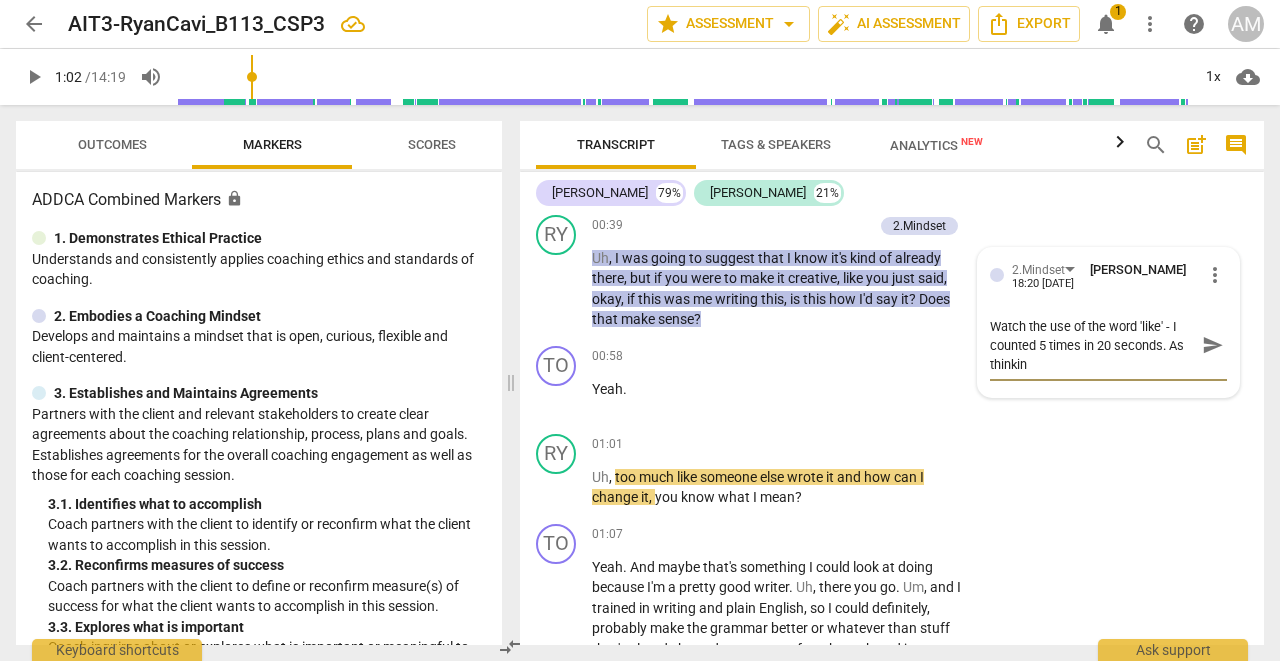 type on "Watch the use of the word 'like' - I counted 5 times in 20 seconds. As thinking" 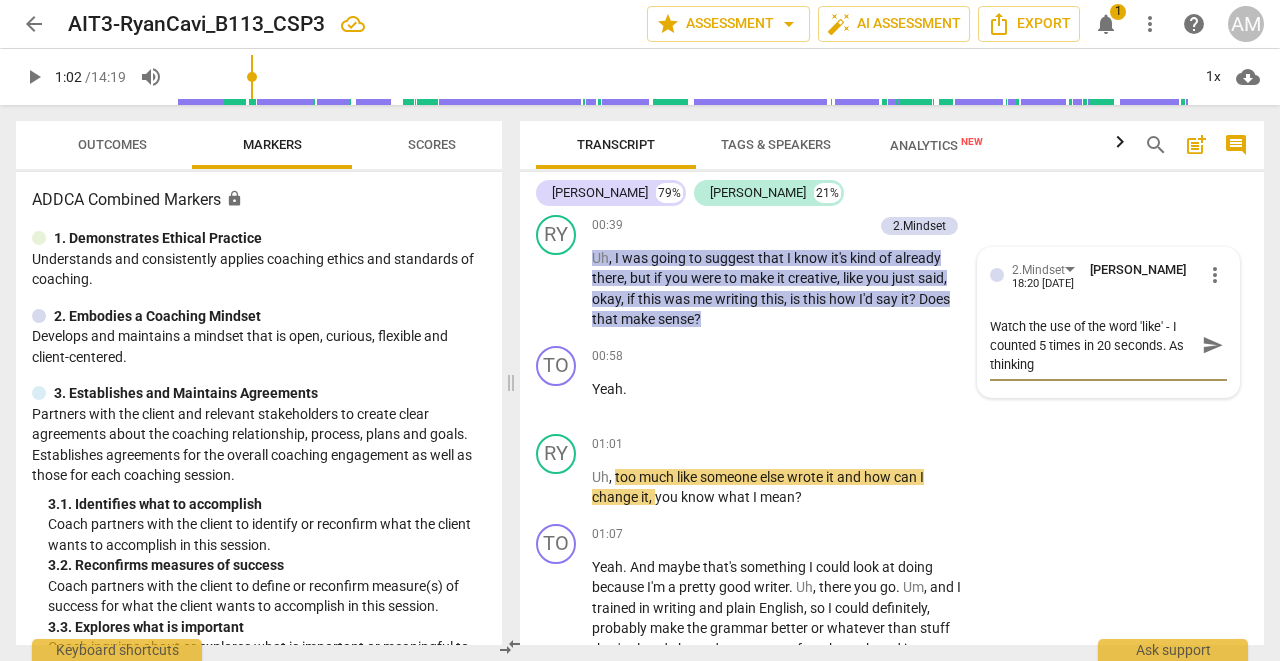 type on "Watch the use of the word 'like' - I counted 5 times in 20 seconds. As thinking" 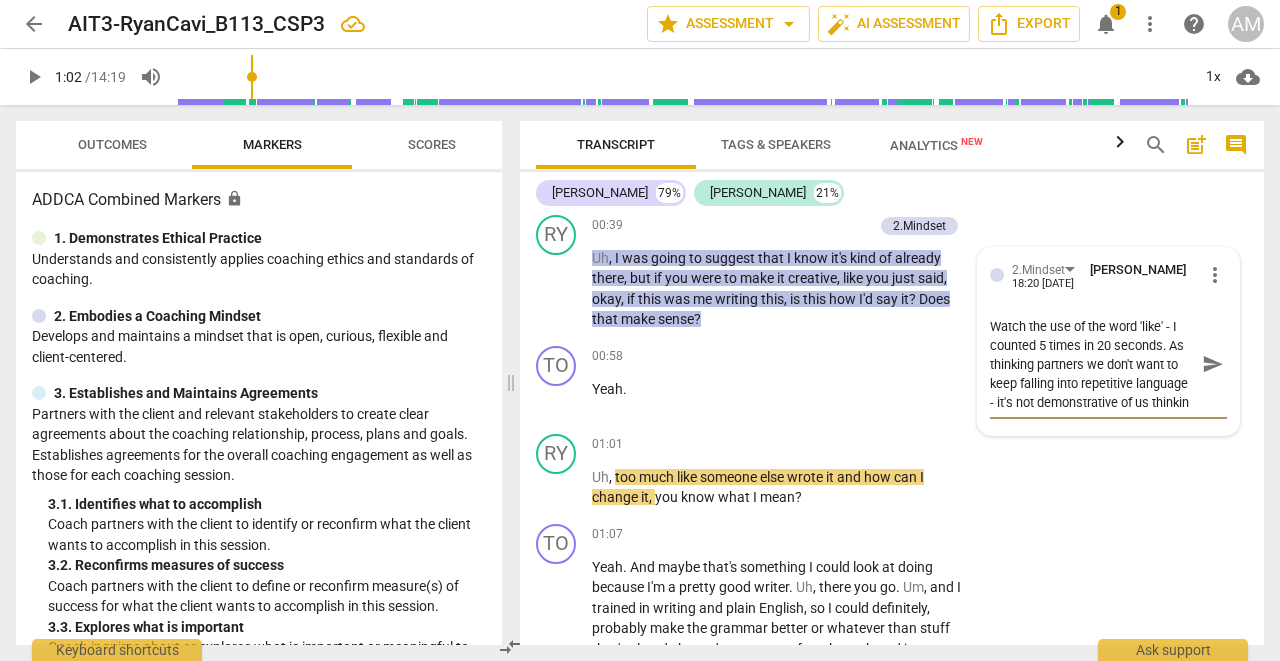 scroll, scrollTop: 17, scrollLeft: 0, axis: vertical 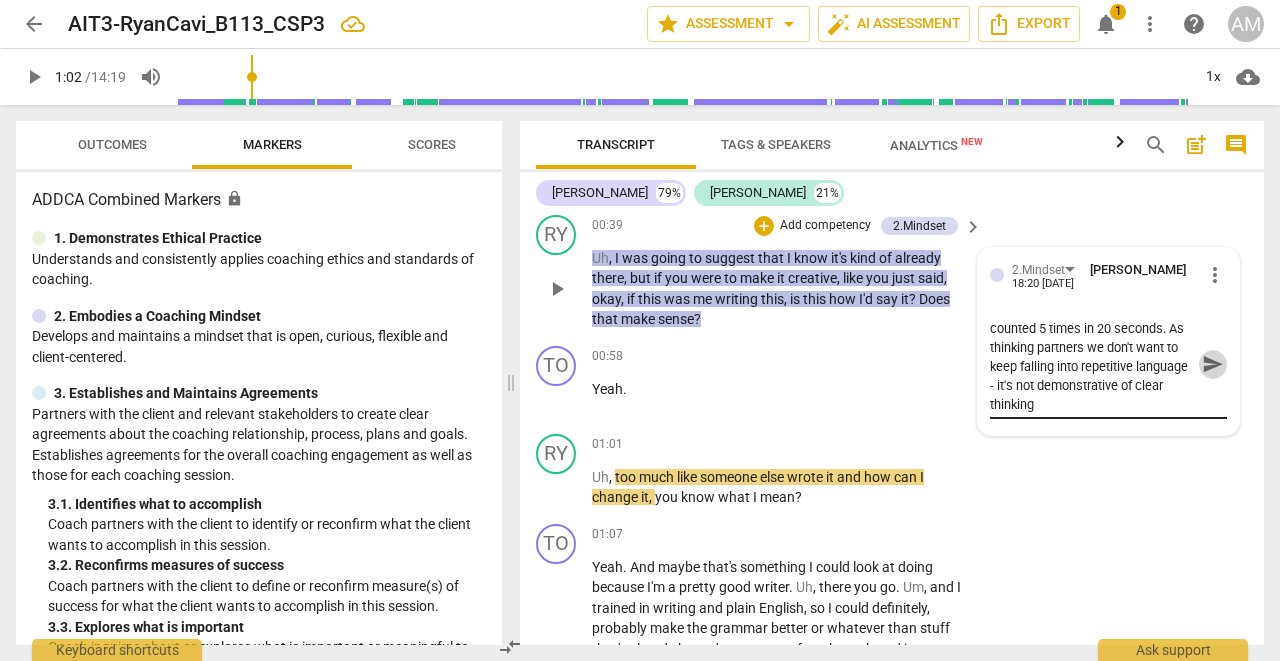 click on "send" at bounding box center (1213, 364) 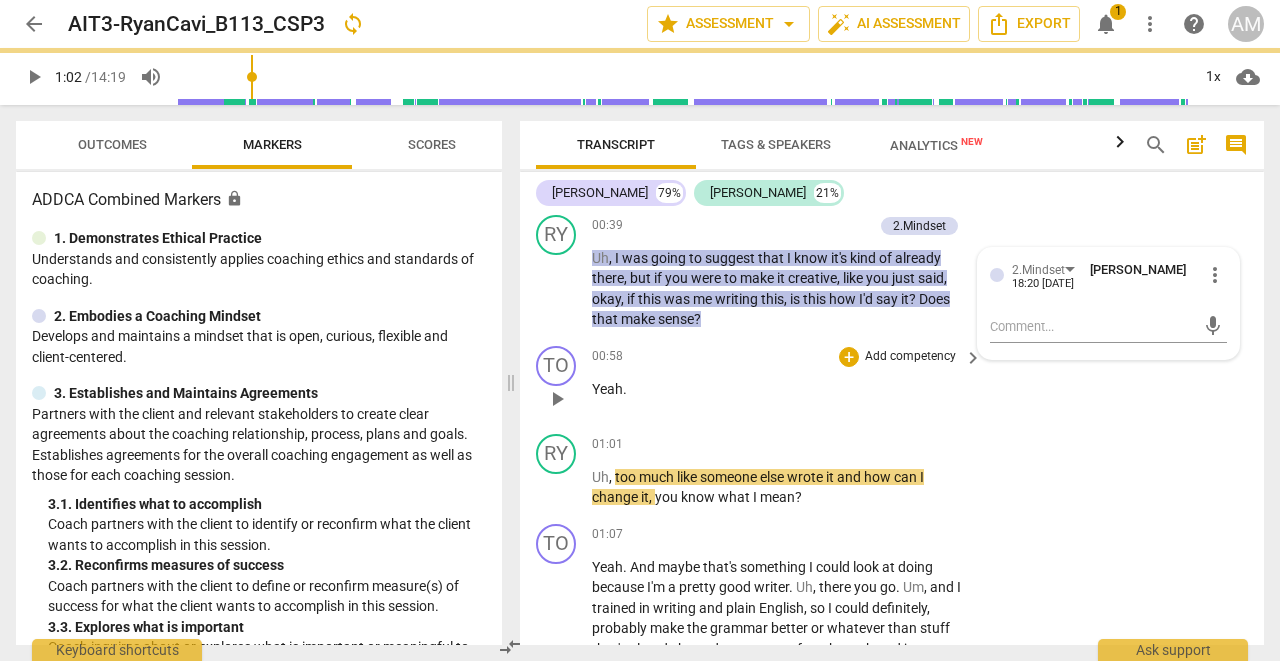 scroll, scrollTop: 0, scrollLeft: 0, axis: both 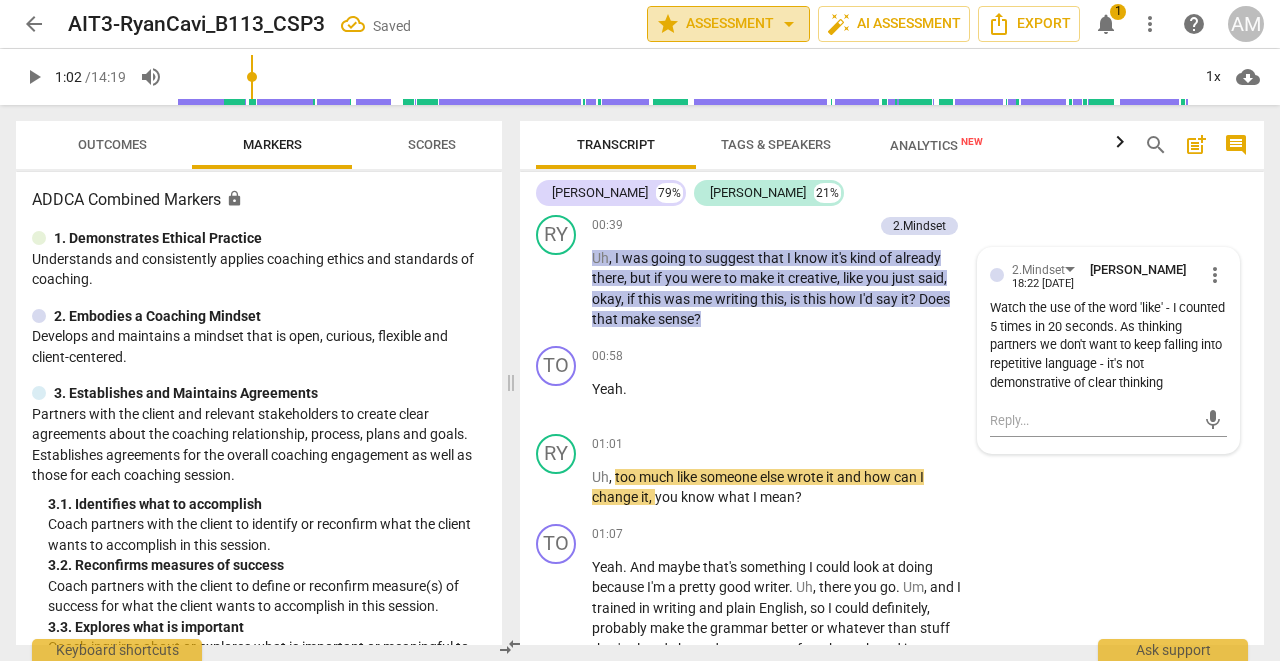 click on "star    Assessment   arrow_drop_down" at bounding box center [728, 24] 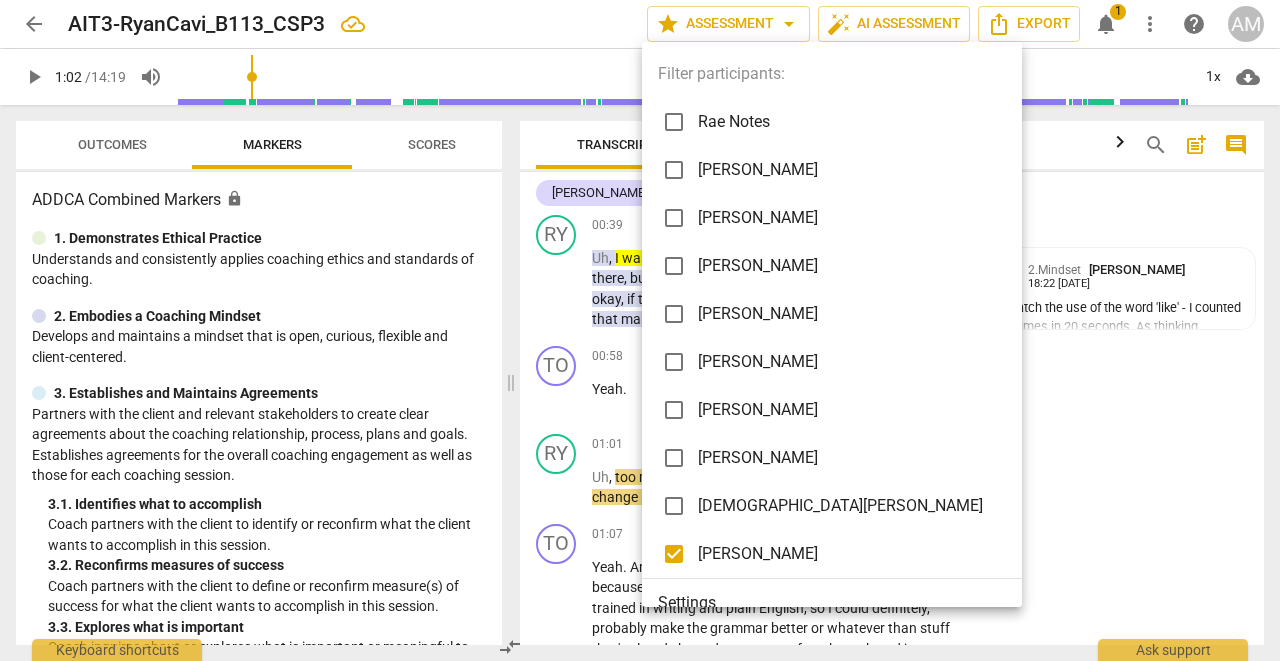 click at bounding box center [640, 330] 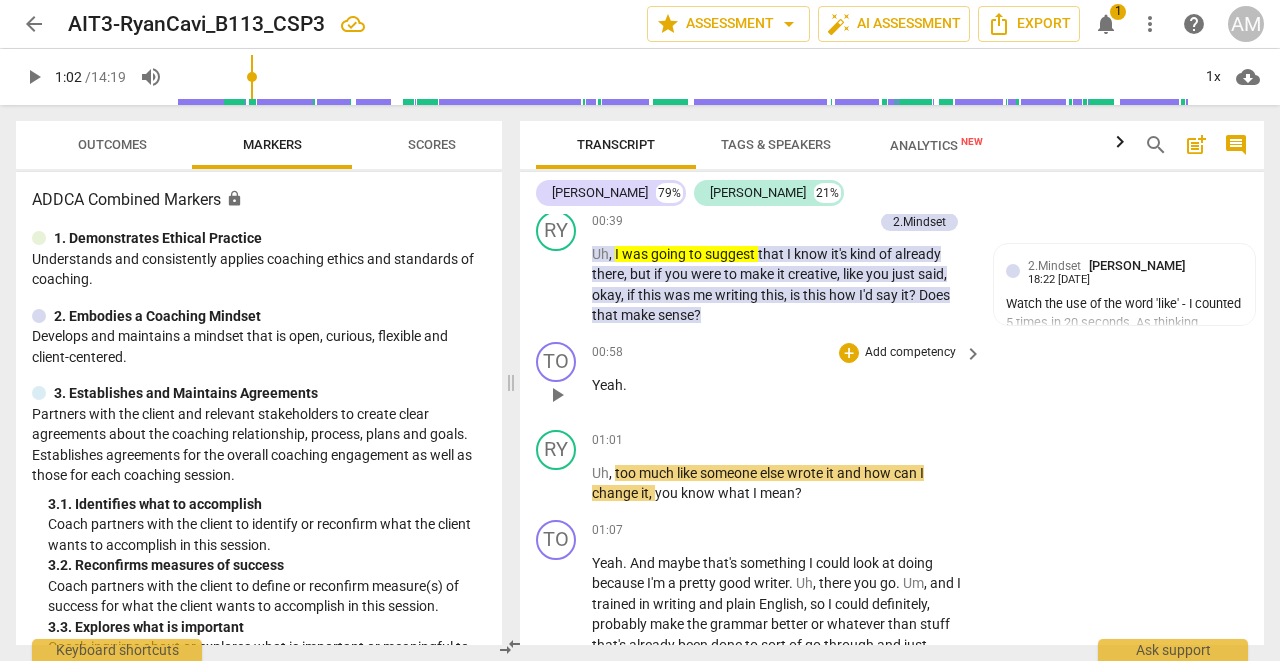 scroll, scrollTop: 1912, scrollLeft: 0, axis: vertical 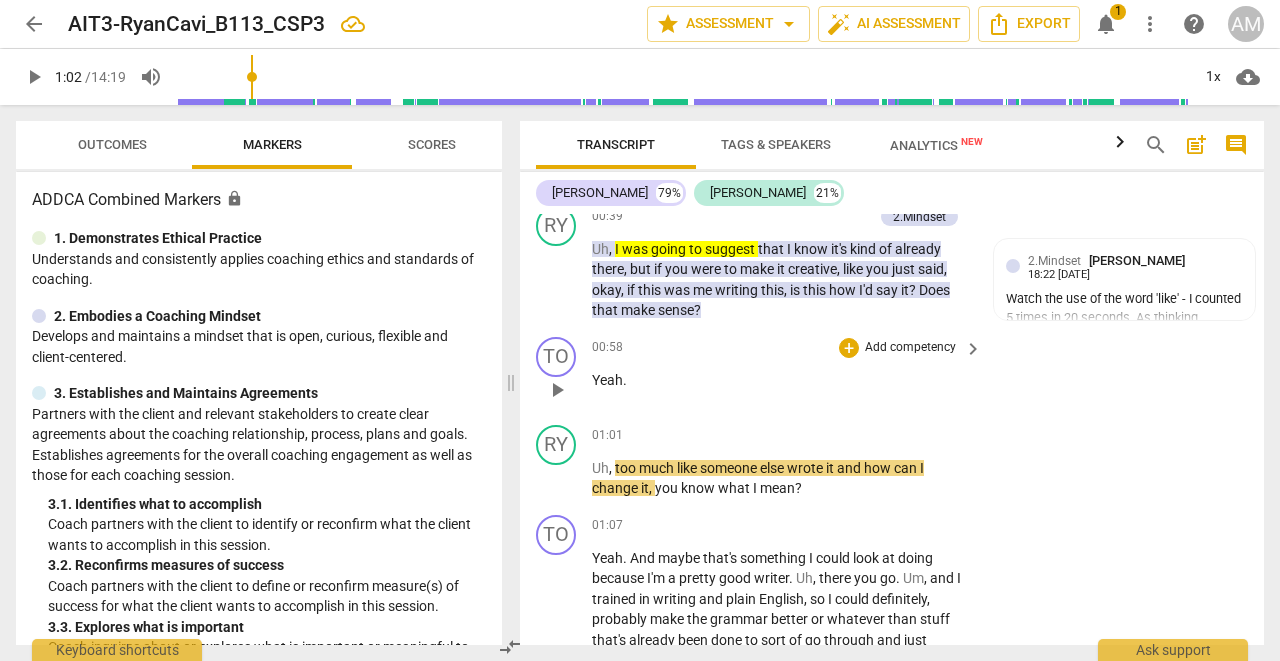 click on "play_arrow" at bounding box center [557, 390] 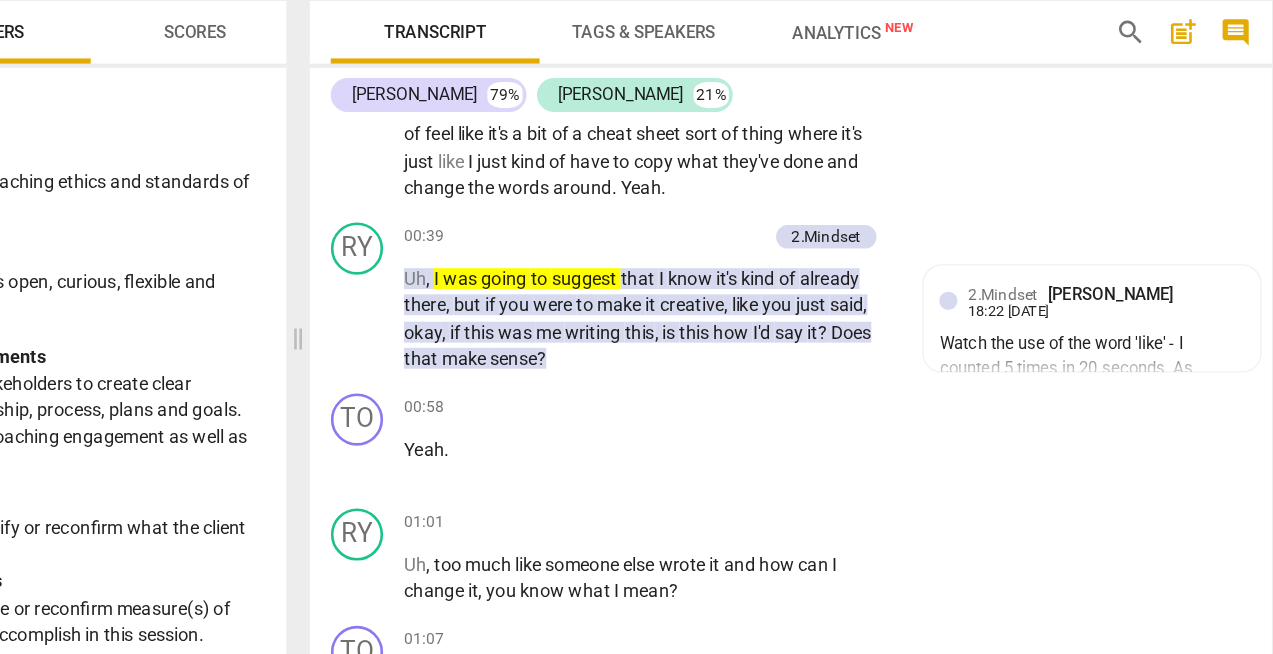 scroll, scrollTop: 1832, scrollLeft: 0, axis: vertical 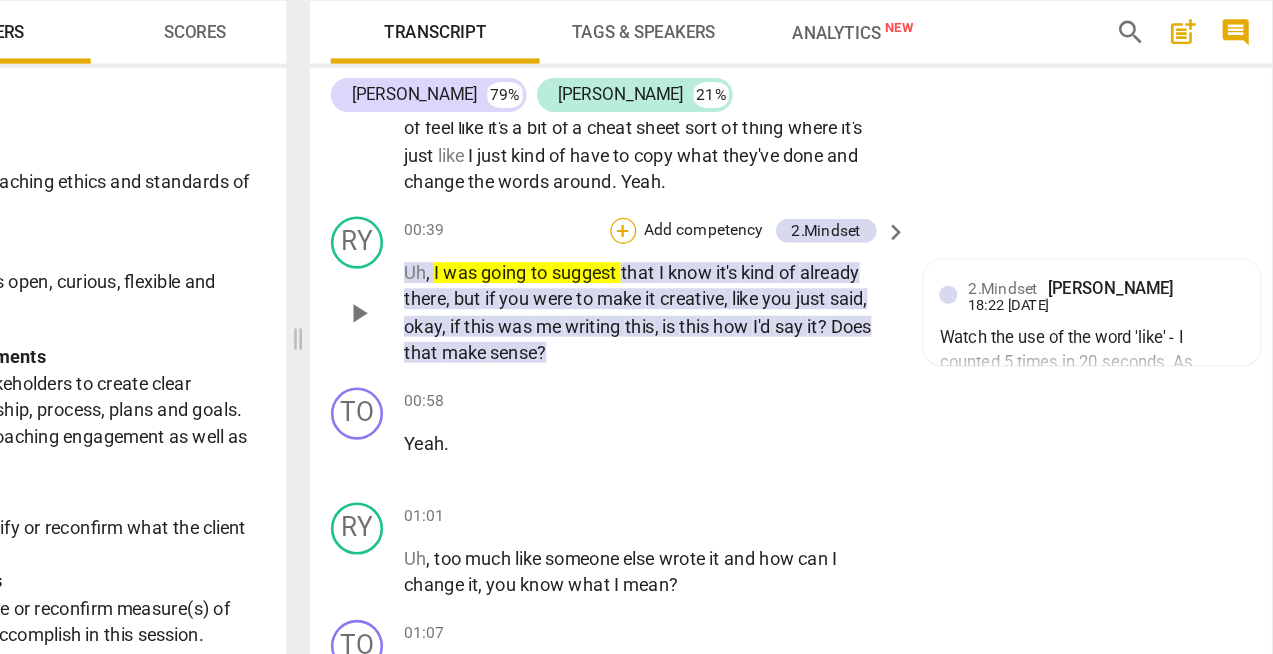 click on "+" at bounding box center (760, 297) 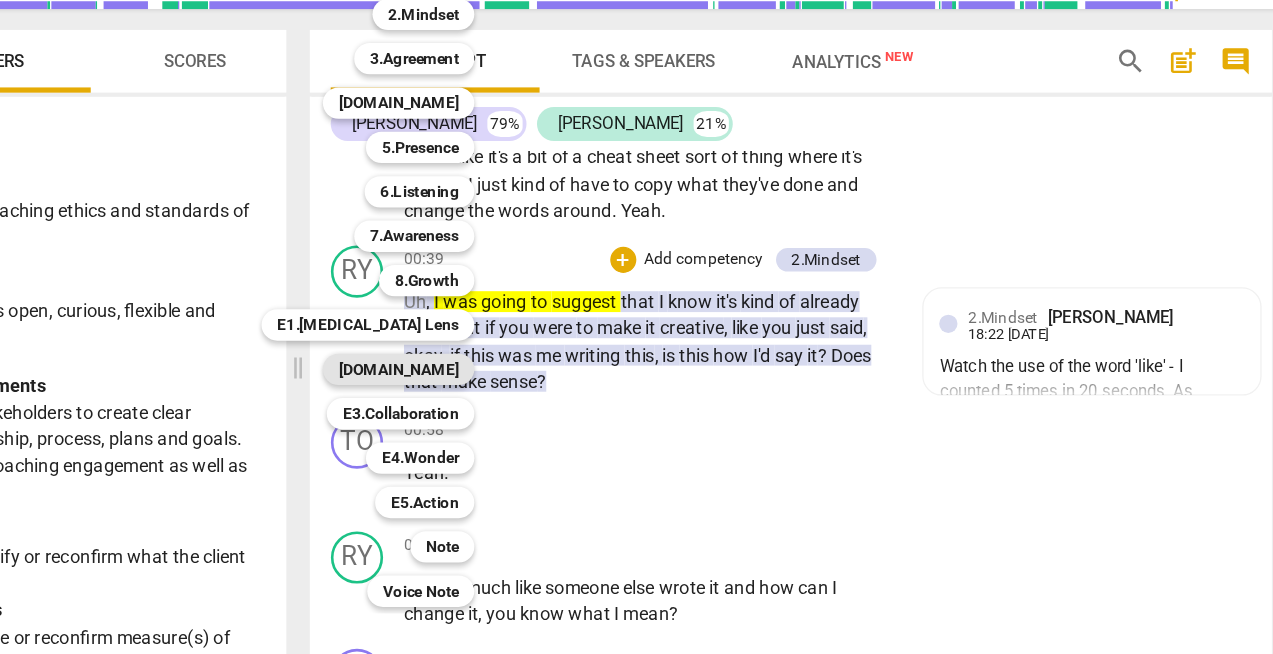 click on "[DOMAIN_NAME]" at bounding box center (588, 381) 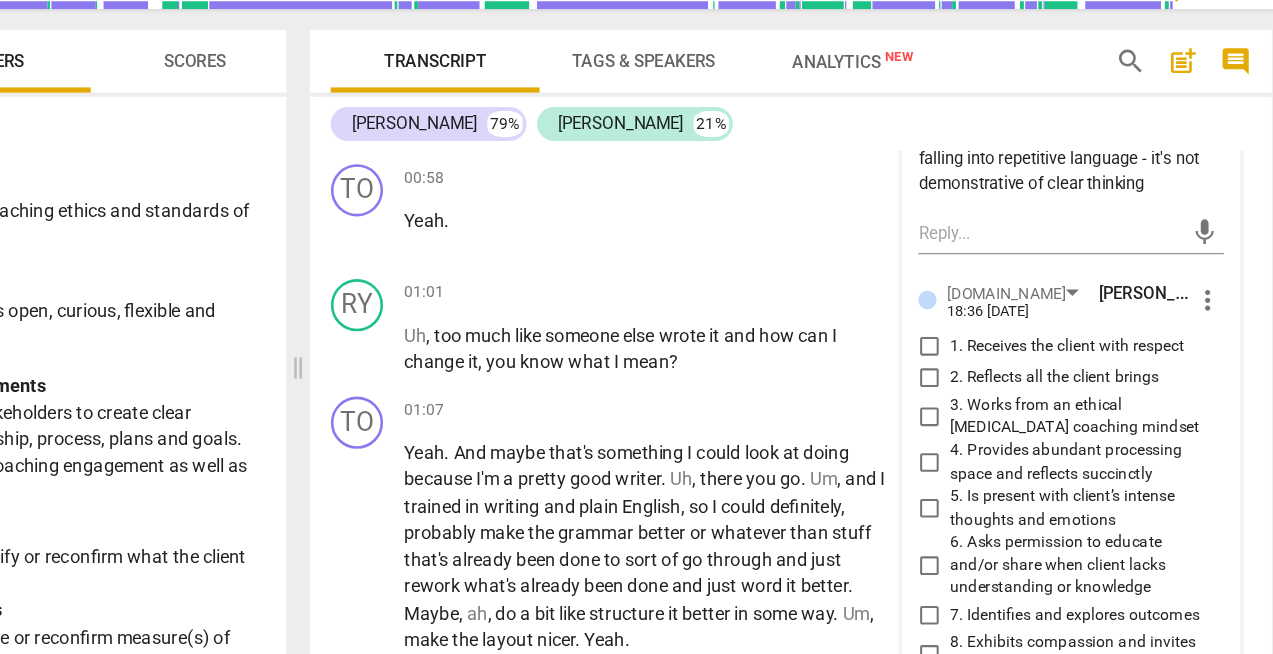 scroll, scrollTop: 2049, scrollLeft: 0, axis: vertical 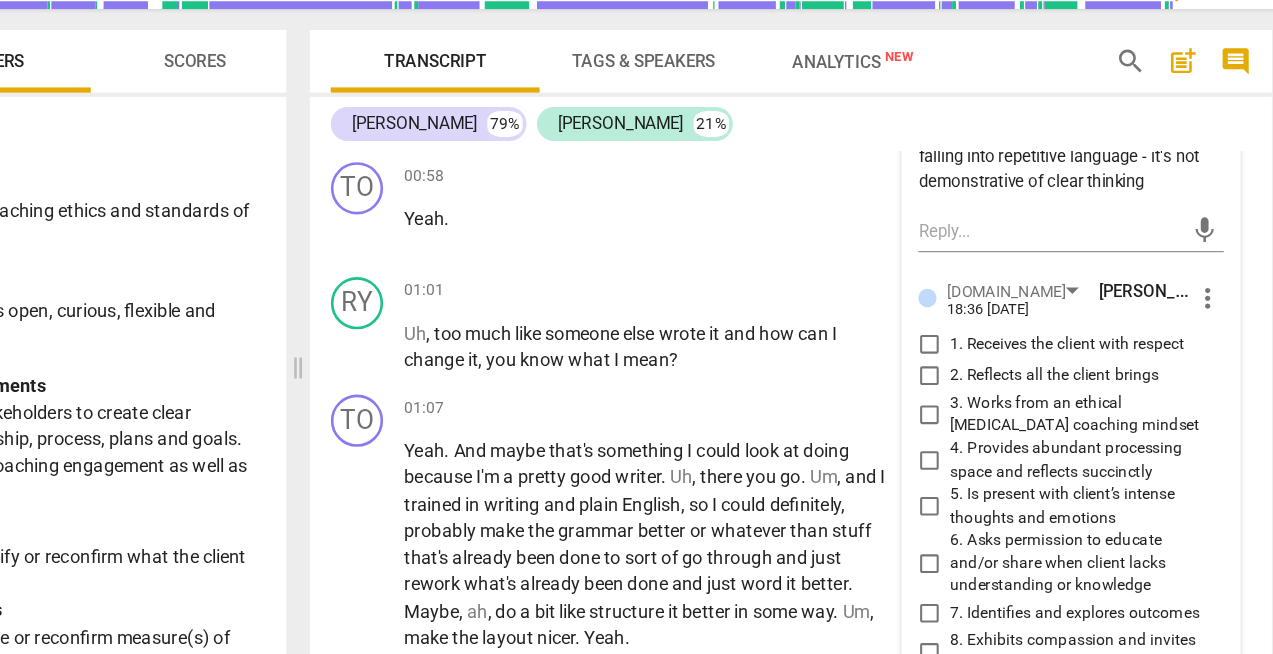 click on "6. Asks permission to educate and/or share when client lacks understanding or knowledge" at bounding box center (994, 530) 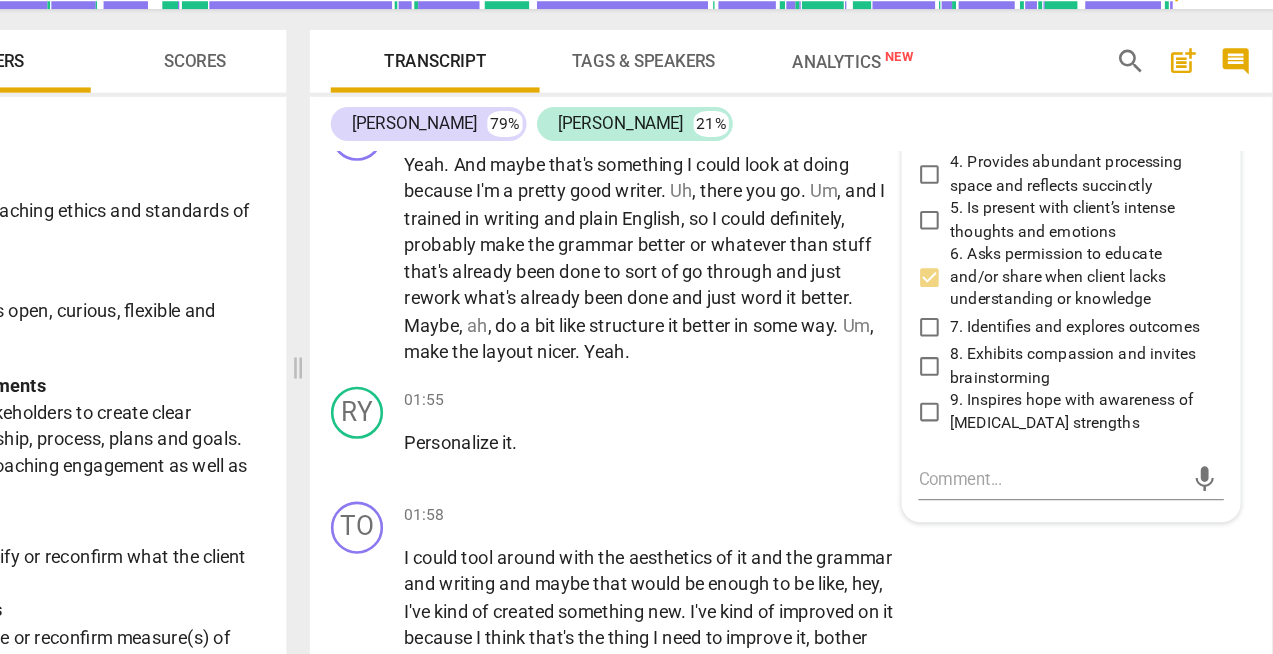 scroll, scrollTop: 2304, scrollLeft: 0, axis: vertical 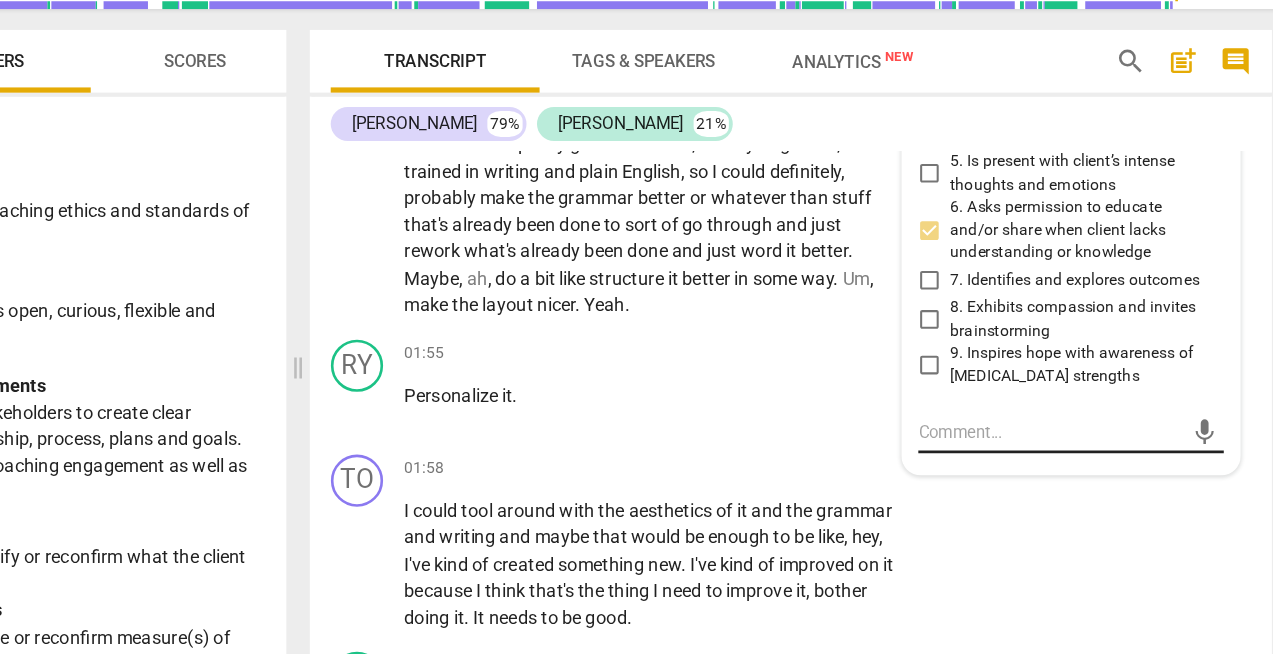 click at bounding box center (1087, 428) 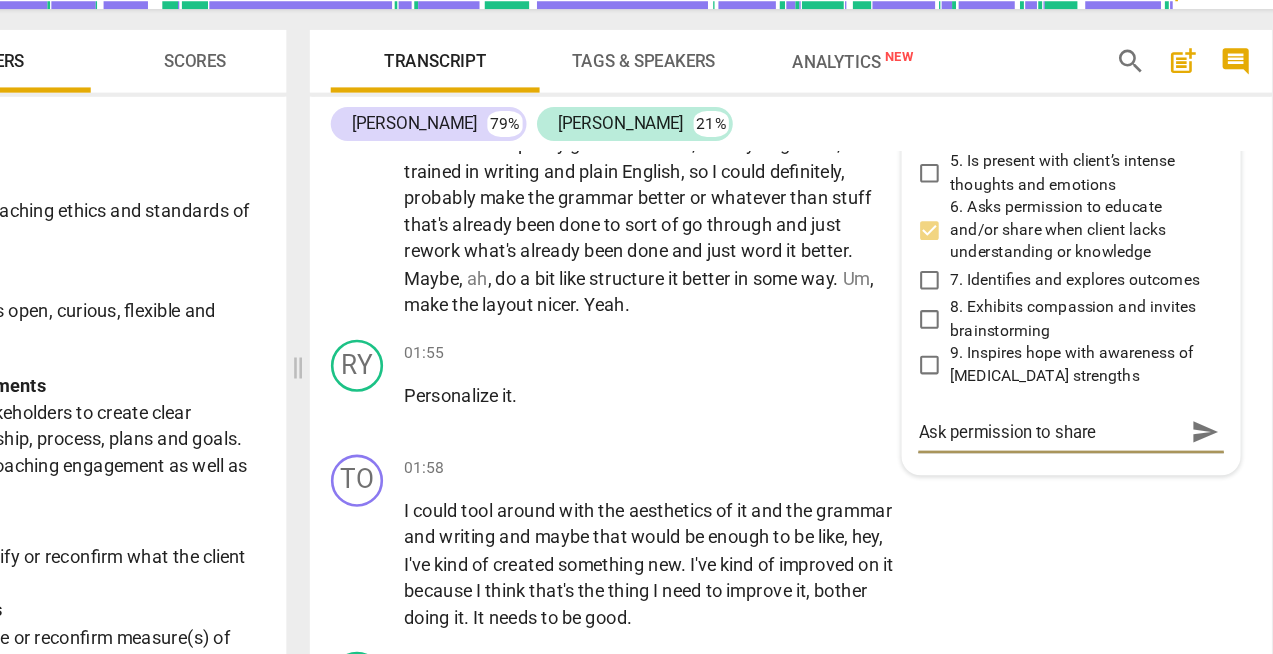 click on "send" at bounding box center (1206, 429) 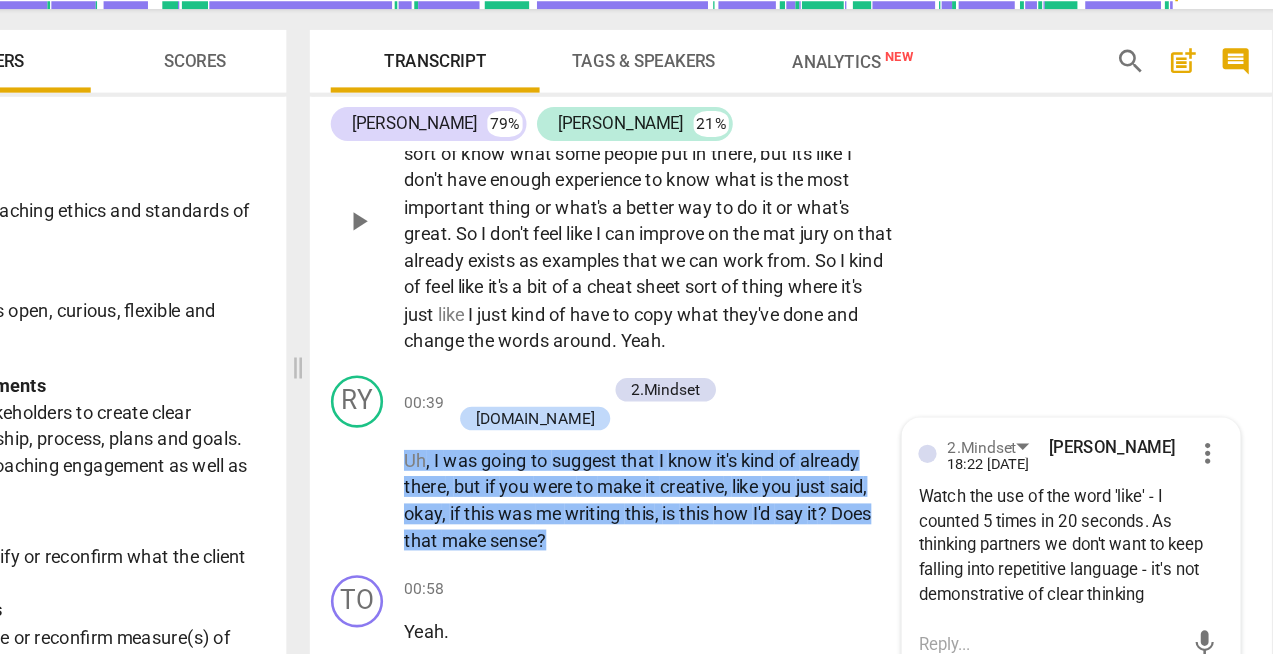 scroll, scrollTop: 1738, scrollLeft: 0, axis: vertical 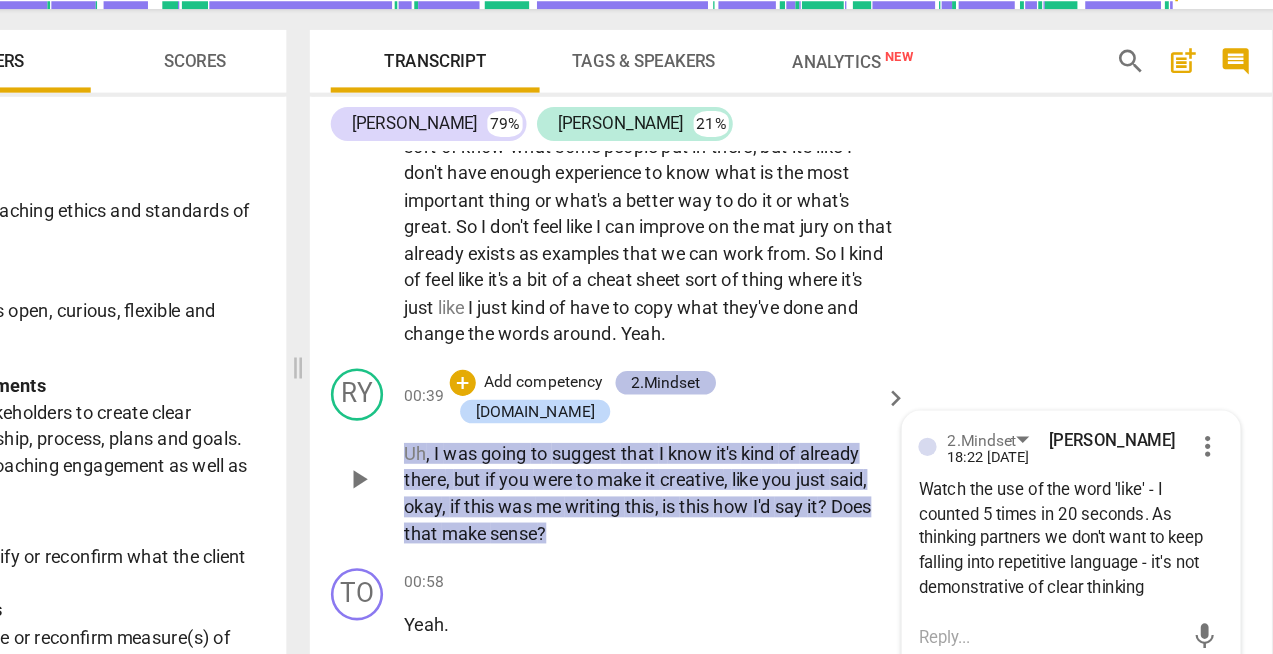 click on "2.Mindset" at bounding box center [792, 391] 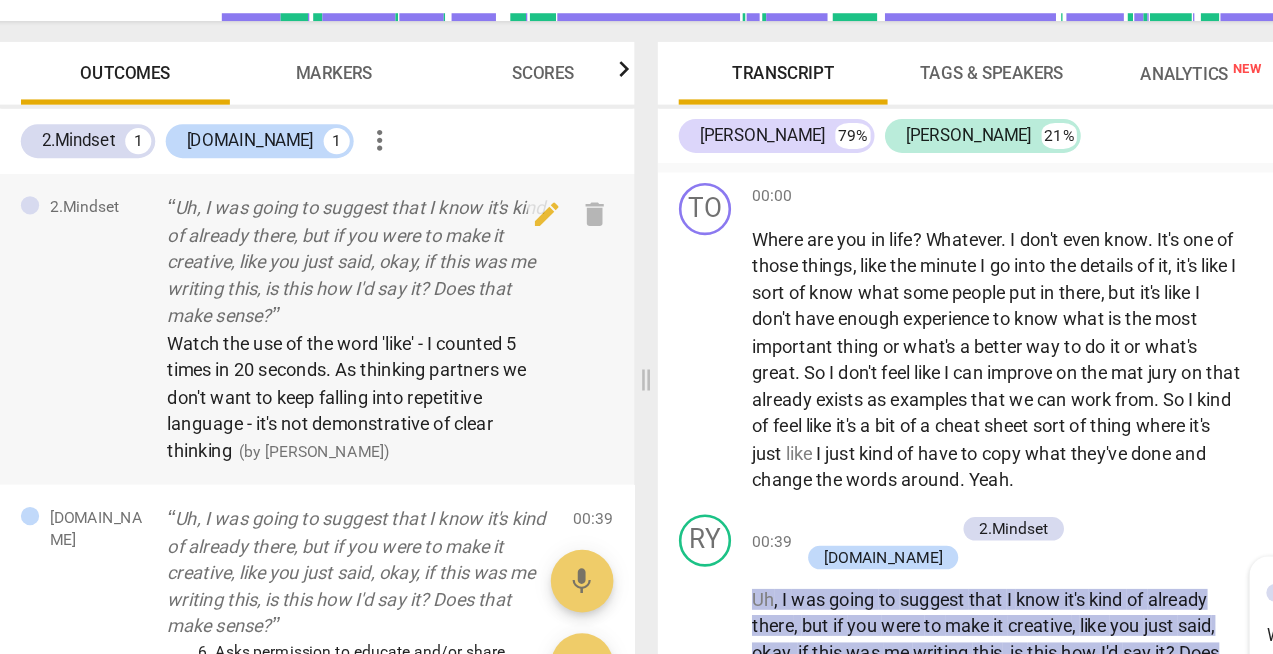scroll, scrollTop: 1621, scrollLeft: 0, axis: vertical 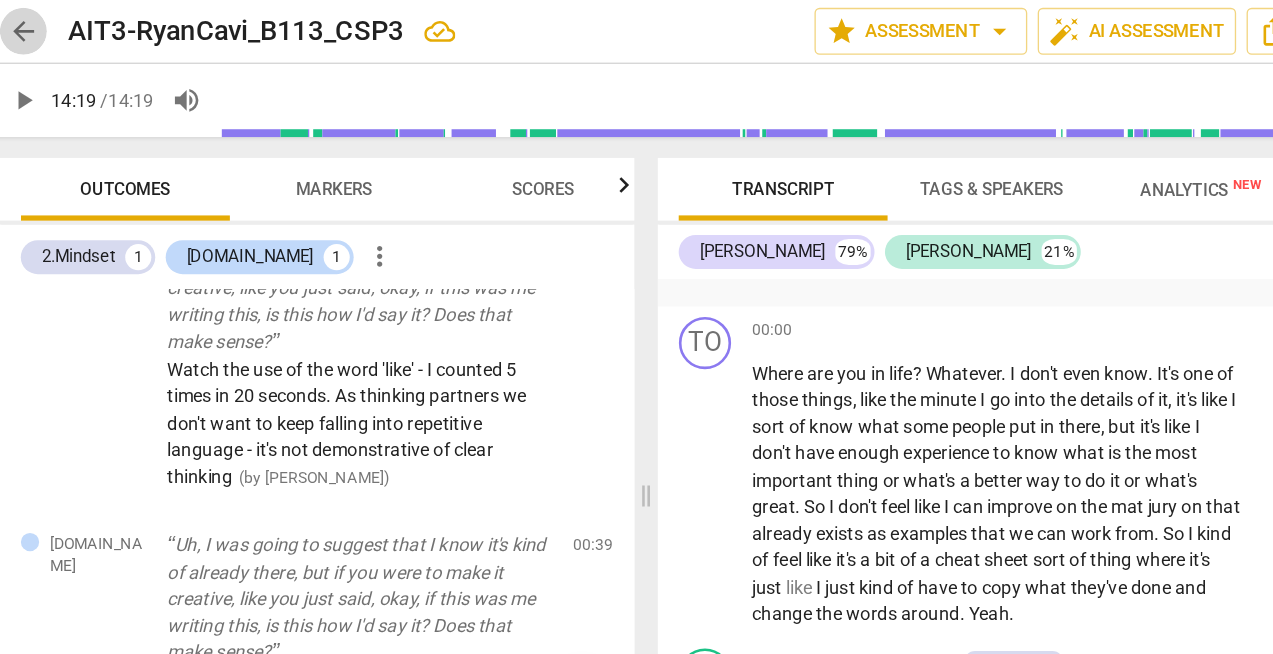 click on "arrow_back" at bounding box center [34, 24] 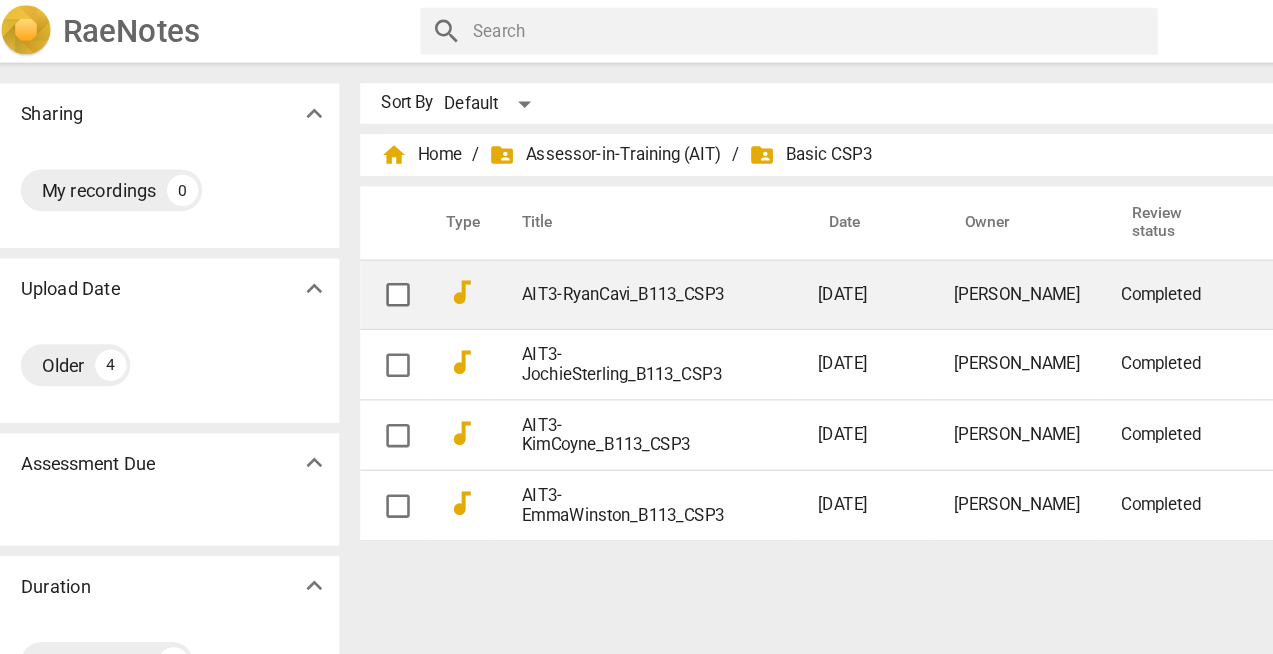 click on "AIT3-RyanCavi_B113_CSP3" at bounding box center [493, 226] 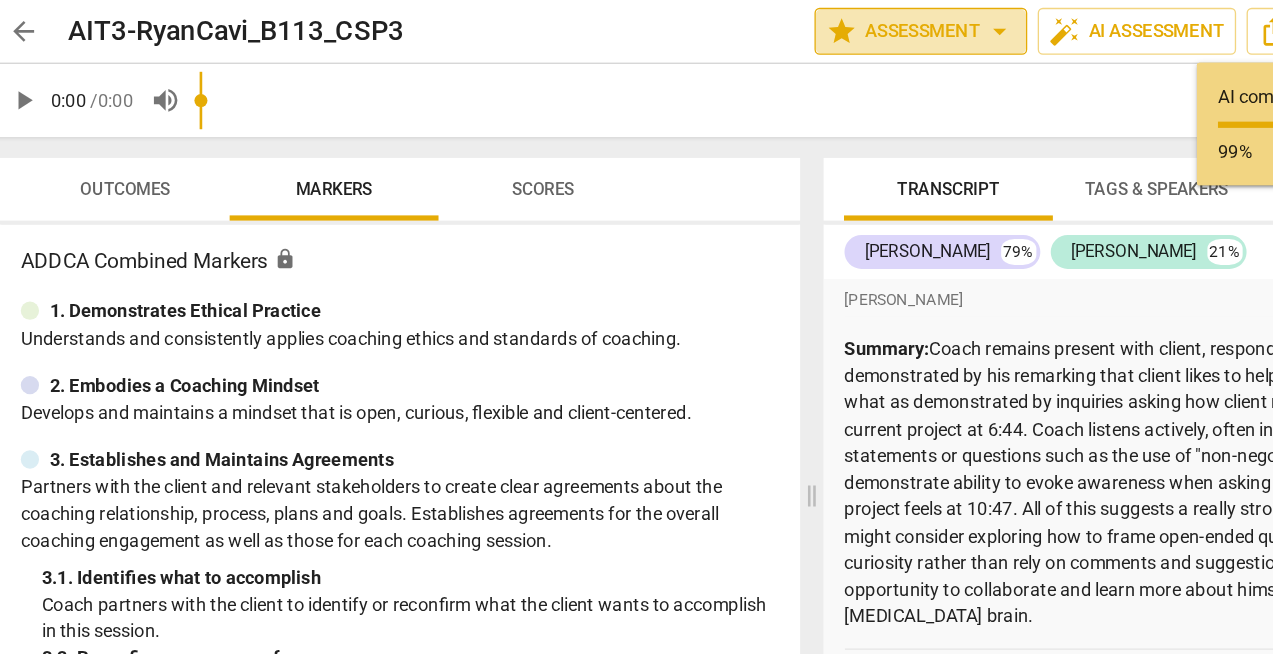 click on "star    Assessment   arrow_drop_down" at bounding box center (721, 24) 